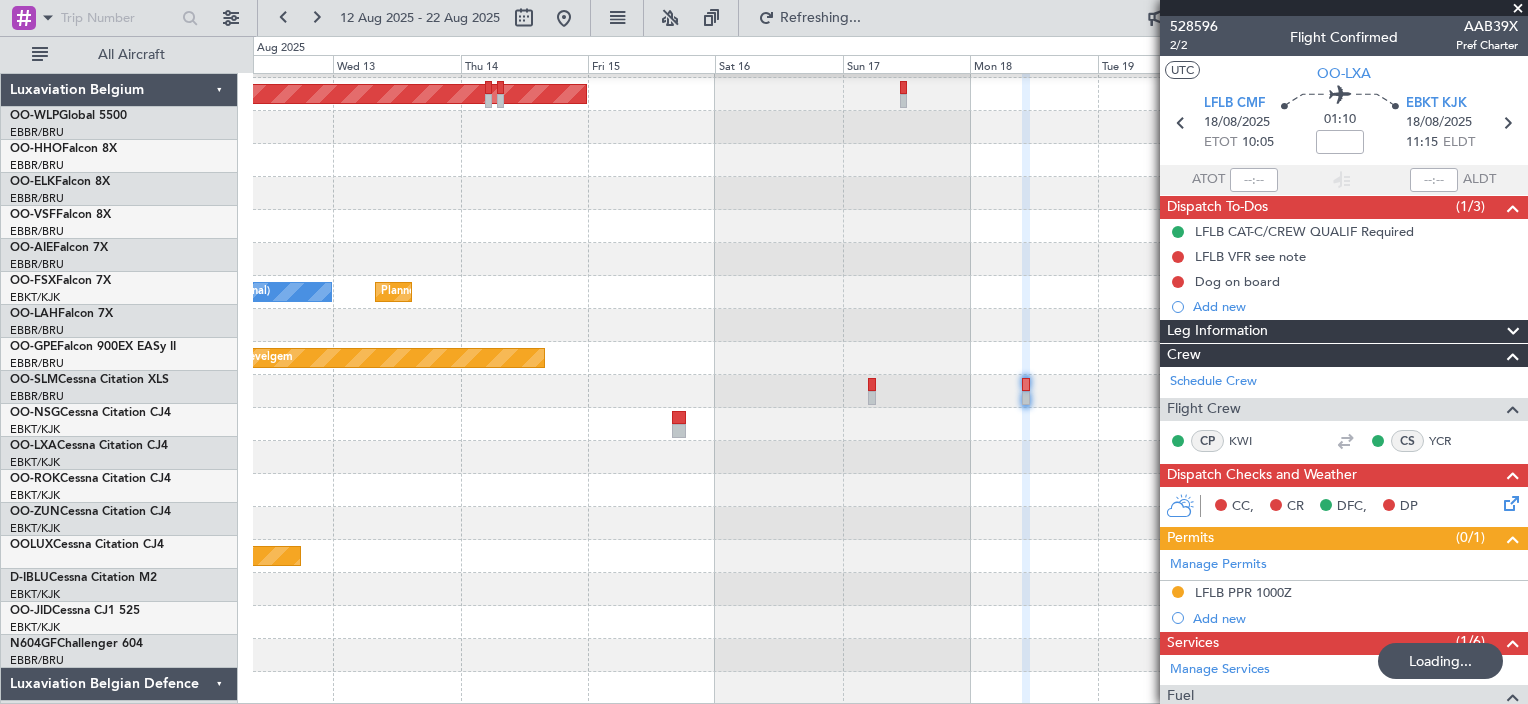 scroll, scrollTop: 0, scrollLeft: 0, axis: both 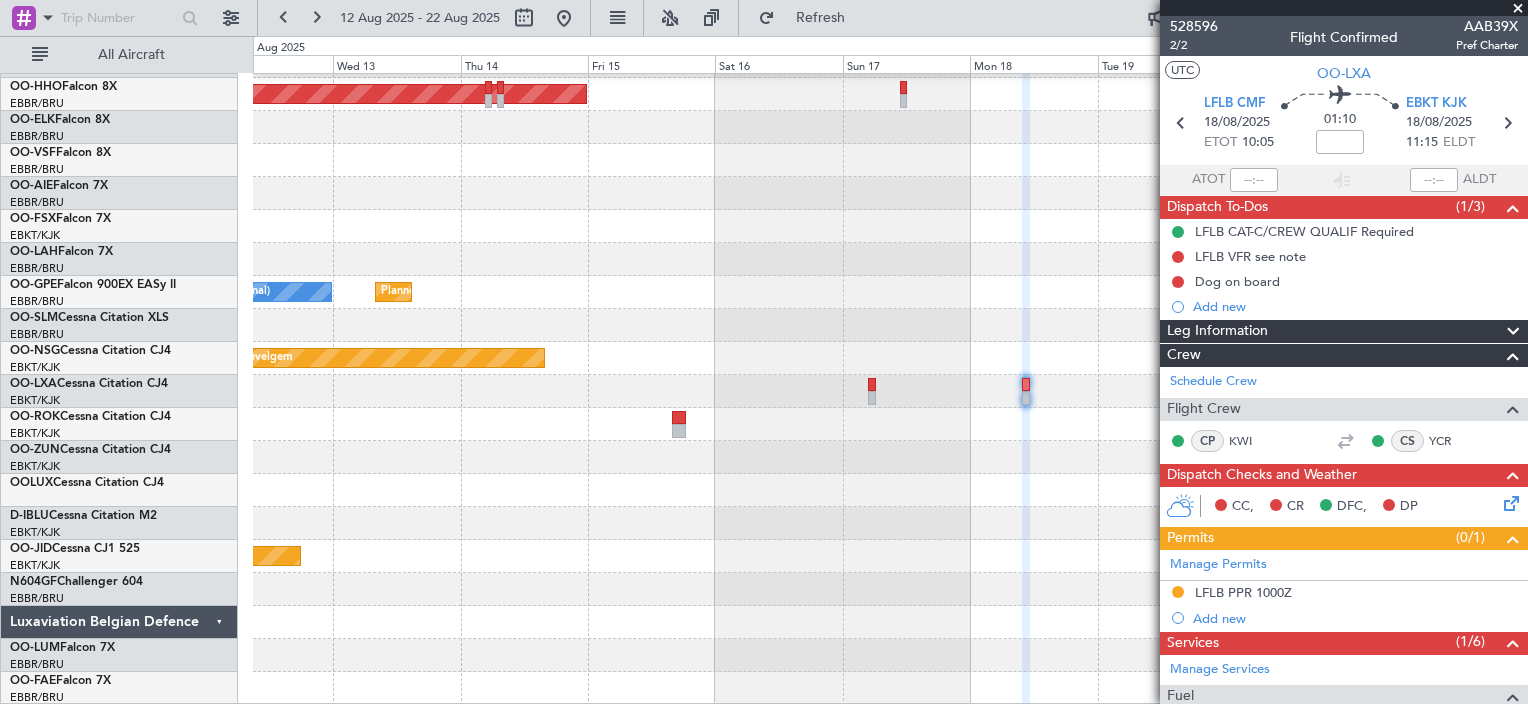 click 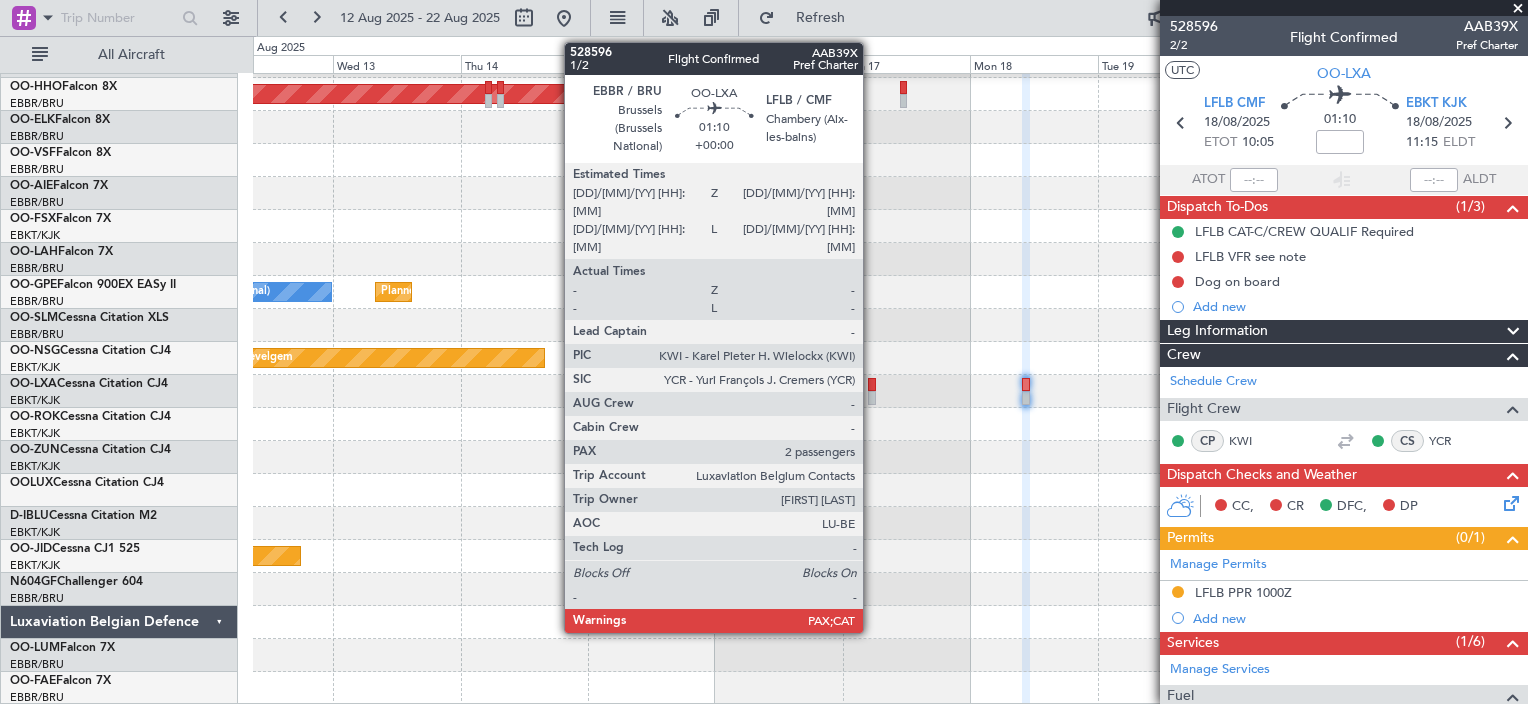 click 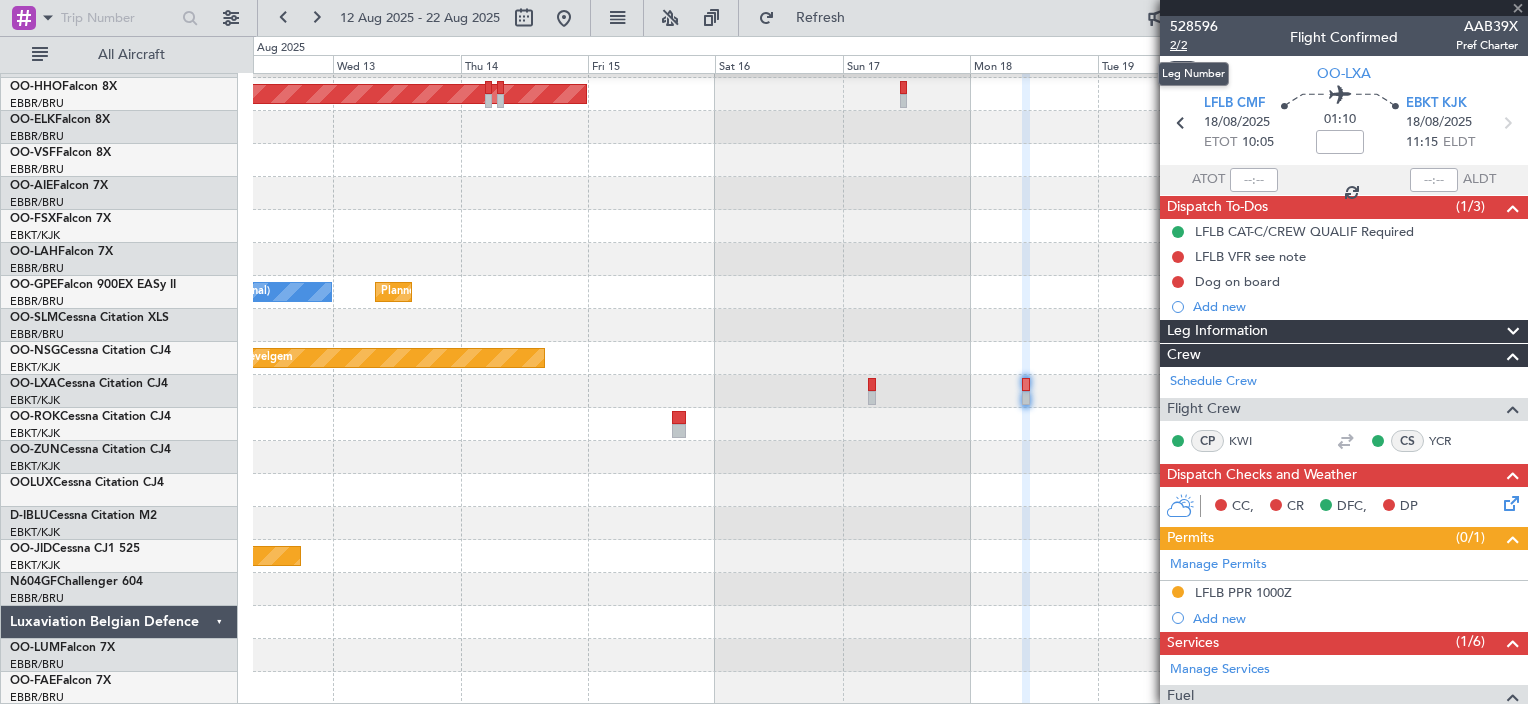 click on "2/2" at bounding box center [1194, 45] 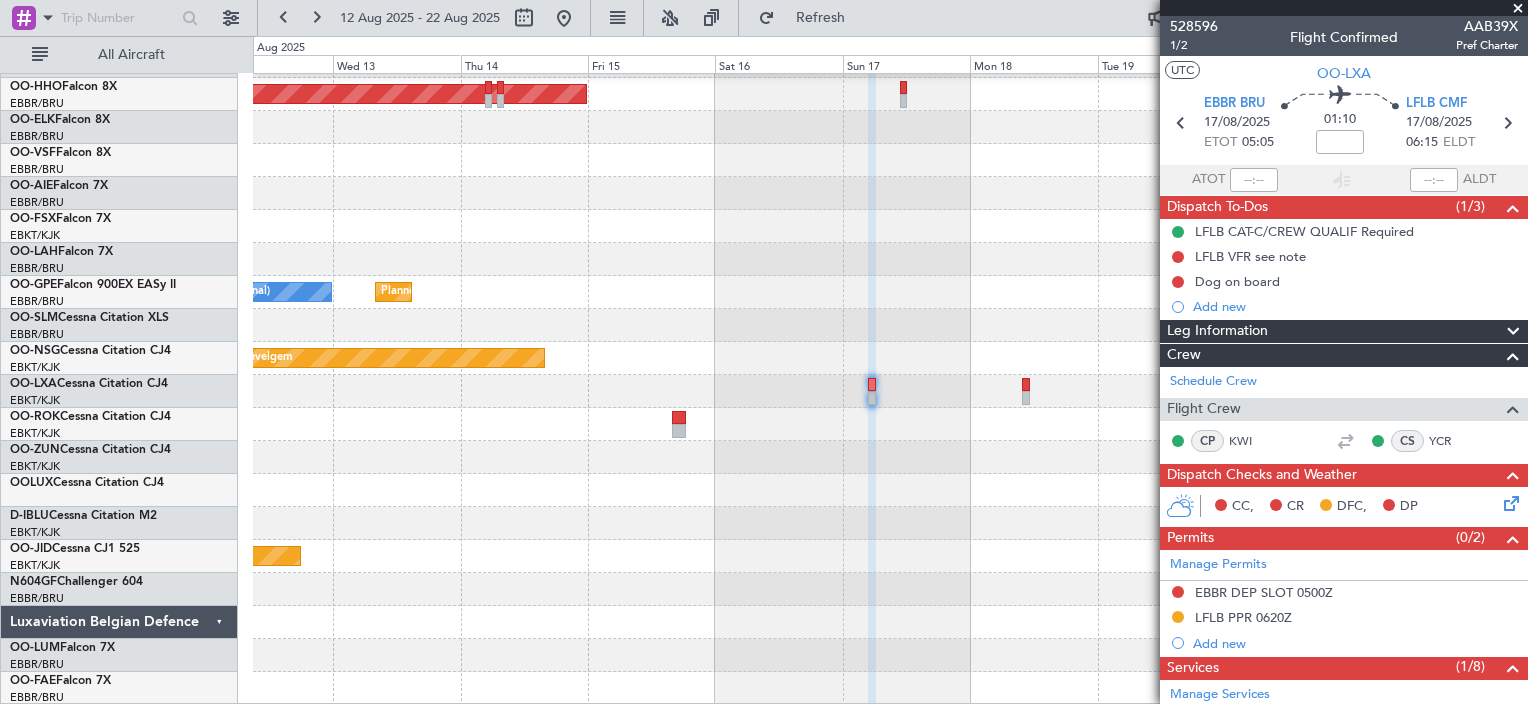 click on "Planned Maint Brussels (Brussels National)" 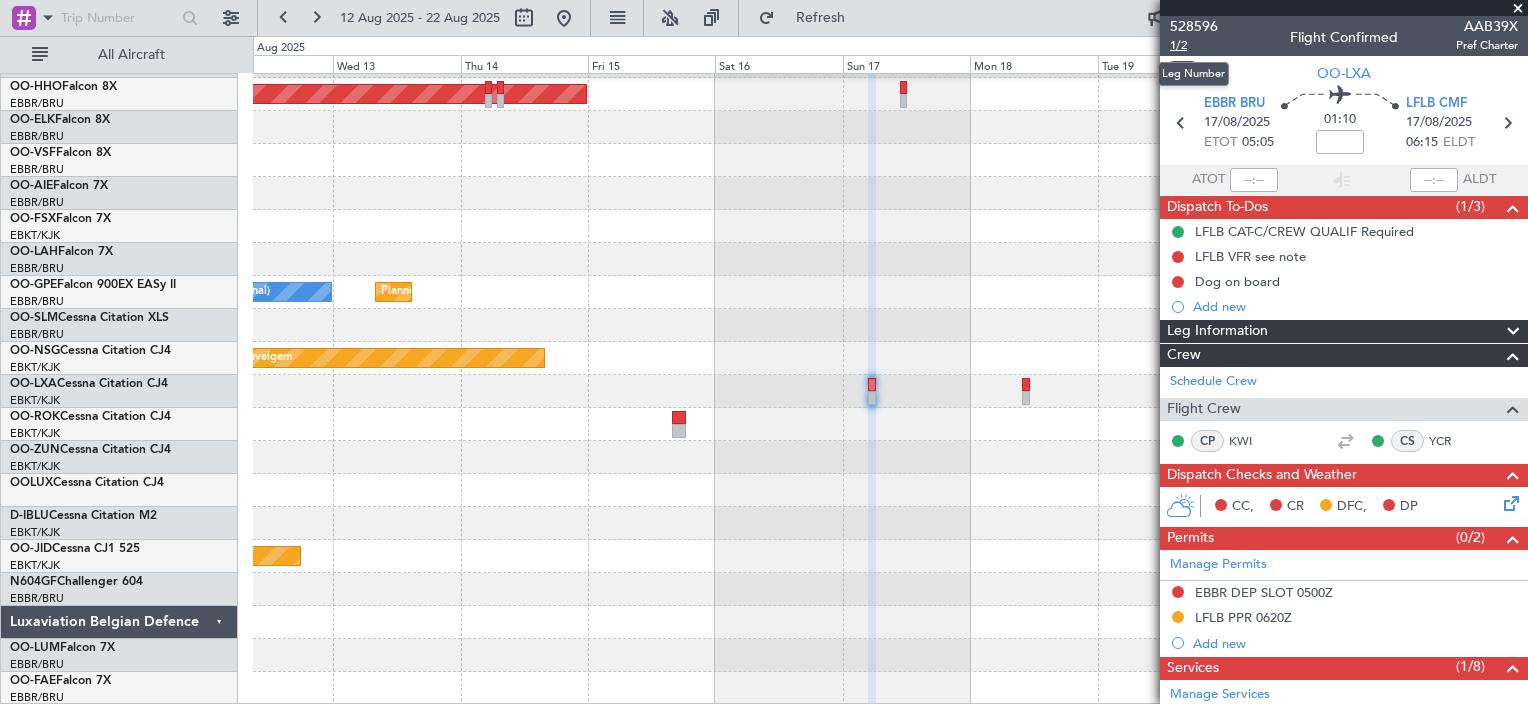 click on "1/2" at bounding box center [1194, 45] 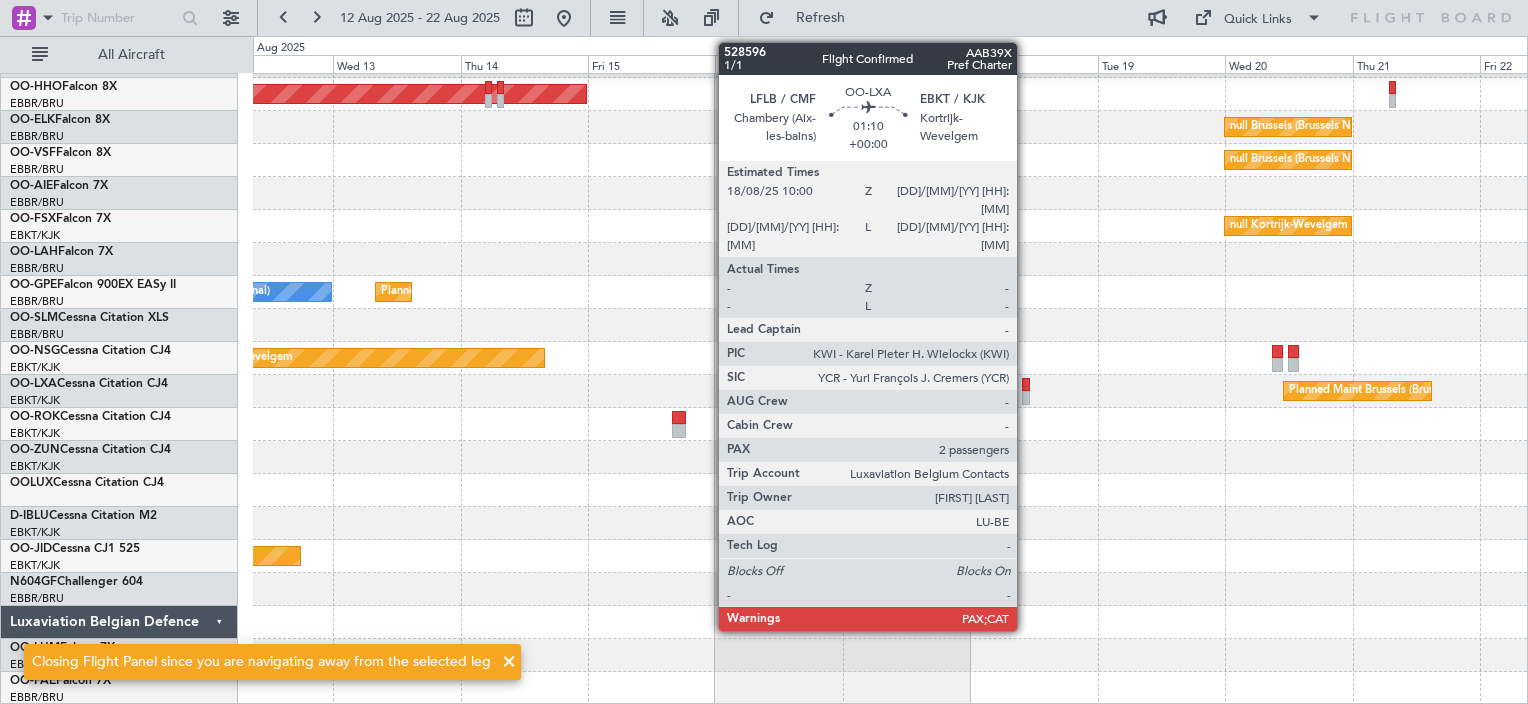 click 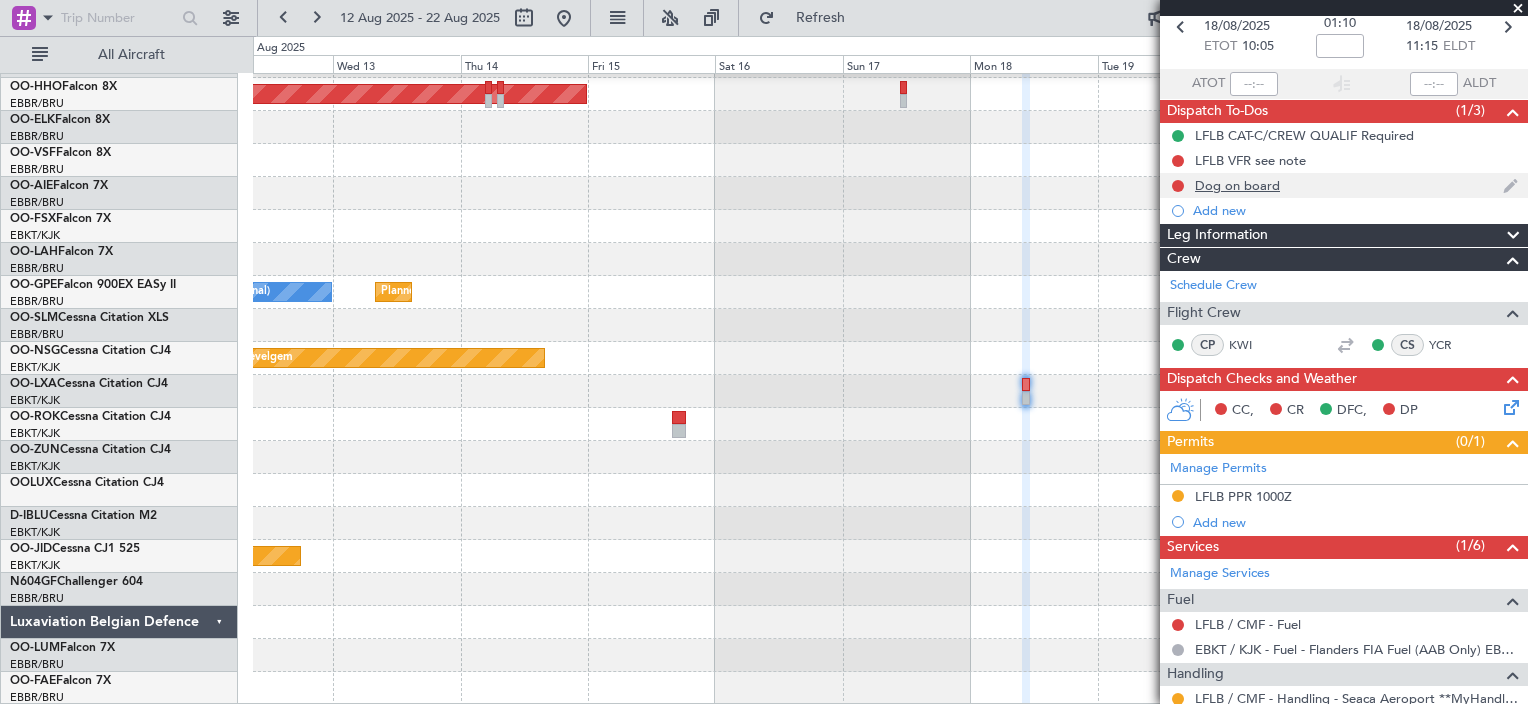 scroll, scrollTop: 0, scrollLeft: 0, axis: both 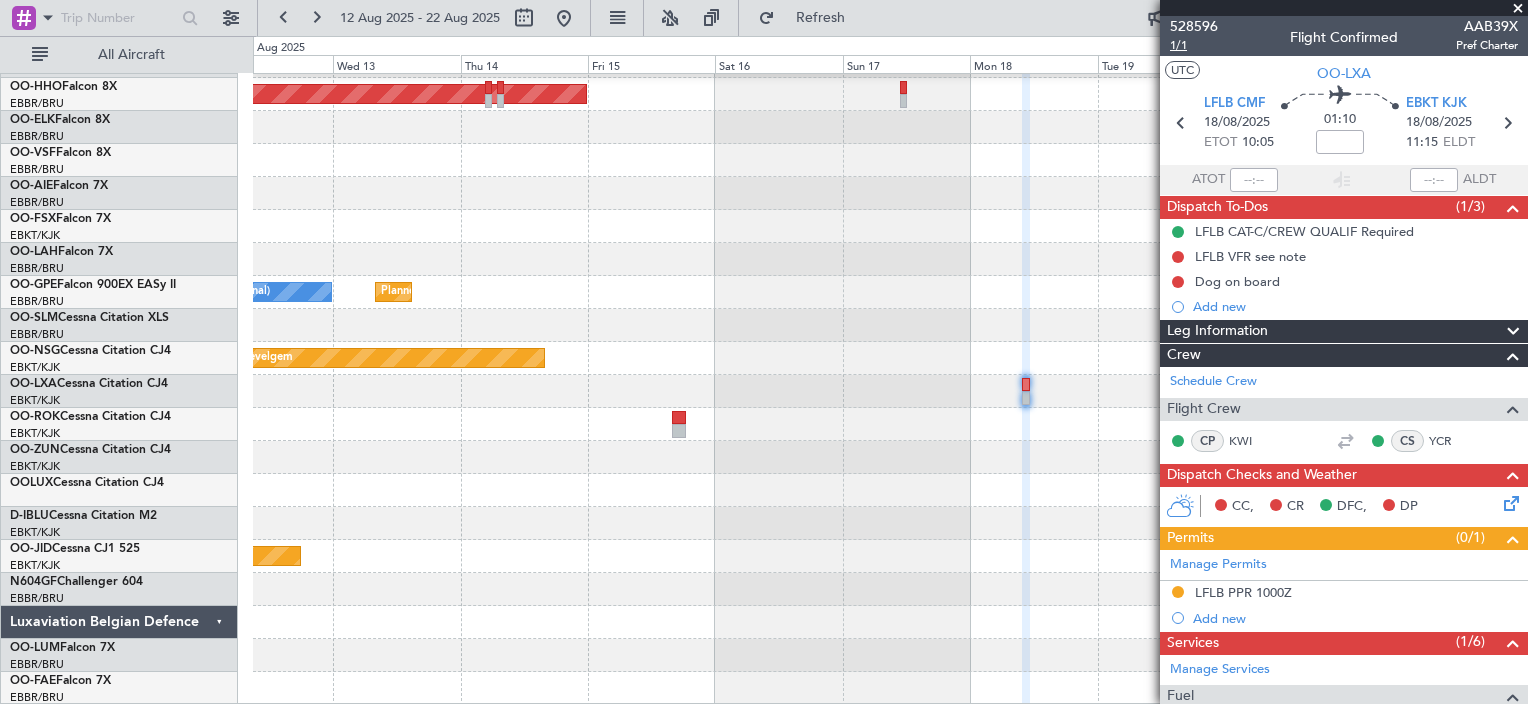click on "1/1" at bounding box center (1194, 45) 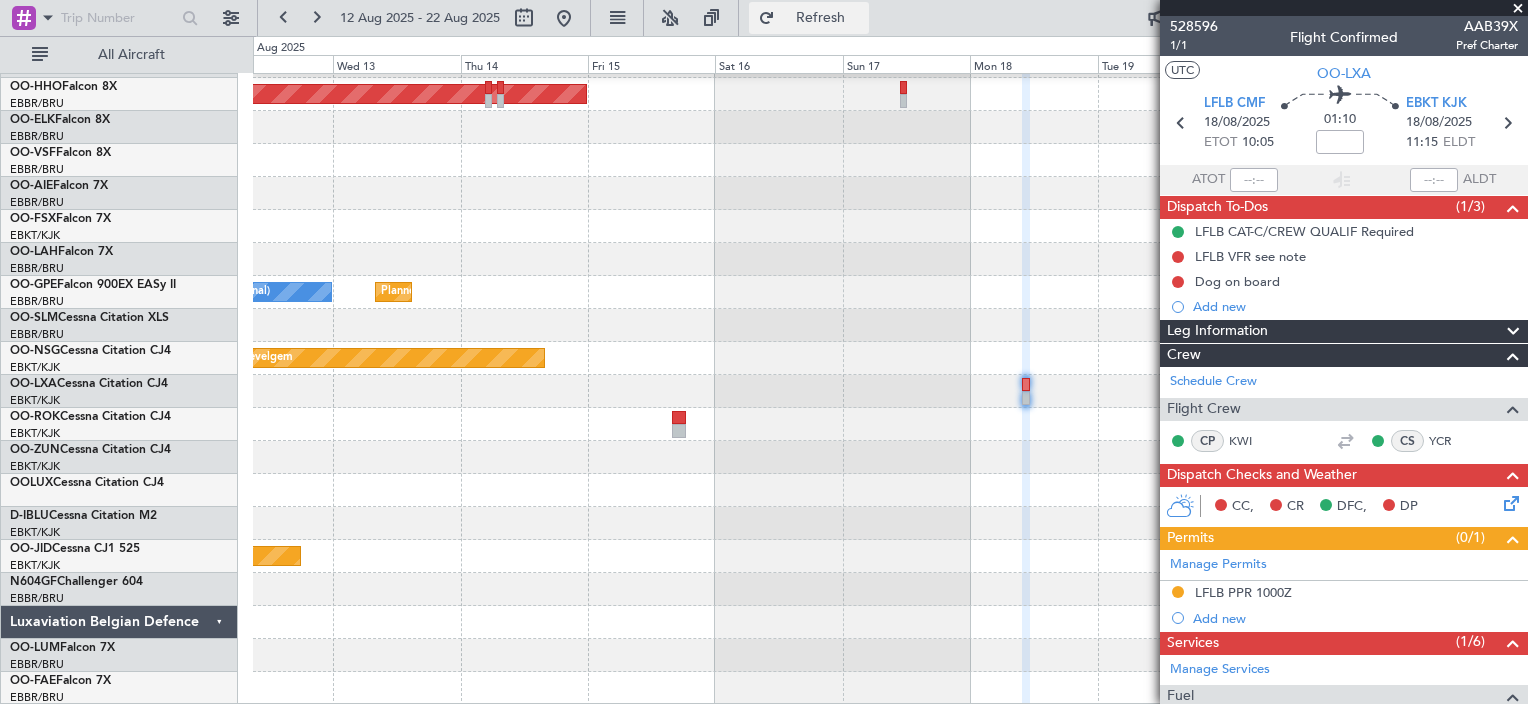 click on "Refresh" 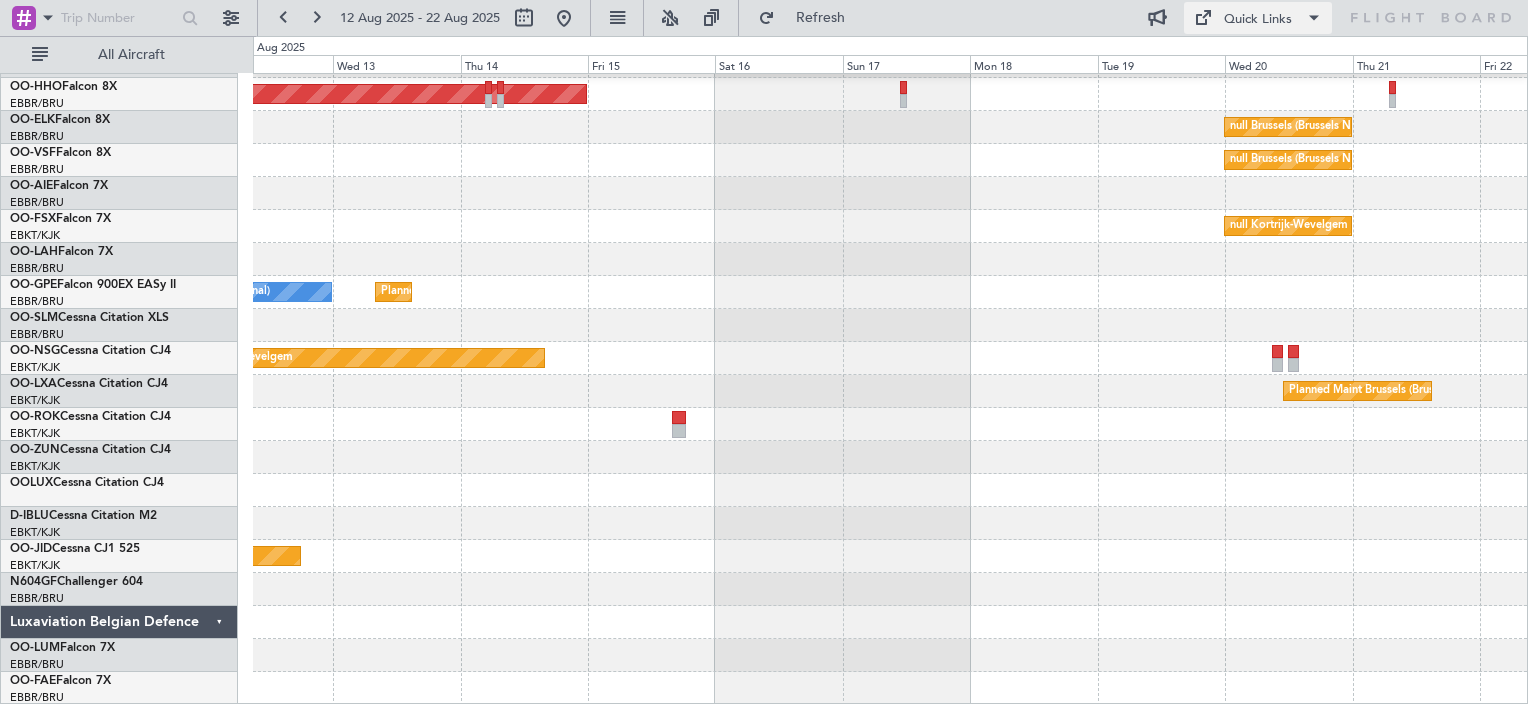 click on "Quick Links" at bounding box center (1258, 20) 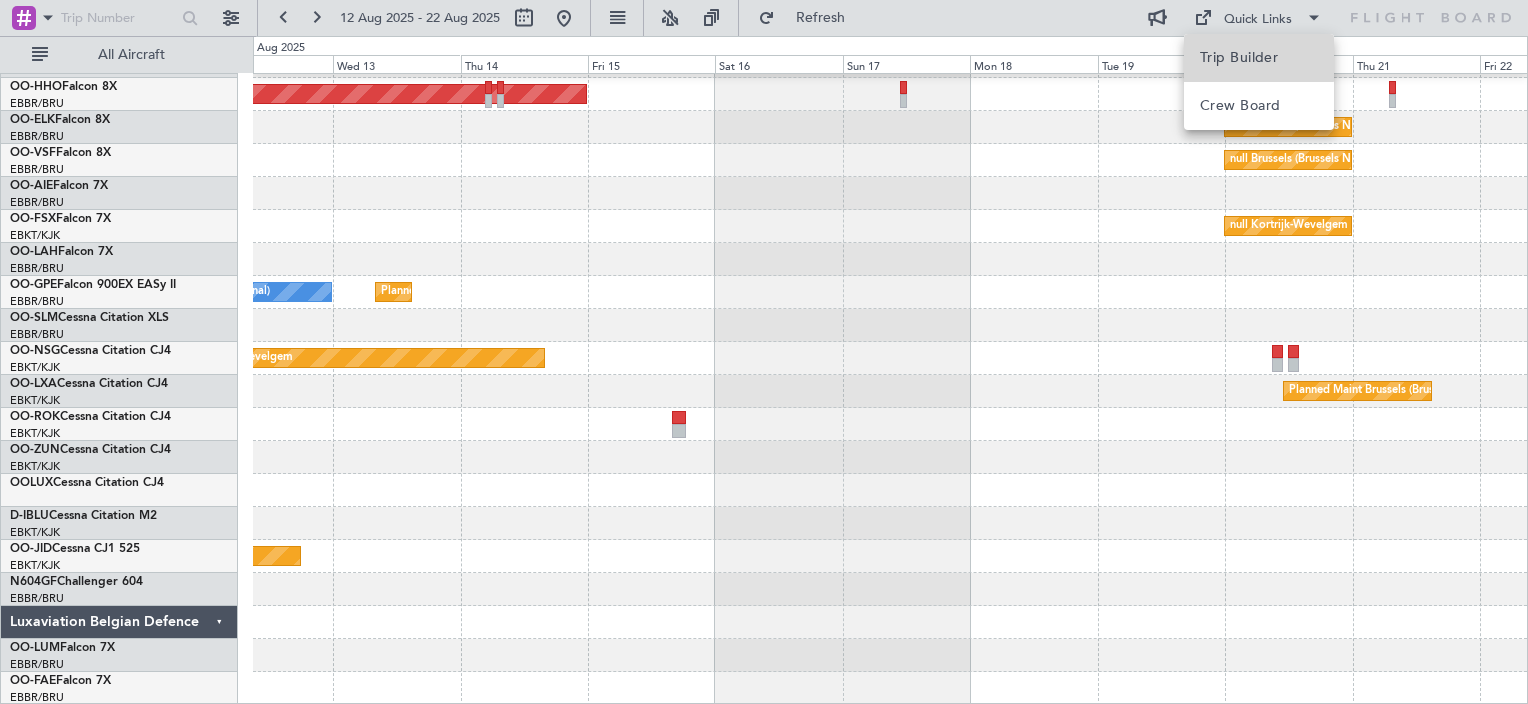 click on "Trip Builder" at bounding box center (1259, 58) 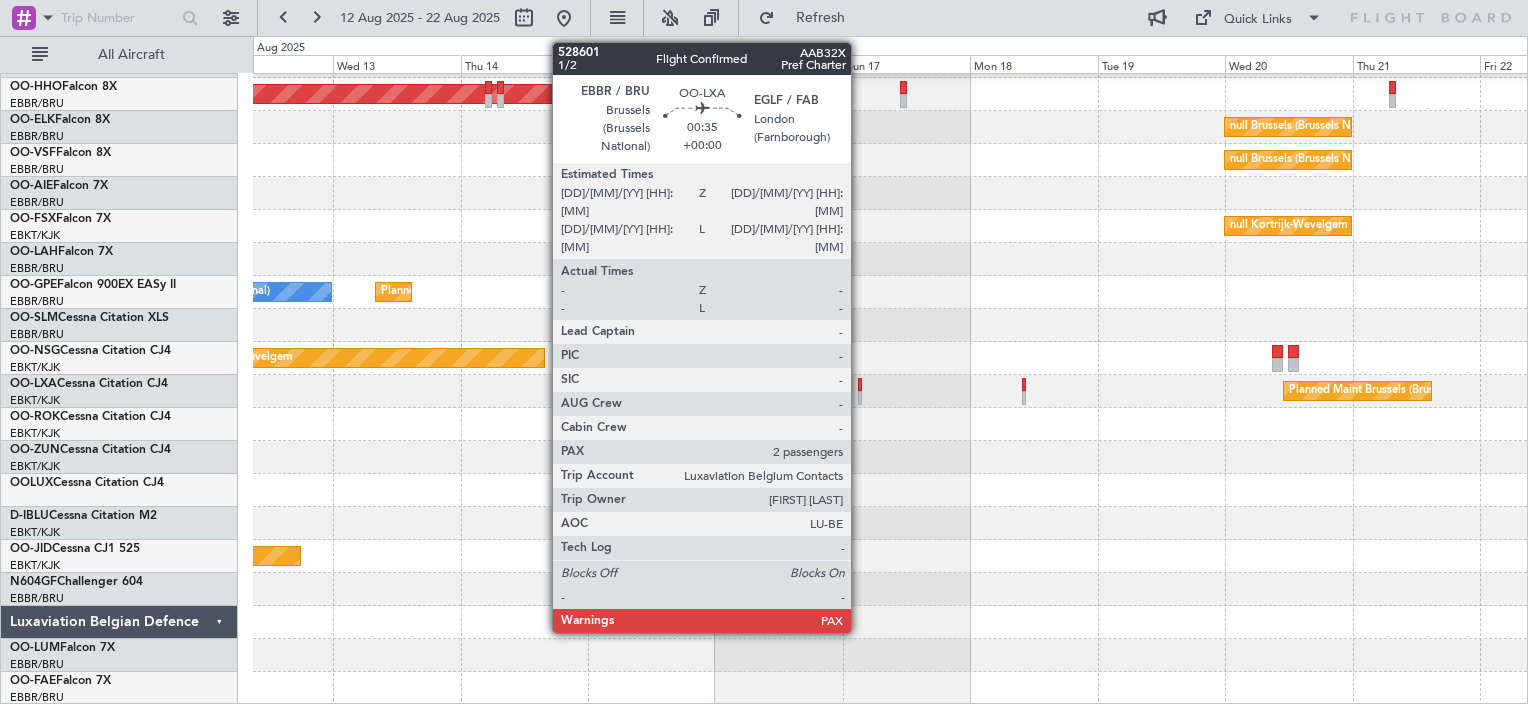 click 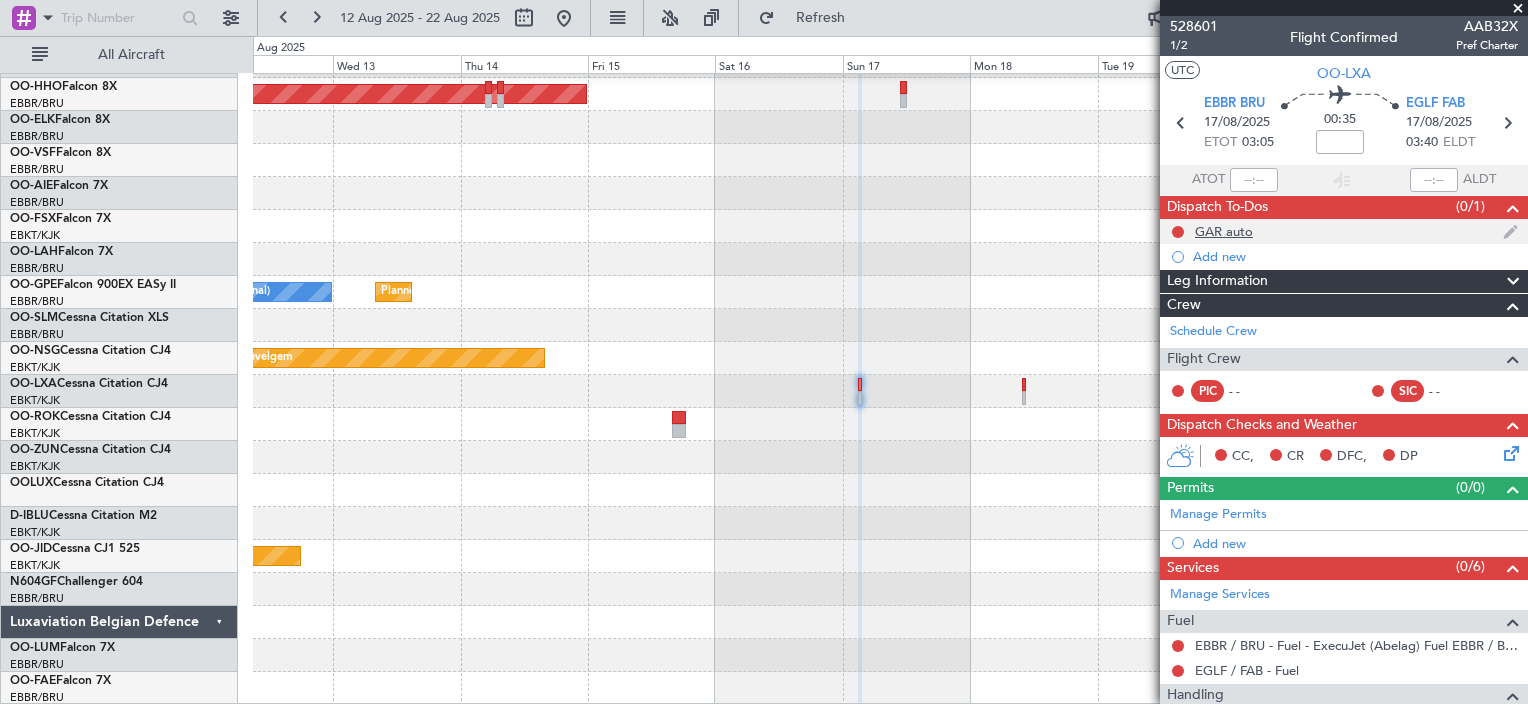 click on "GAR auto" 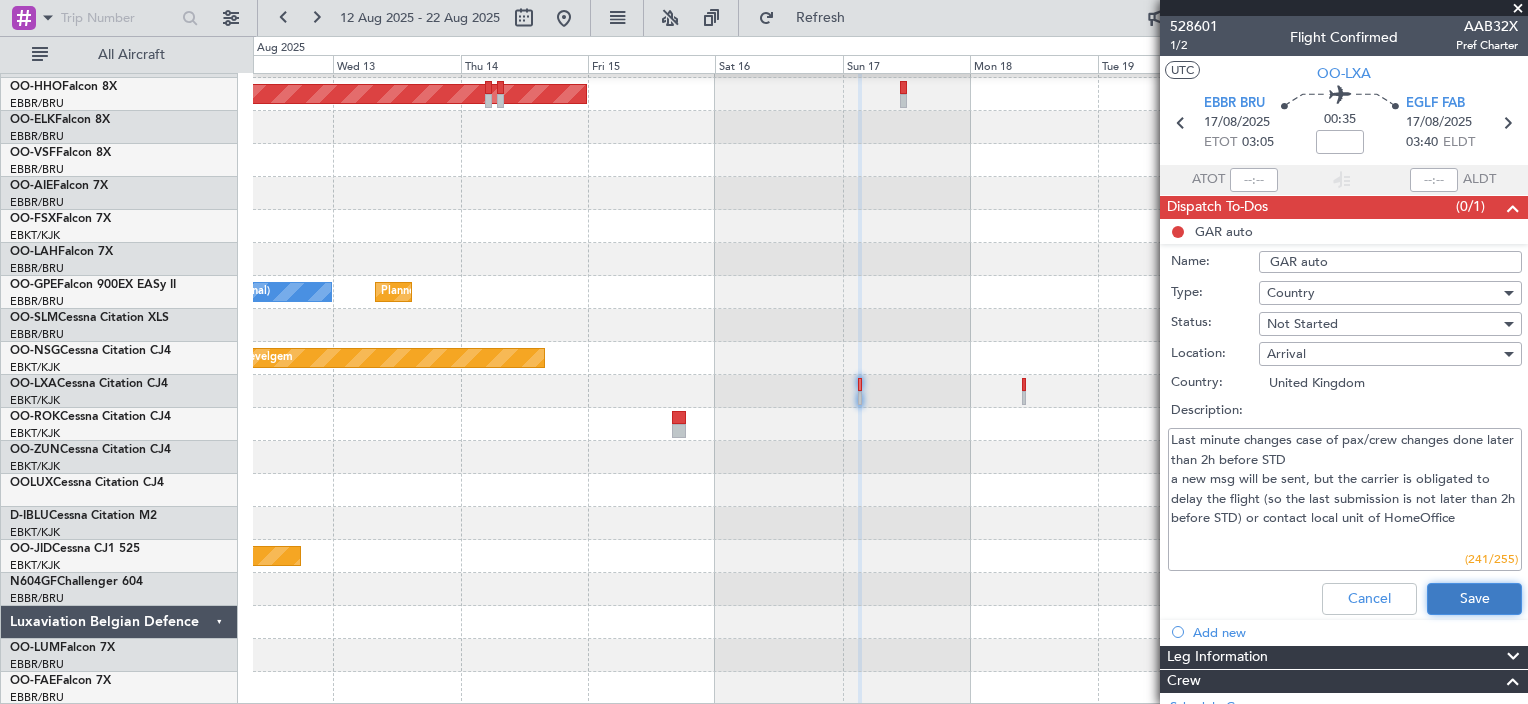 click on "Save" 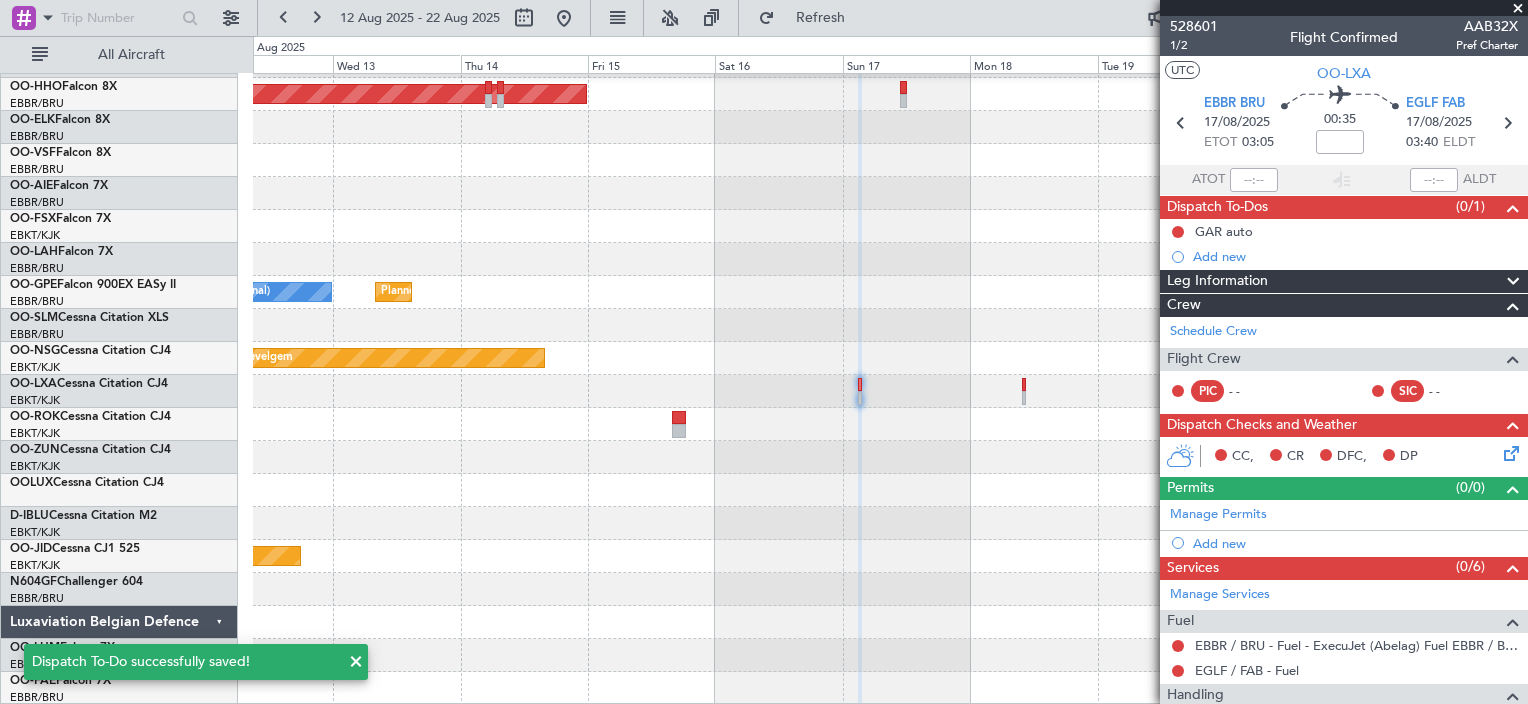 click on "Flight Crew" 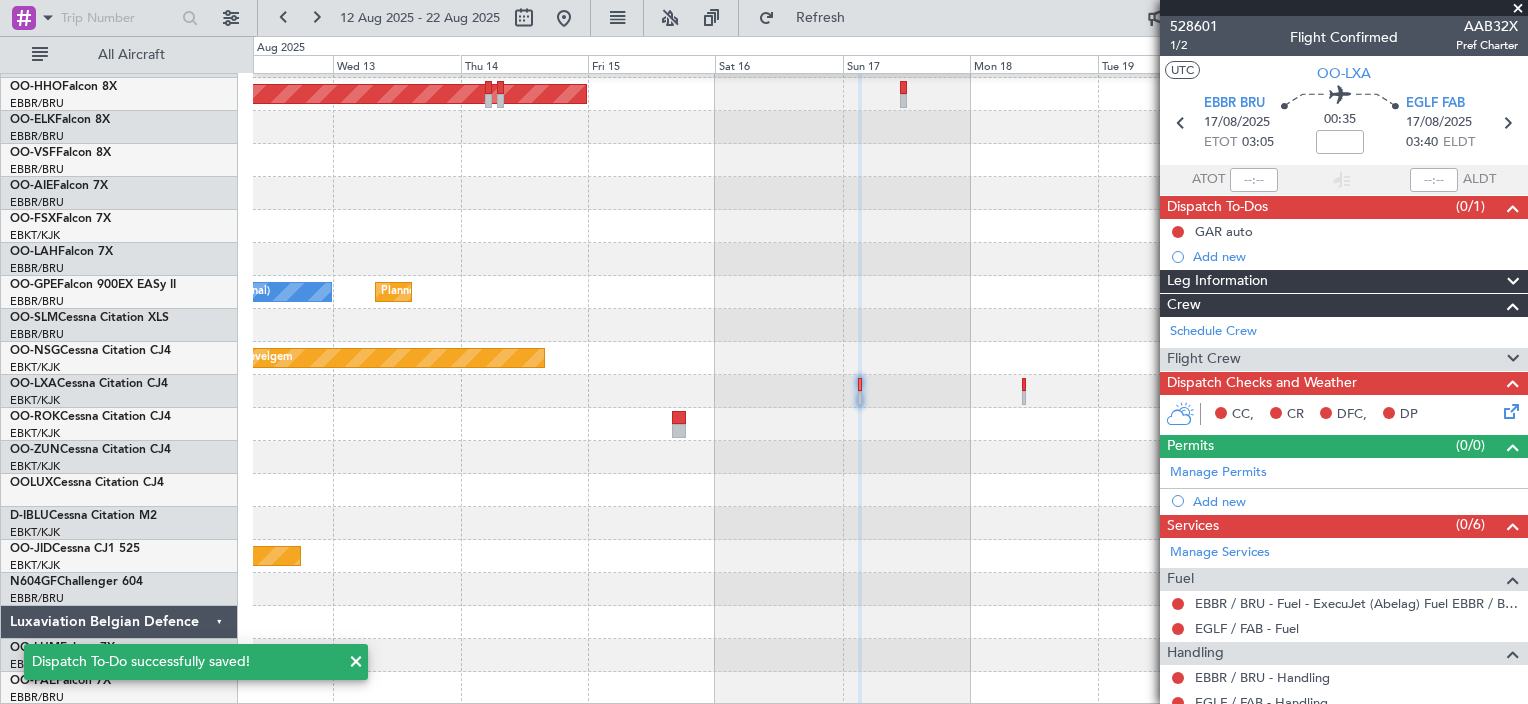 click on "Flight Crew" 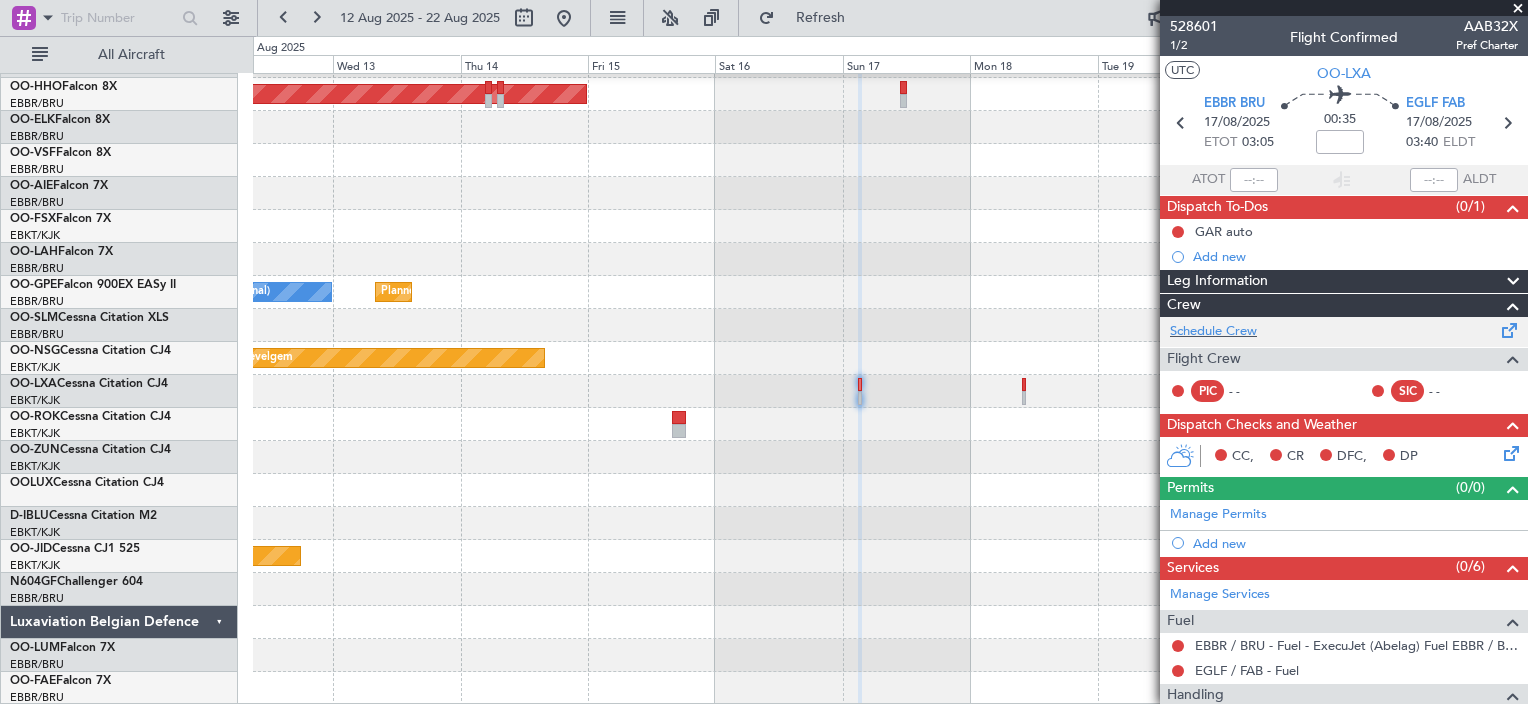 click 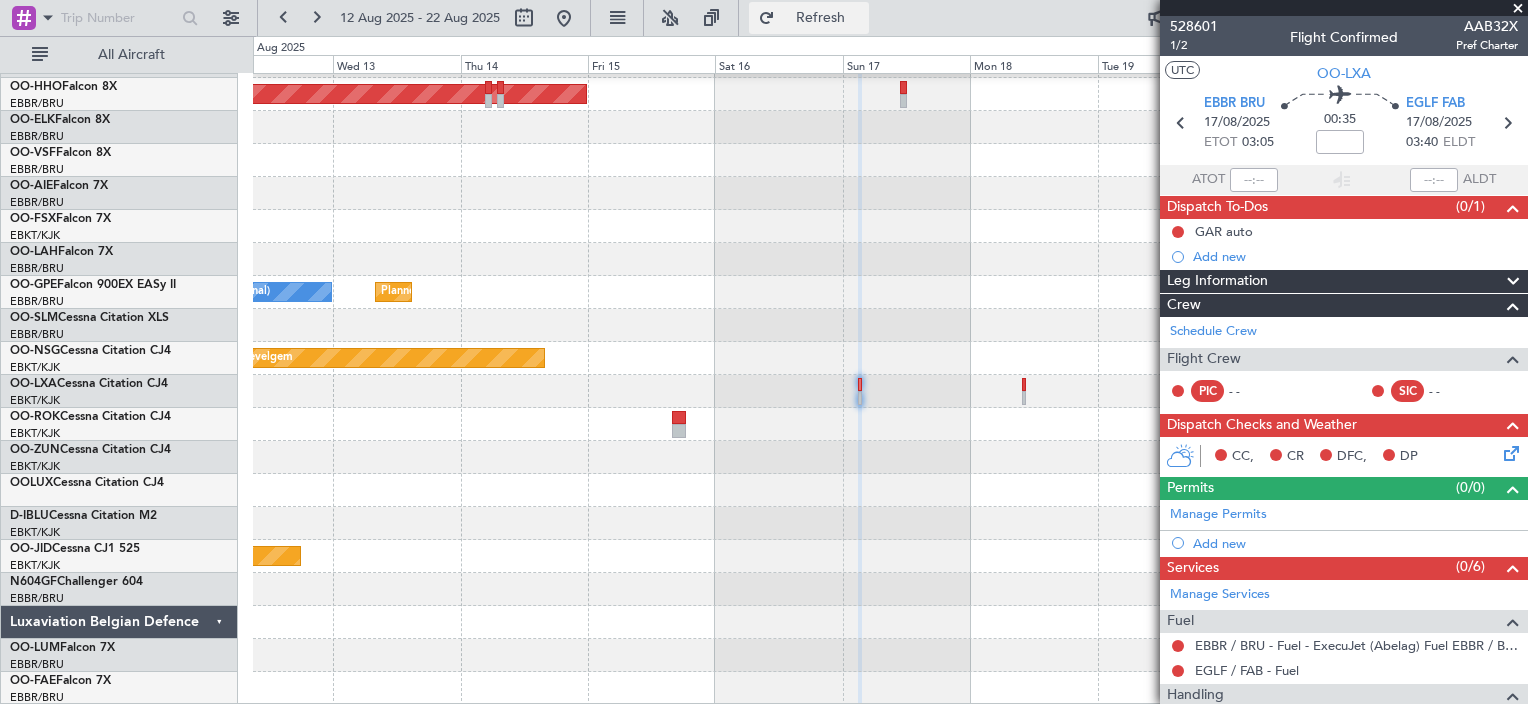 click on "Refresh" 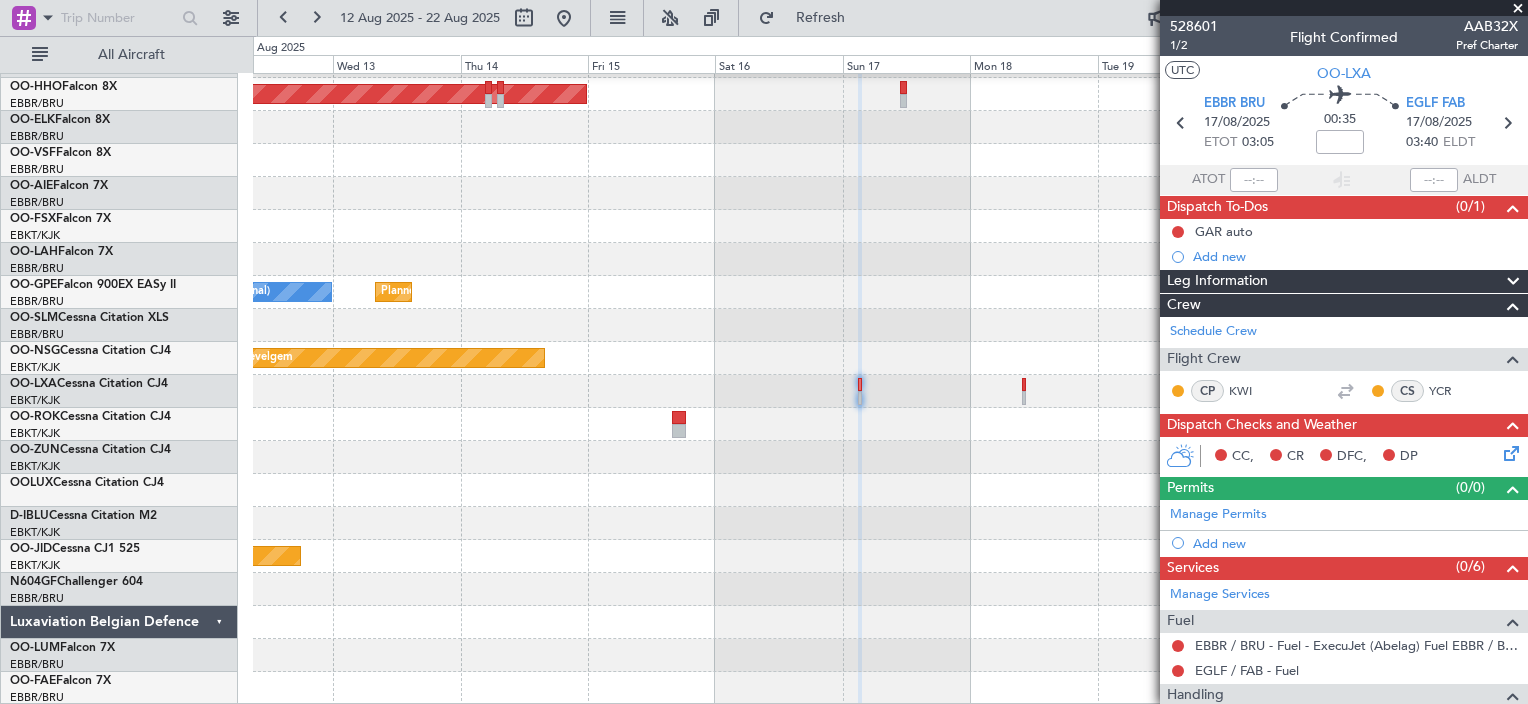 click 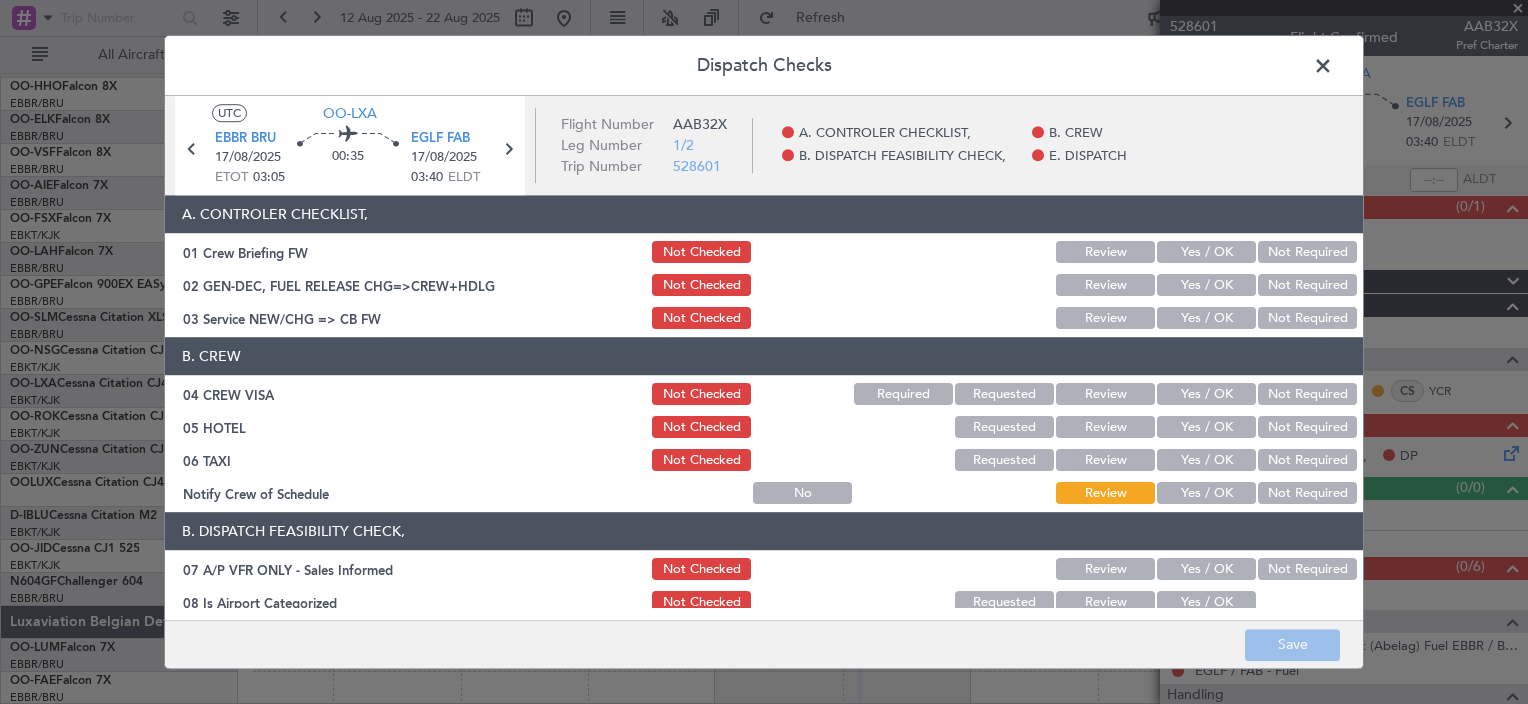 click on "Yes / OK" 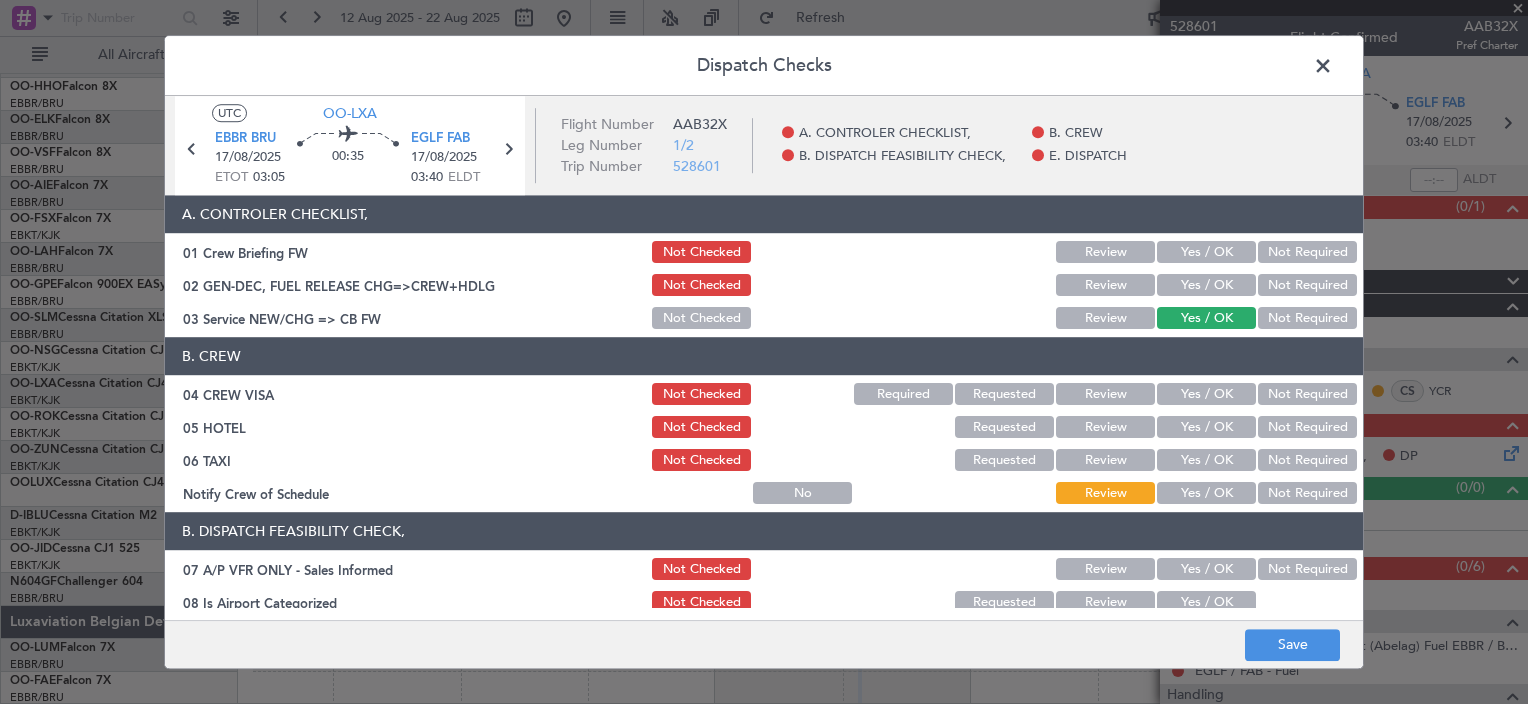 click on "B. CREW   04 CREW VISA  Not Checked Required Requested Review Yes / OK Not Required  05 HOTEL  Not Checked Requested Review Yes / OK Not Required  06 TAXI  Not Checked Requested Review Yes / OK Not Required  Notify Crew of Schedule  No Review Yes / OK Not Required" 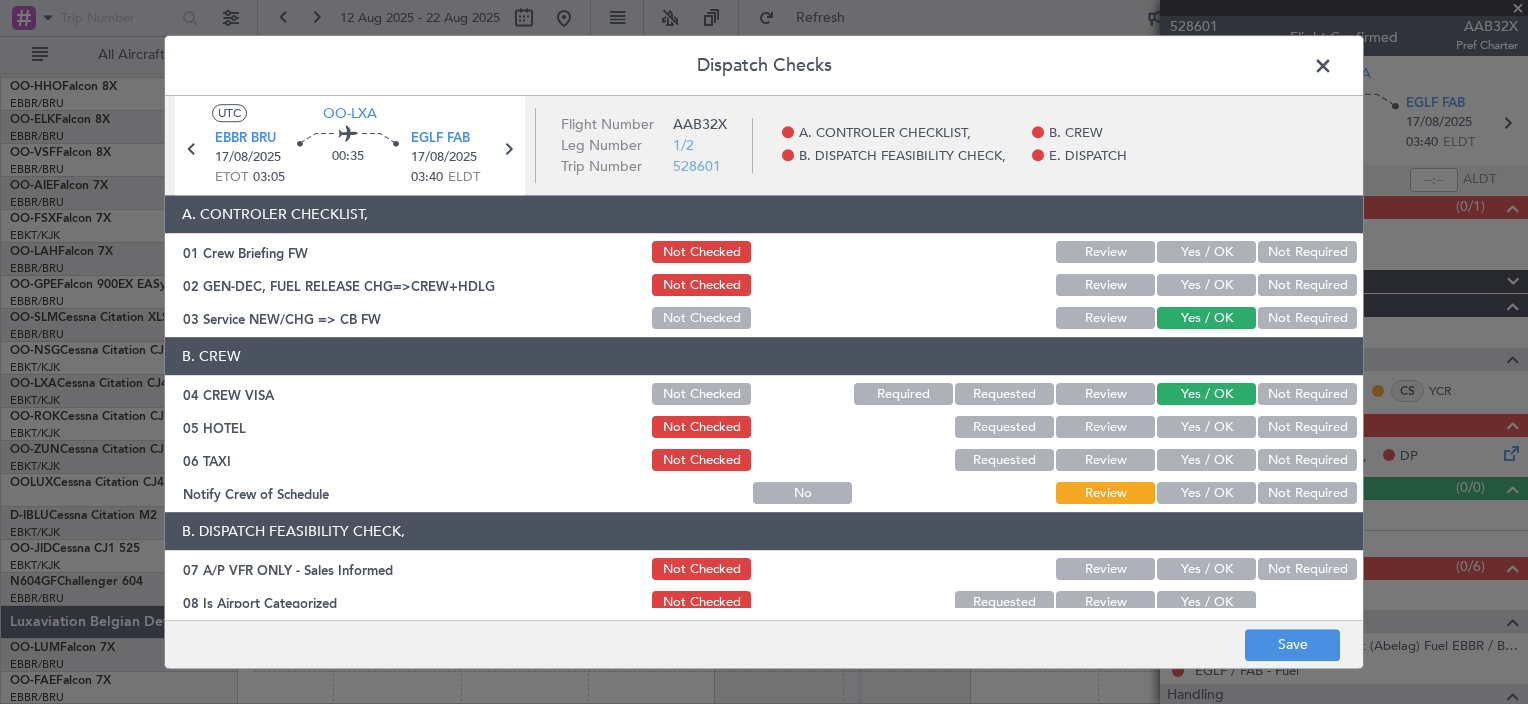 click on "Yes / OK" 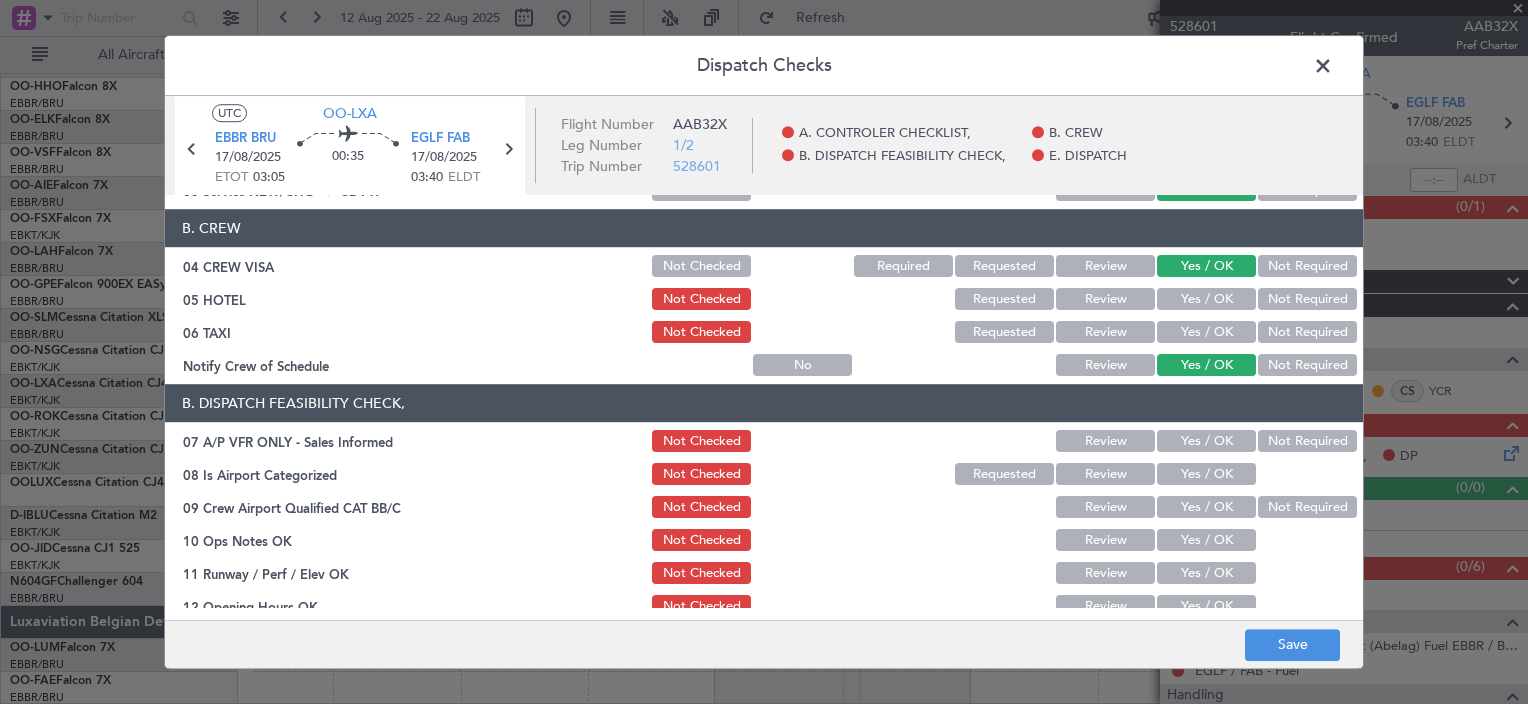 scroll, scrollTop: 0, scrollLeft: 0, axis: both 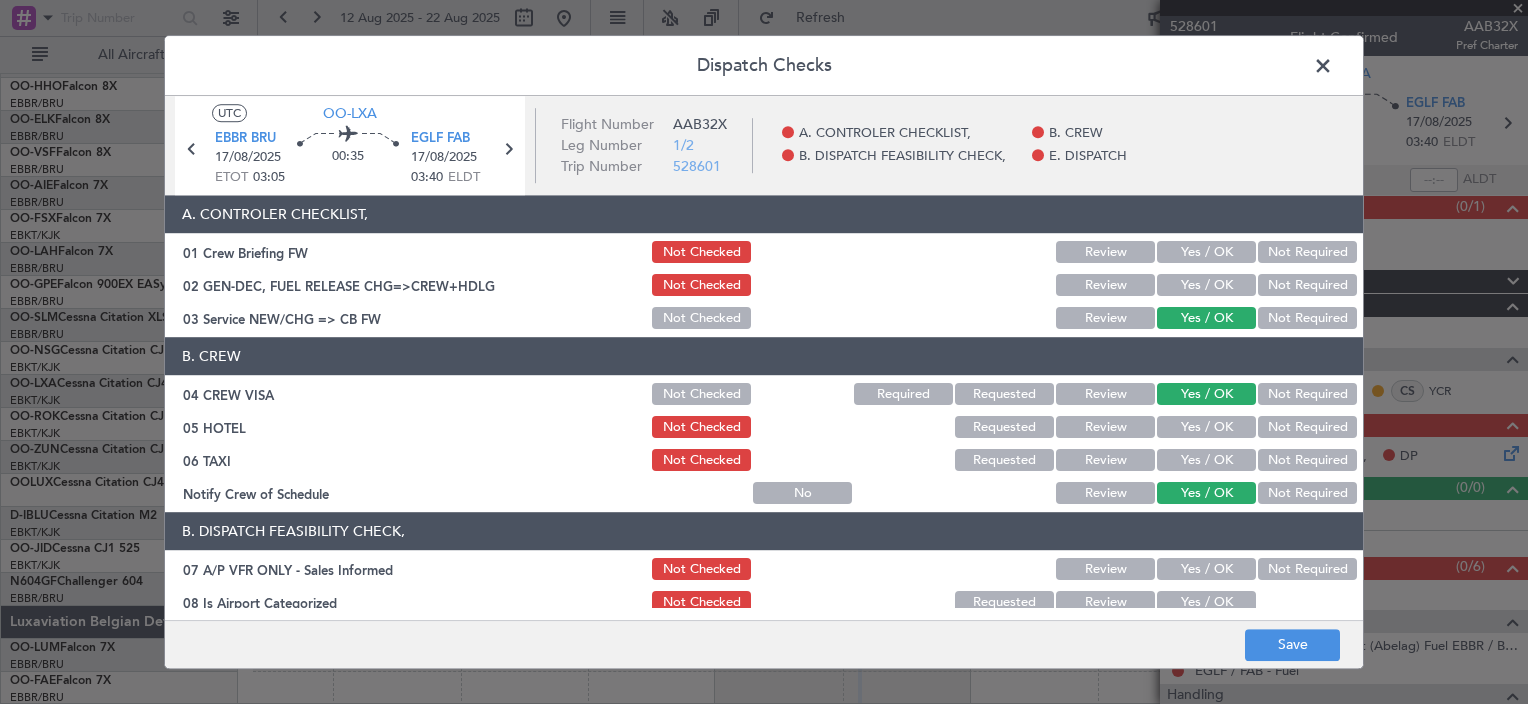 click 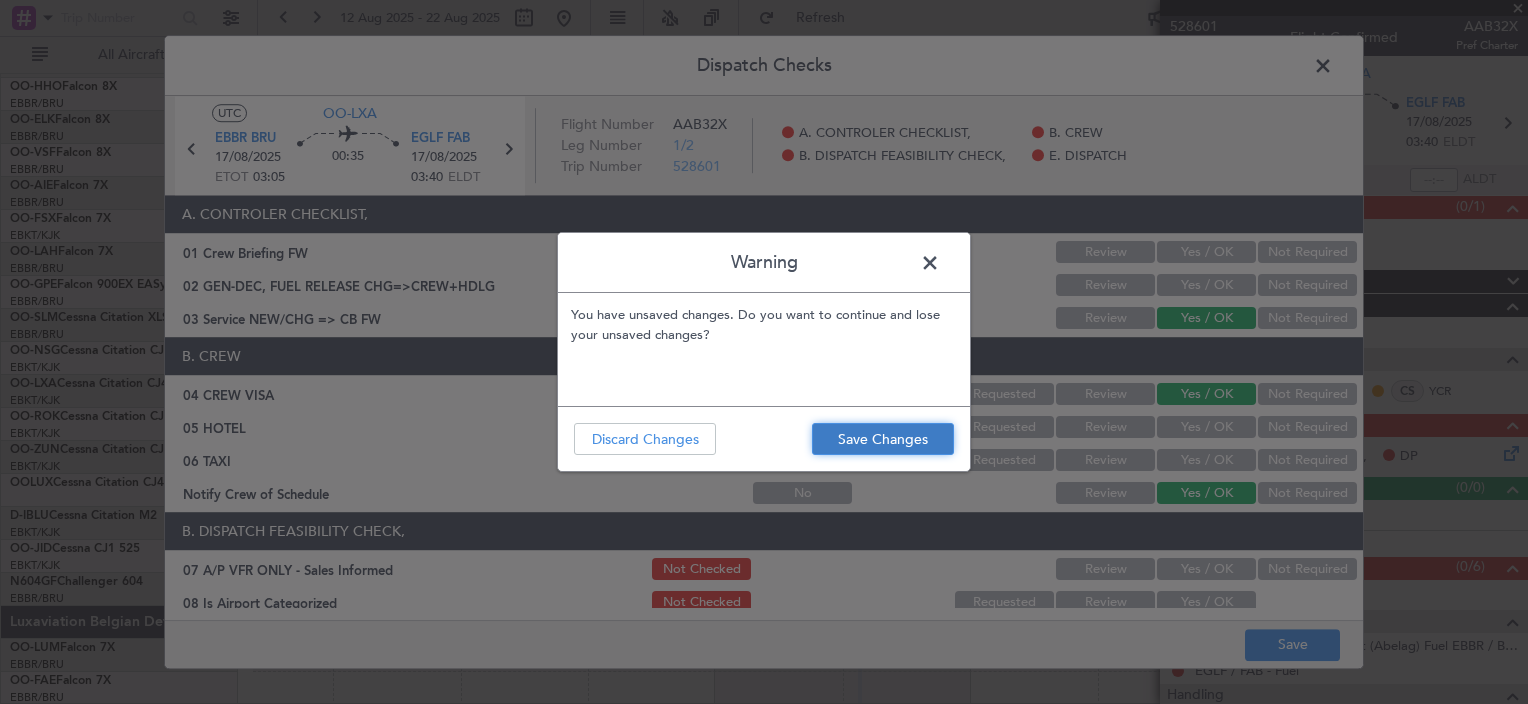 click on "Save Changes" 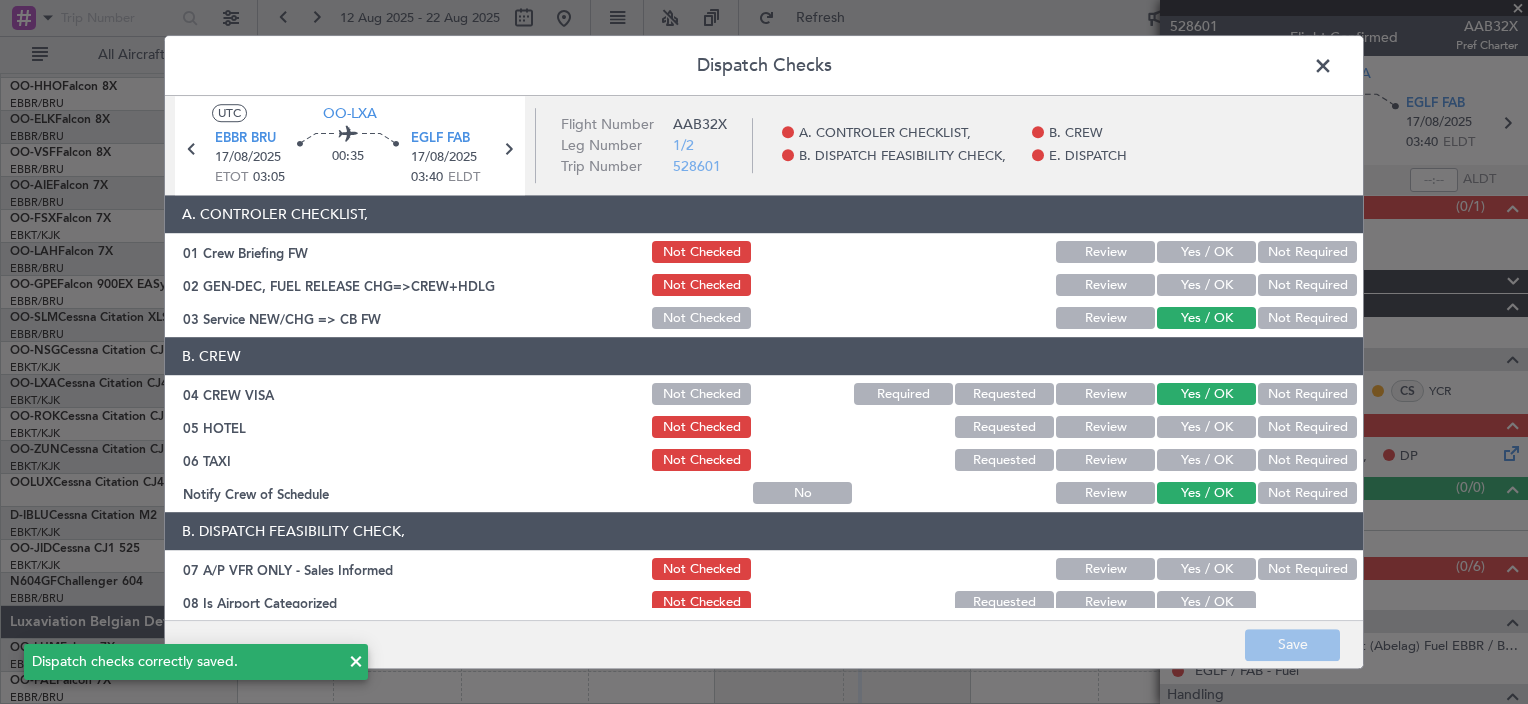 click 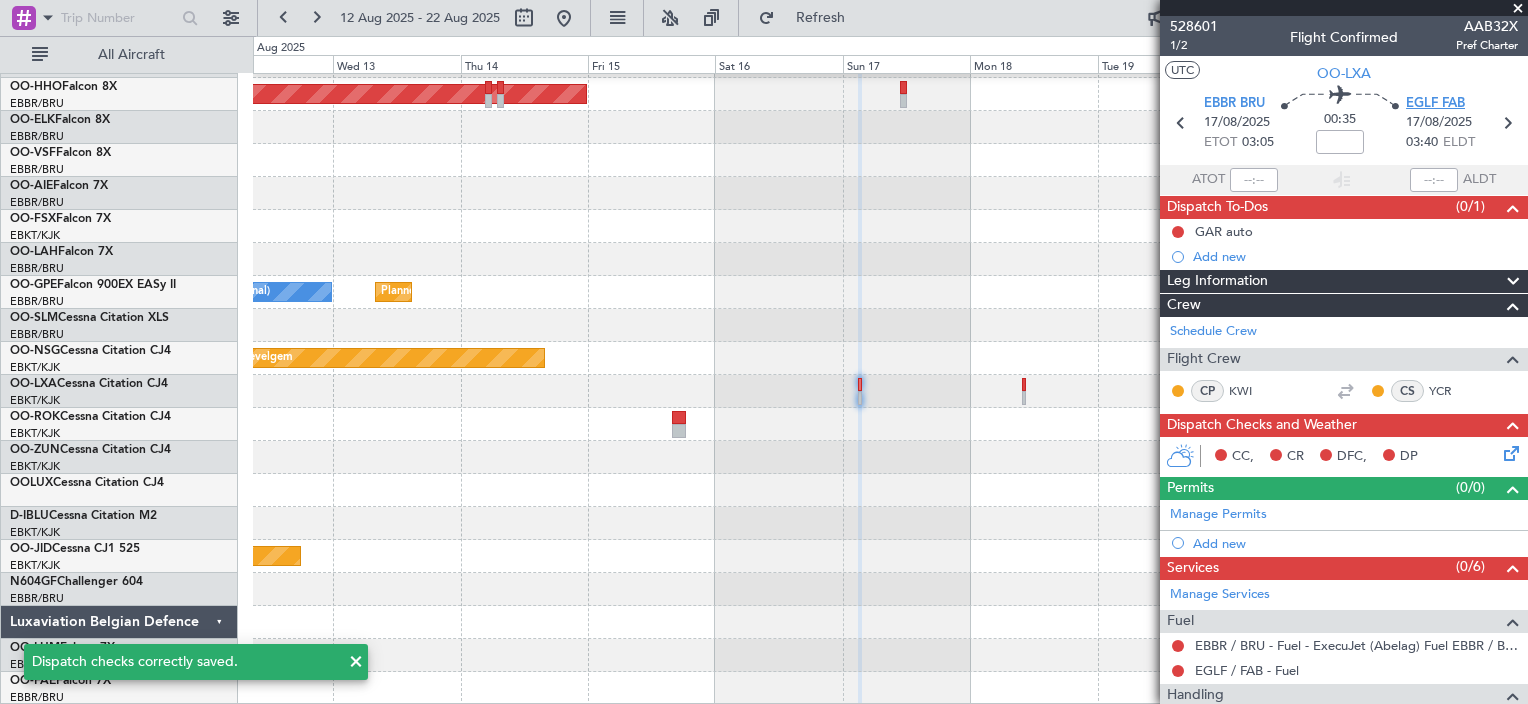click on "EGLF  FAB" at bounding box center [1435, 104] 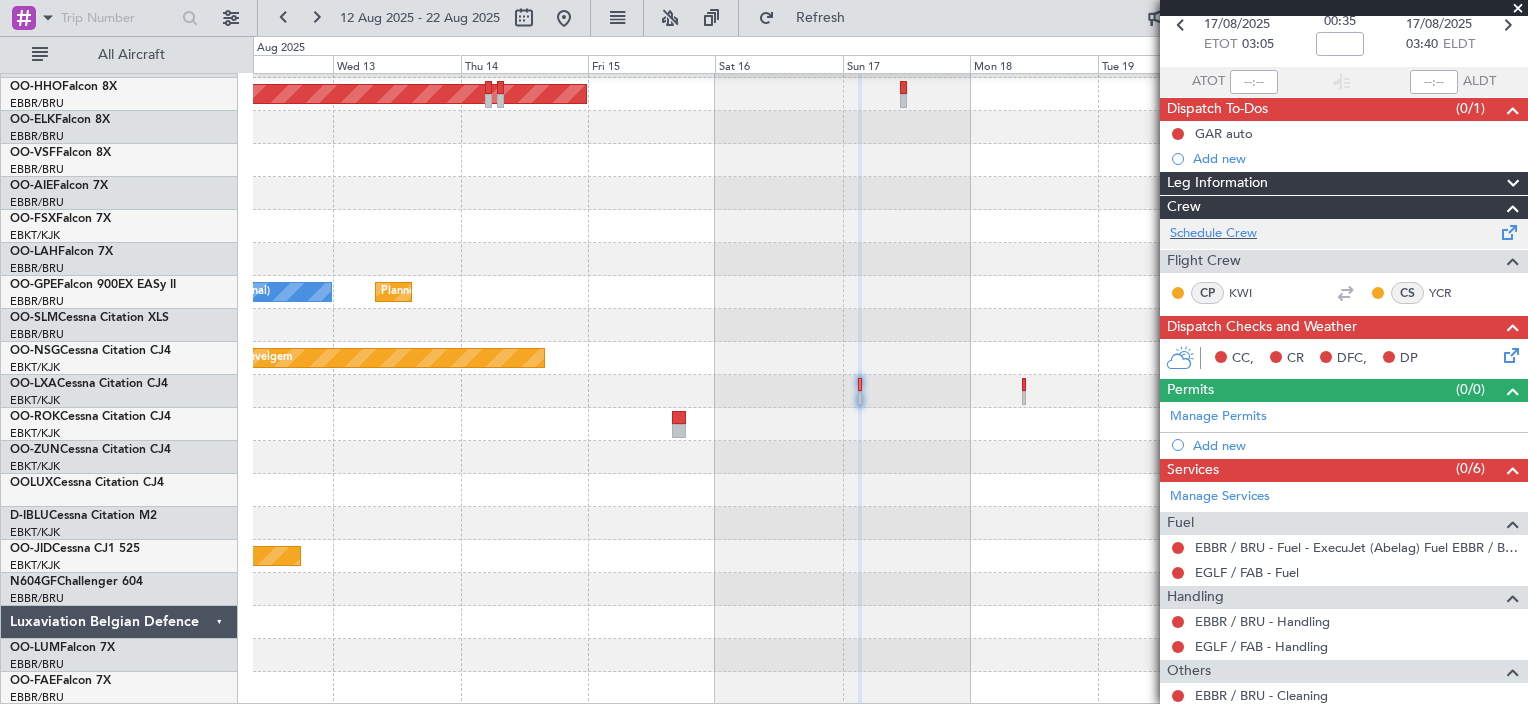 scroll, scrollTop: 108, scrollLeft: 0, axis: vertical 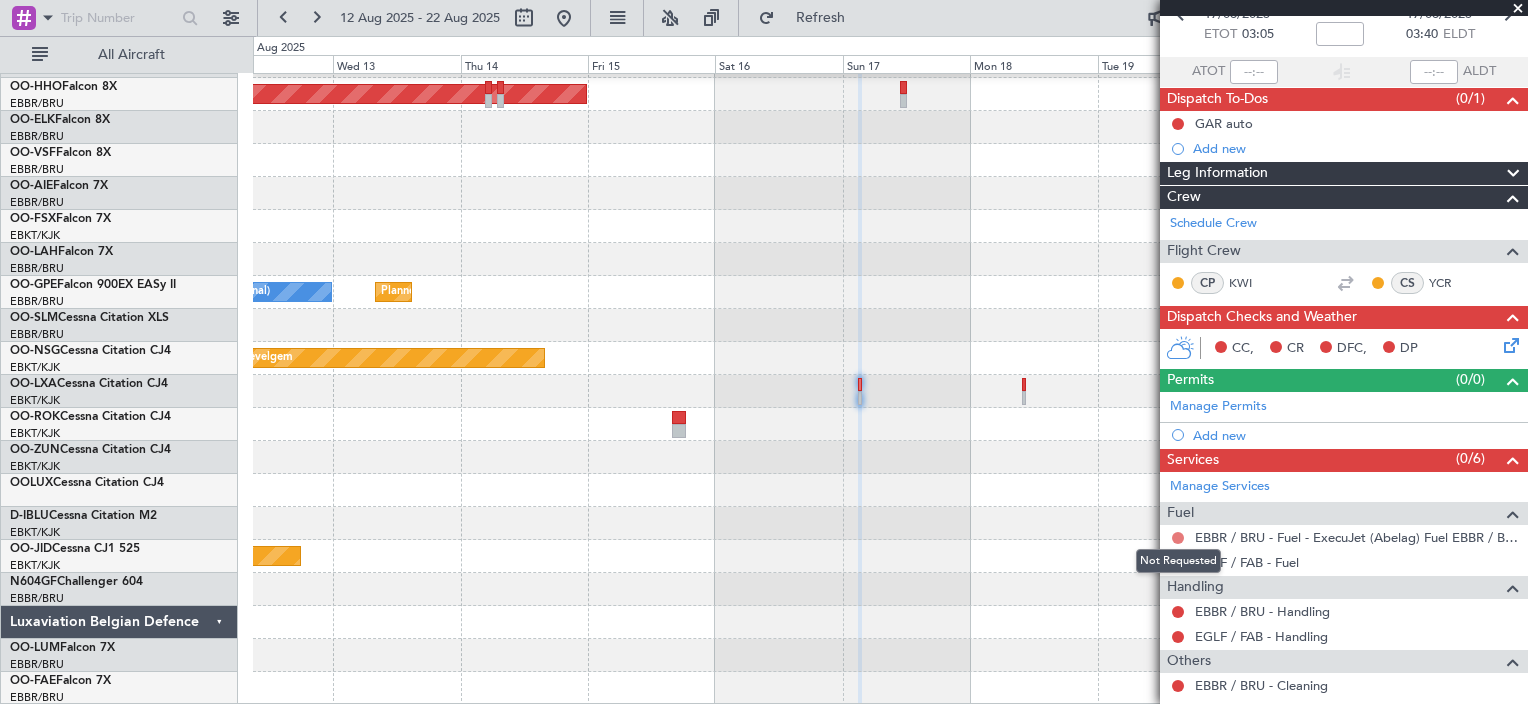 click at bounding box center [1178, 538] 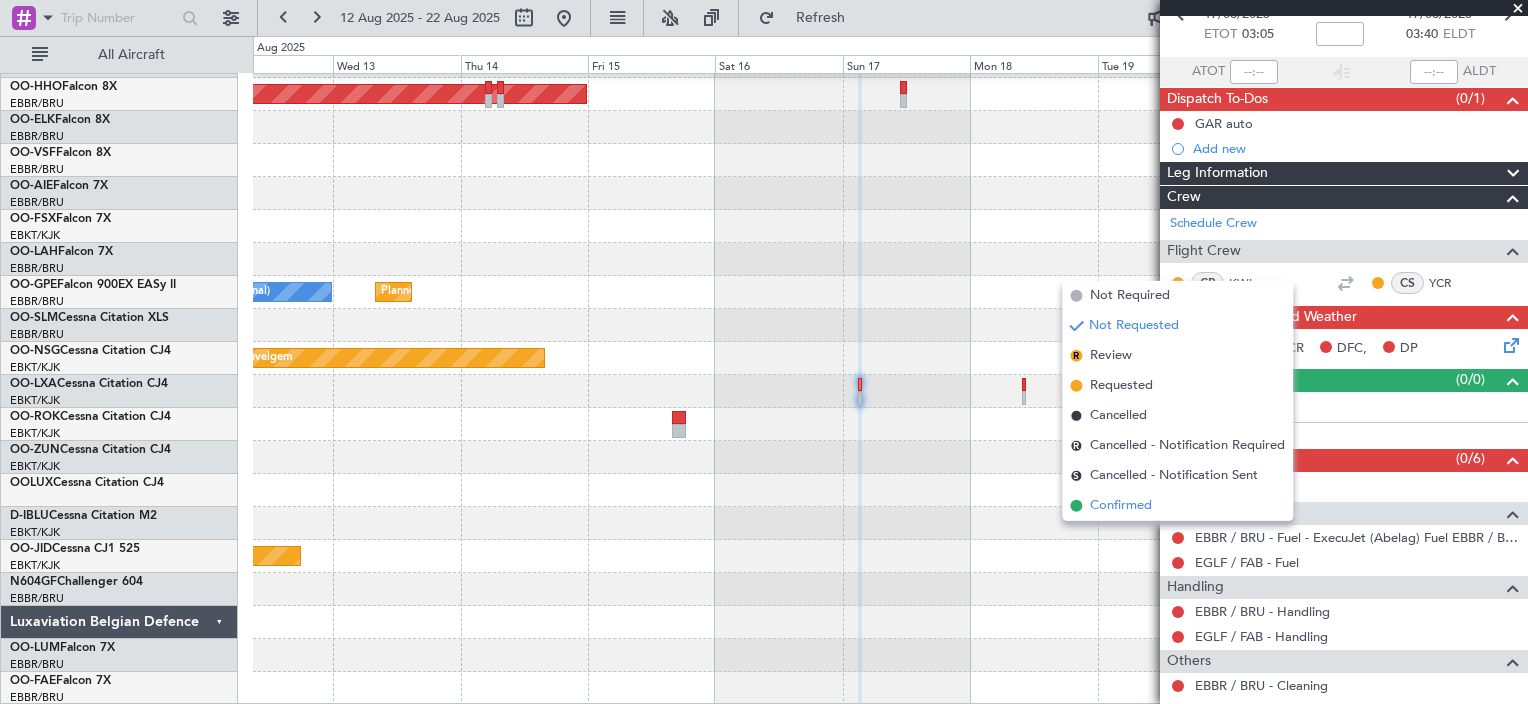 click on "Confirmed" at bounding box center [1121, 506] 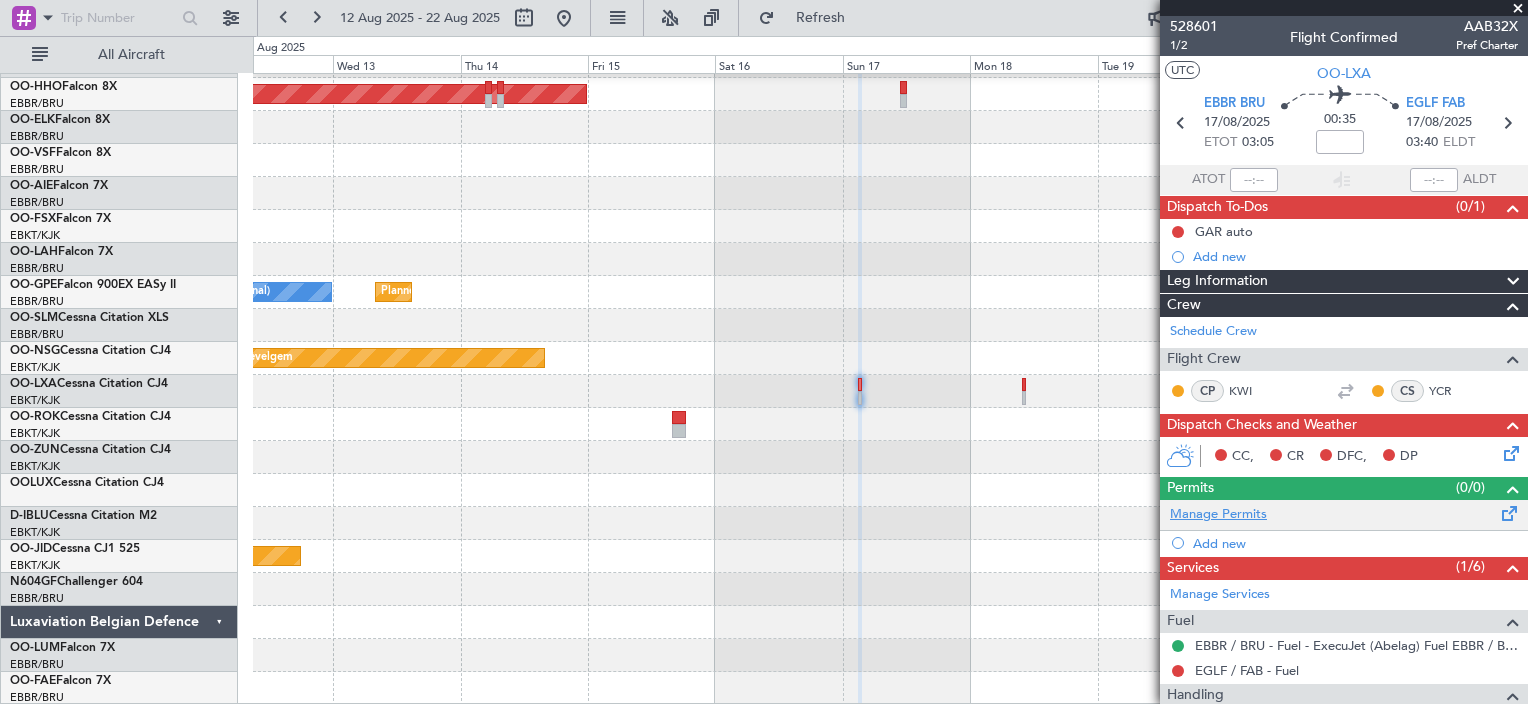 scroll, scrollTop: 80, scrollLeft: 0, axis: vertical 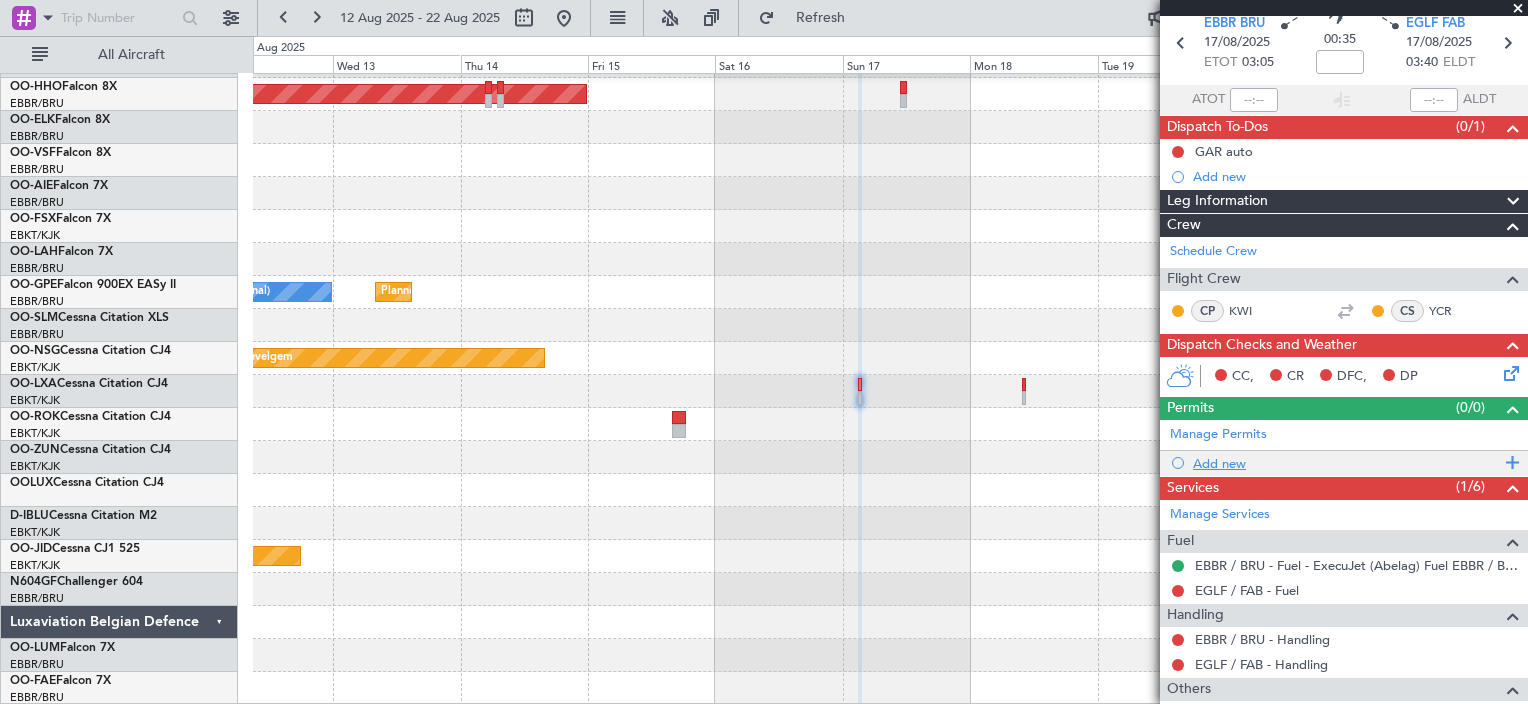 click on "Add new" at bounding box center (1346, 463) 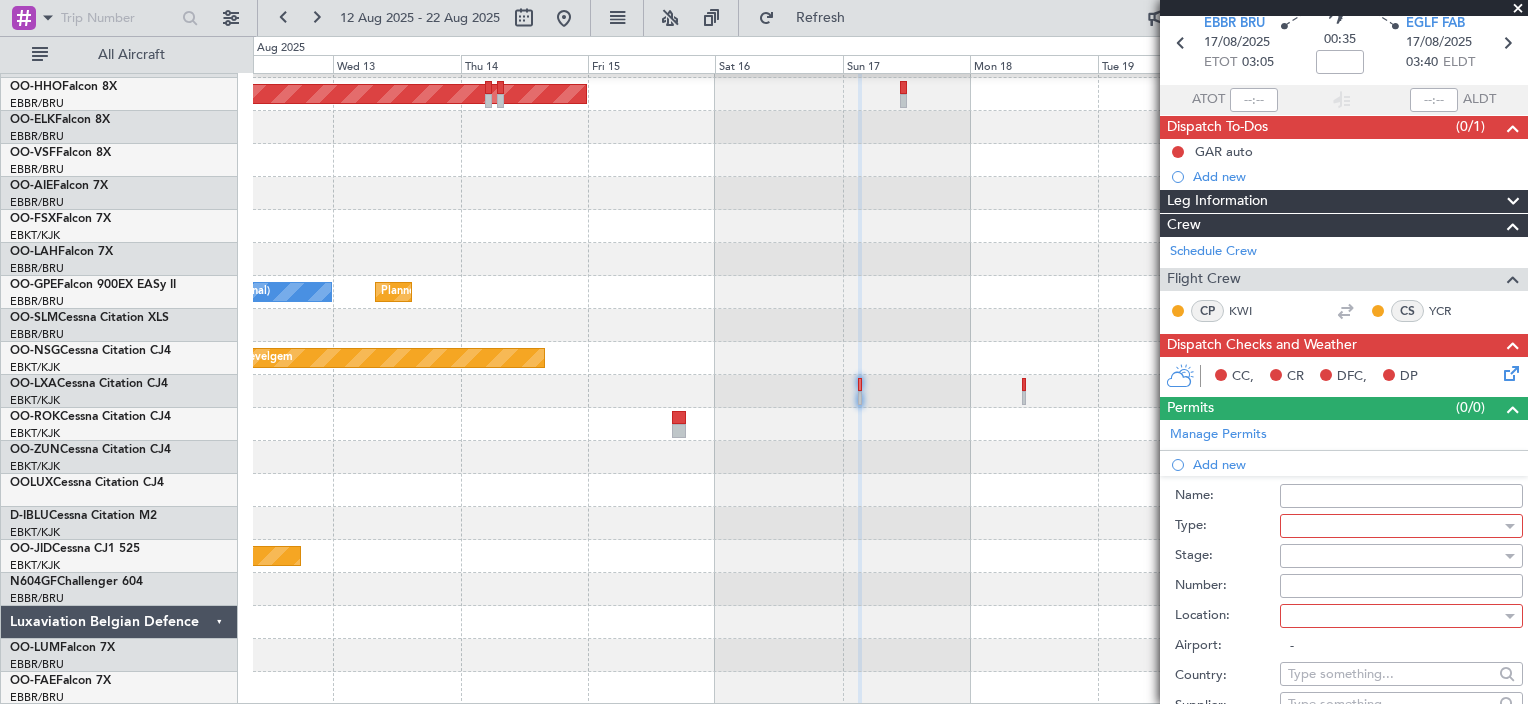 click at bounding box center (1394, 526) 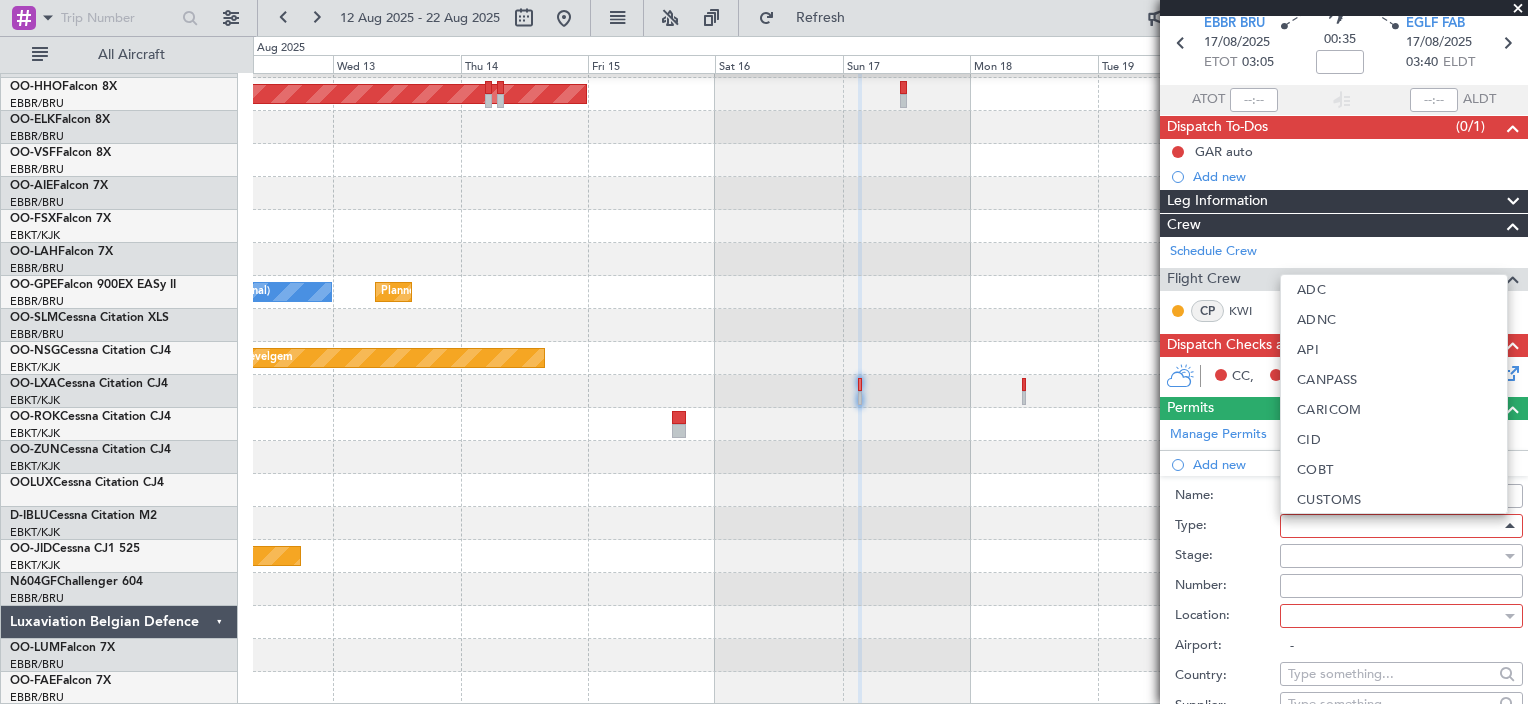 scroll, scrollTop: 450, scrollLeft: 0, axis: vertical 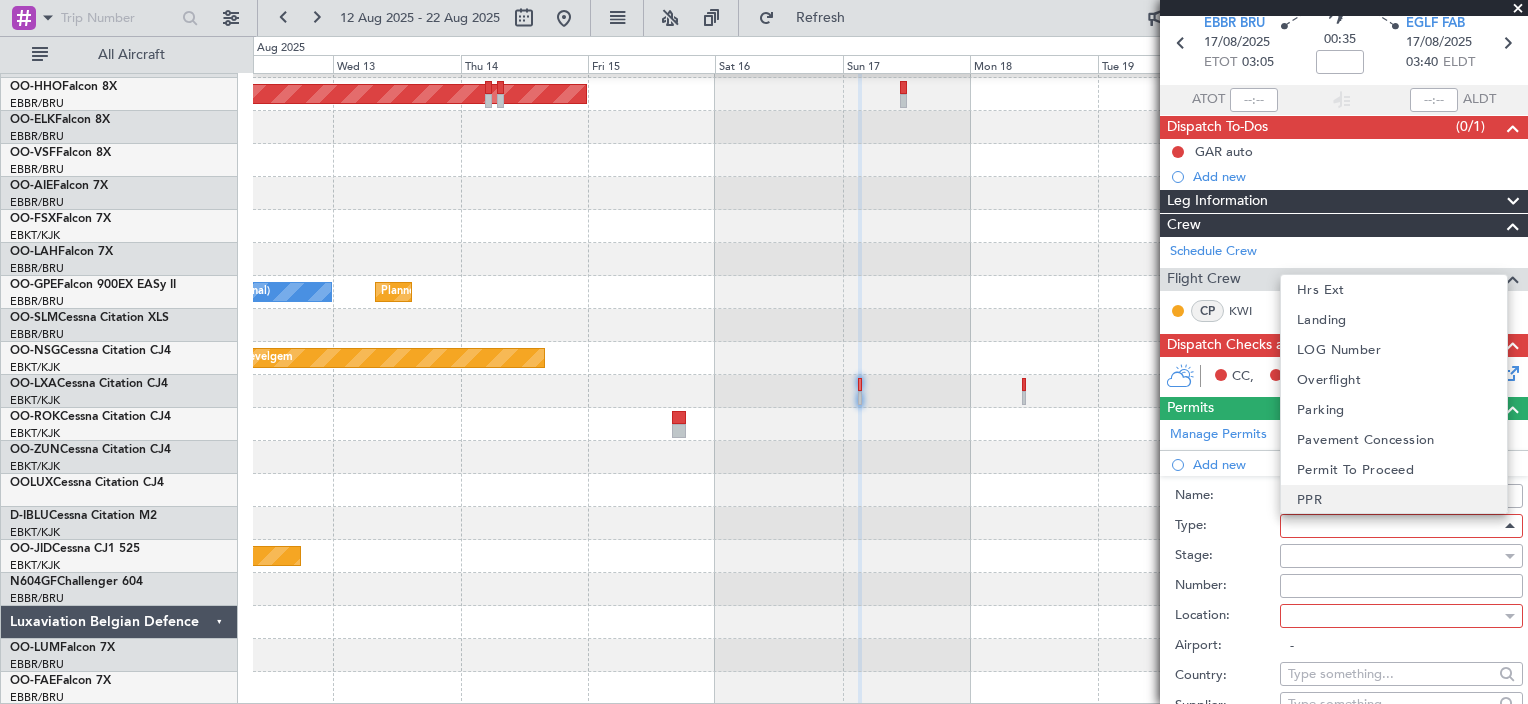 click on "PPR" at bounding box center [1394, 500] 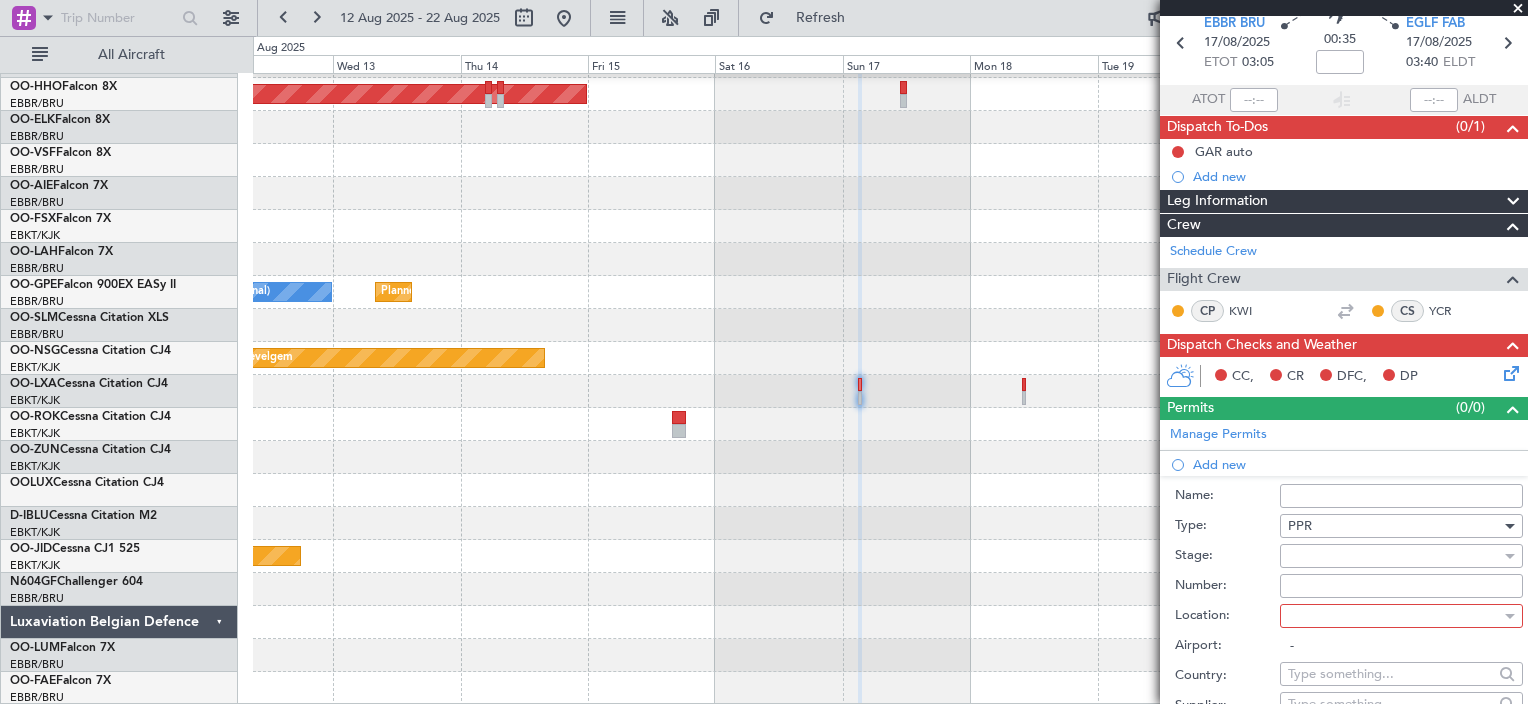 click at bounding box center [1394, 616] 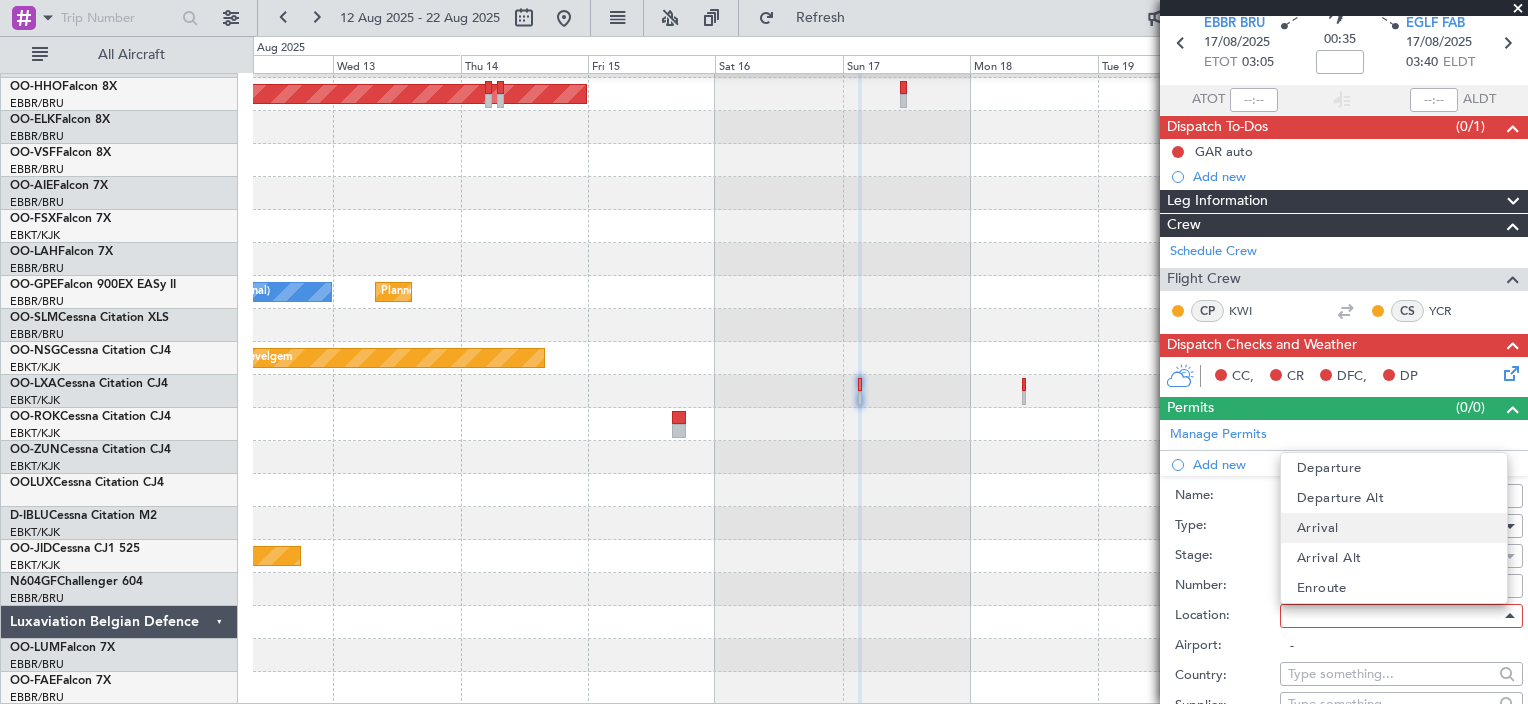 click on "Arrival" at bounding box center (1394, 528) 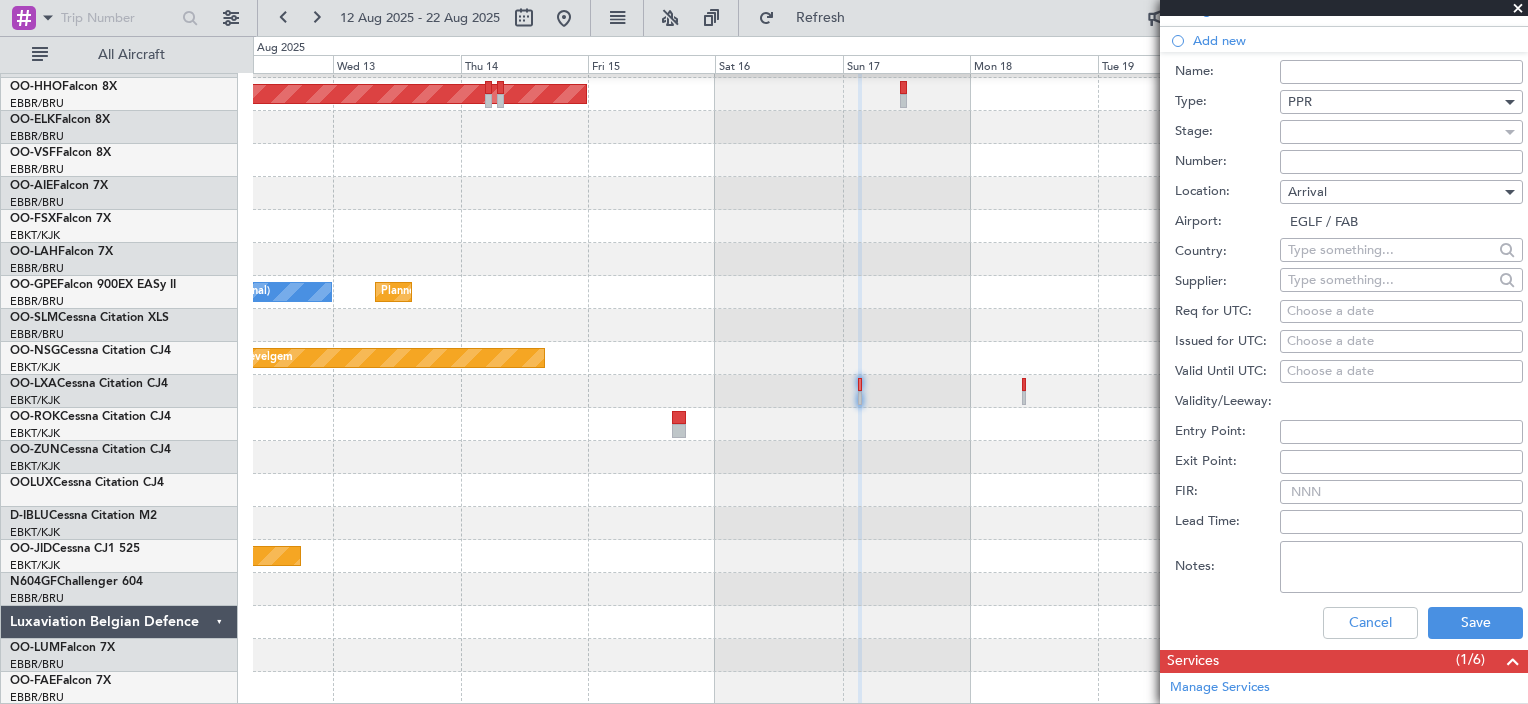 scroll, scrollTop: 503, scrollLeft: 0, axis: vertical 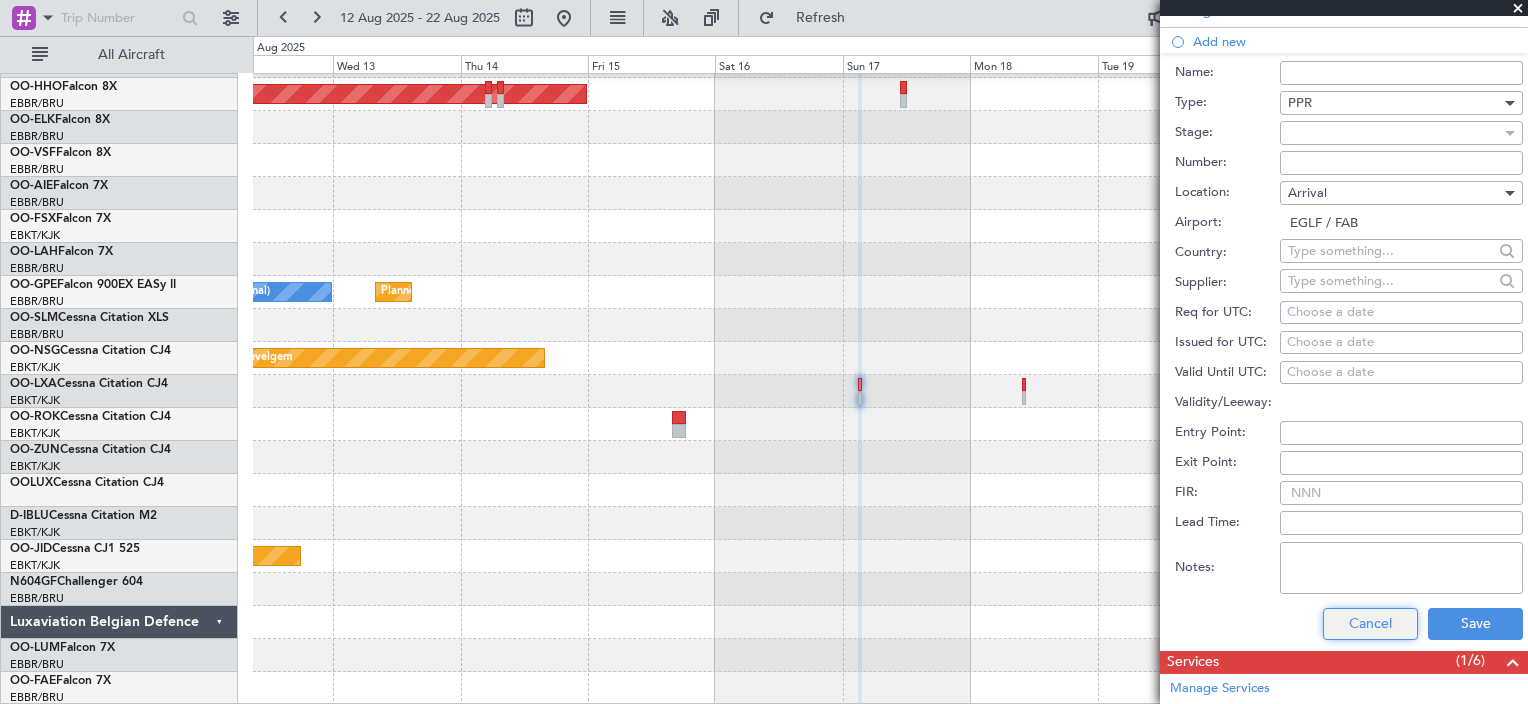 click on "Cancel" at bounding box center (1370, 624) 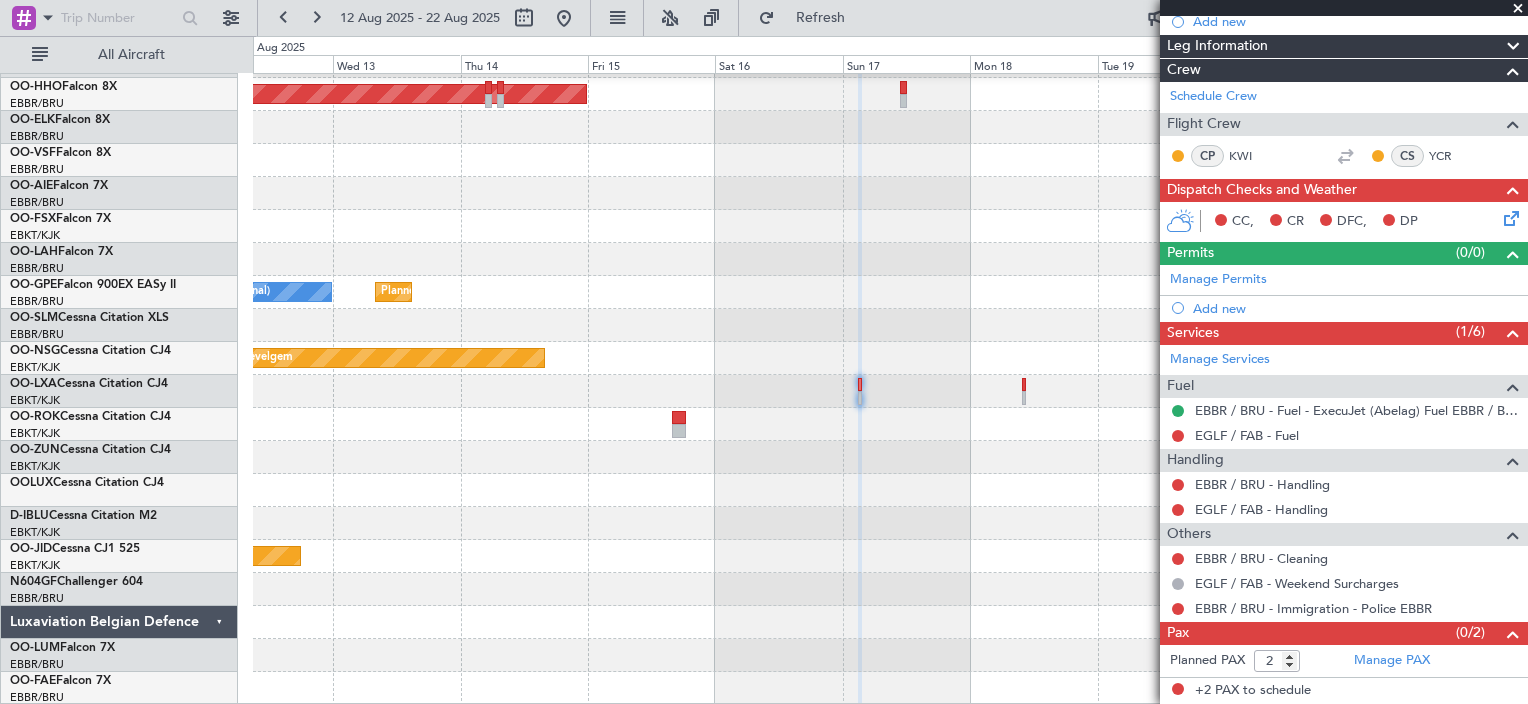 scroll, scrollTop: 231, scrollLeft: 0, axis: vertical 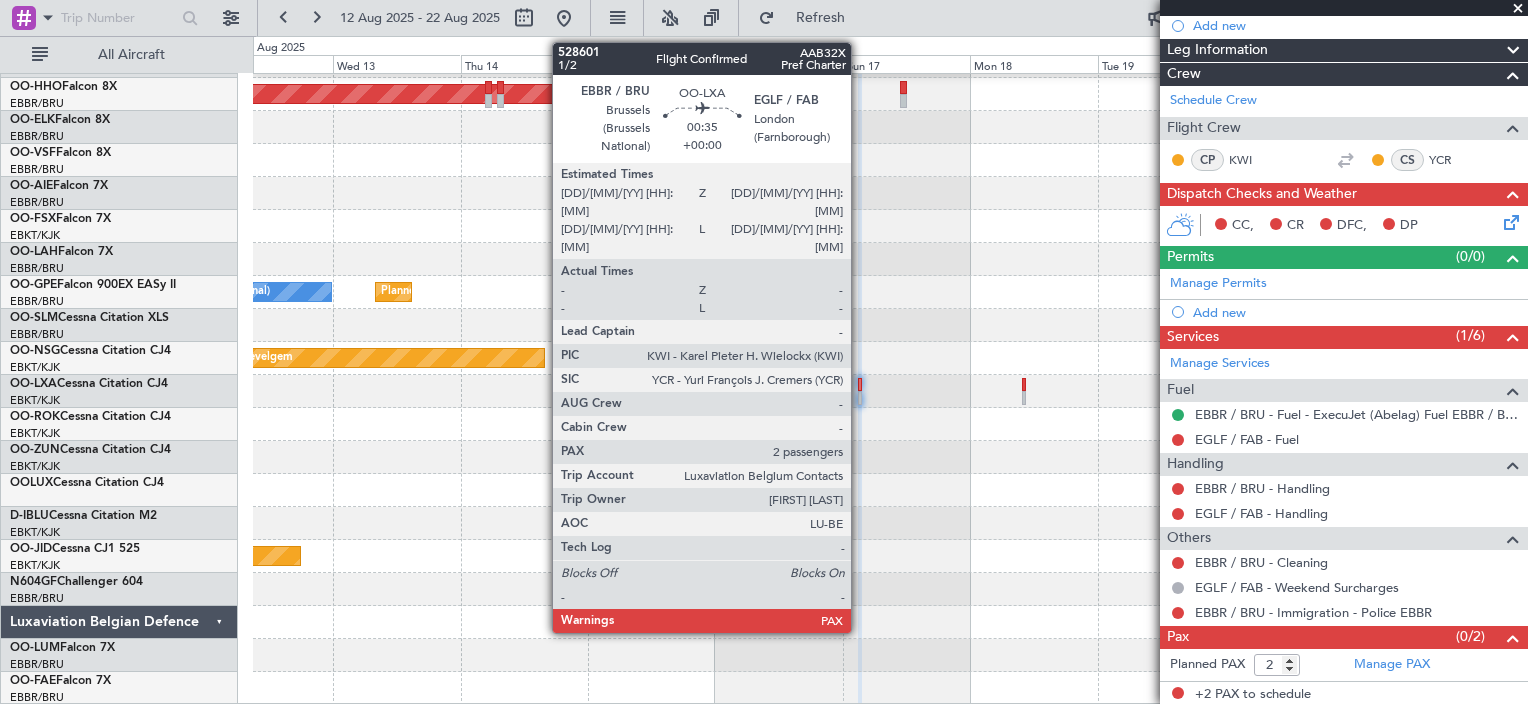 click 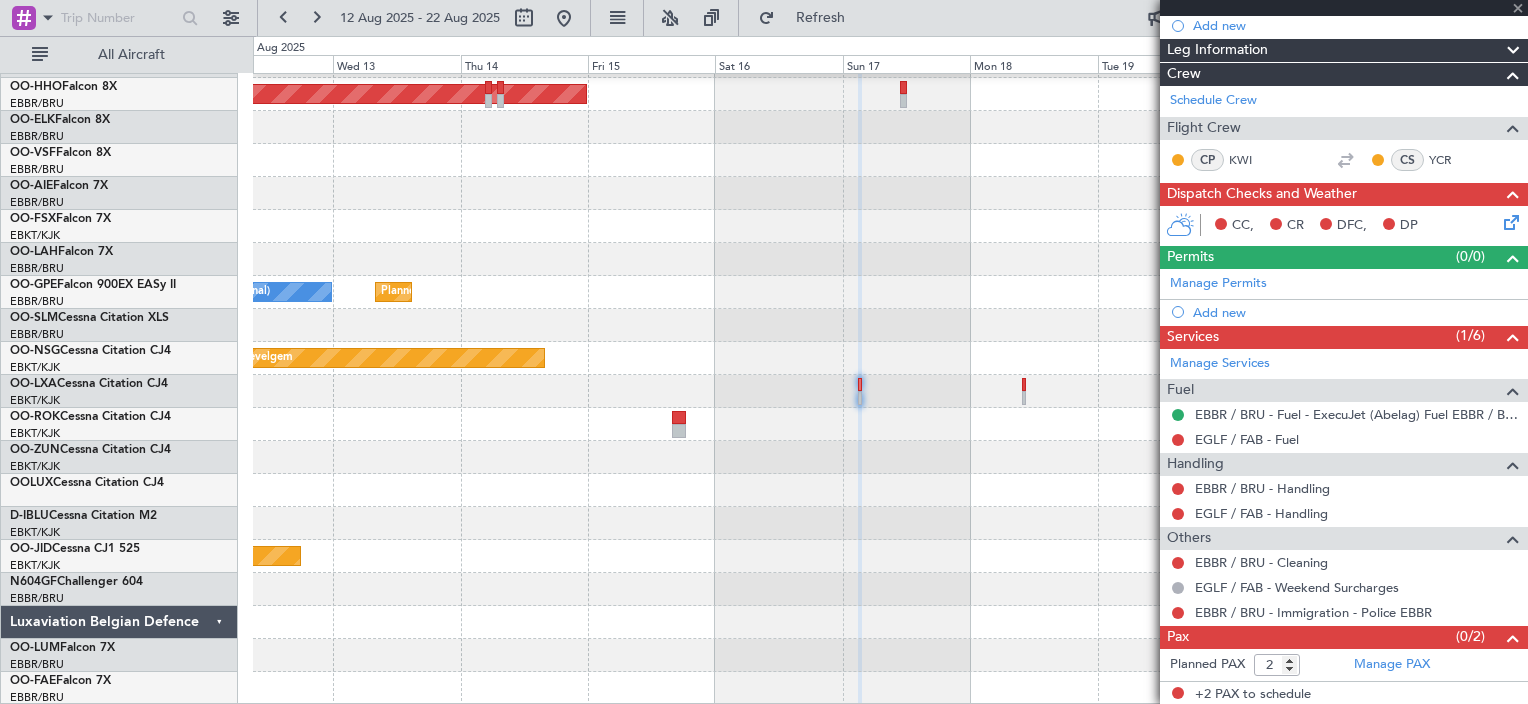 click 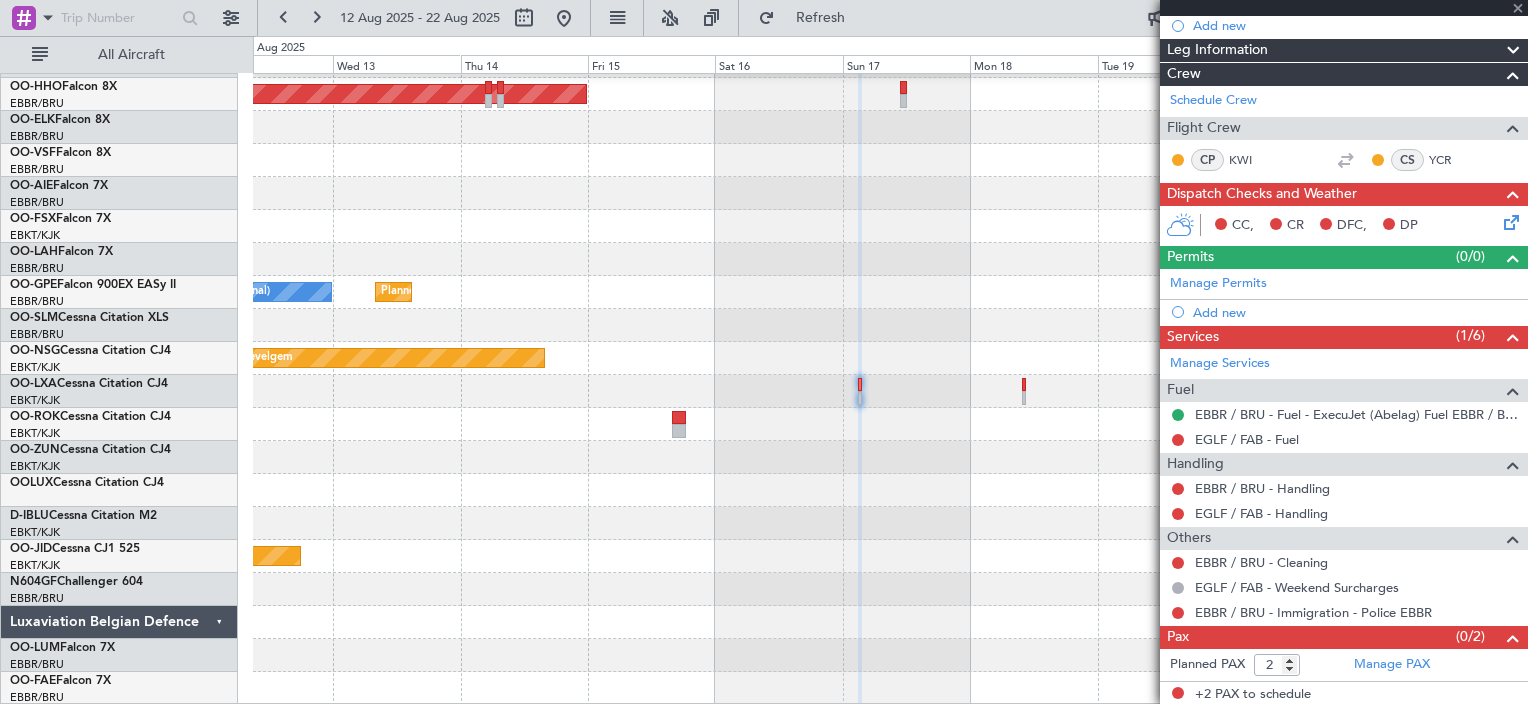 scroll, scrollTop: 0, scrollLeft: 0, axis: both 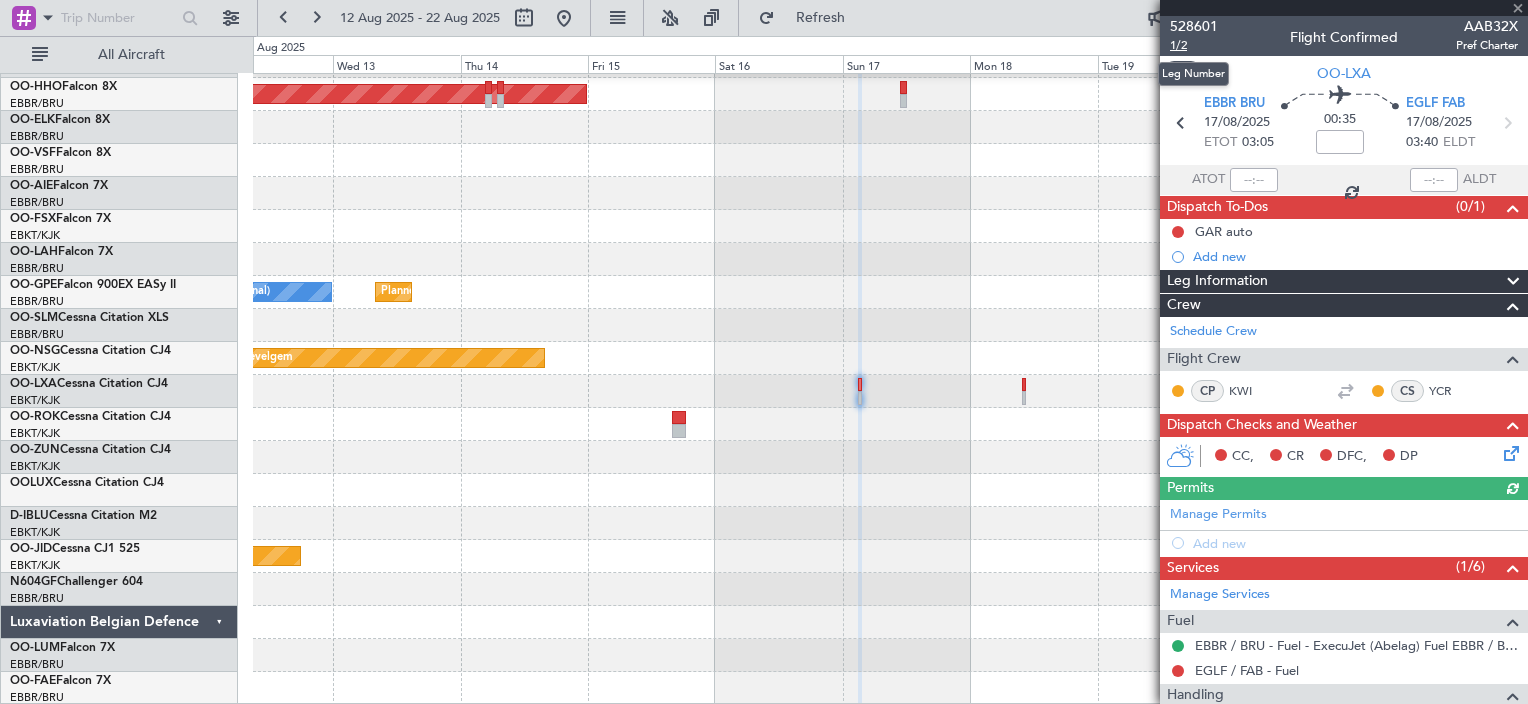 click on "1/2" at bounding box center [1194, 45] 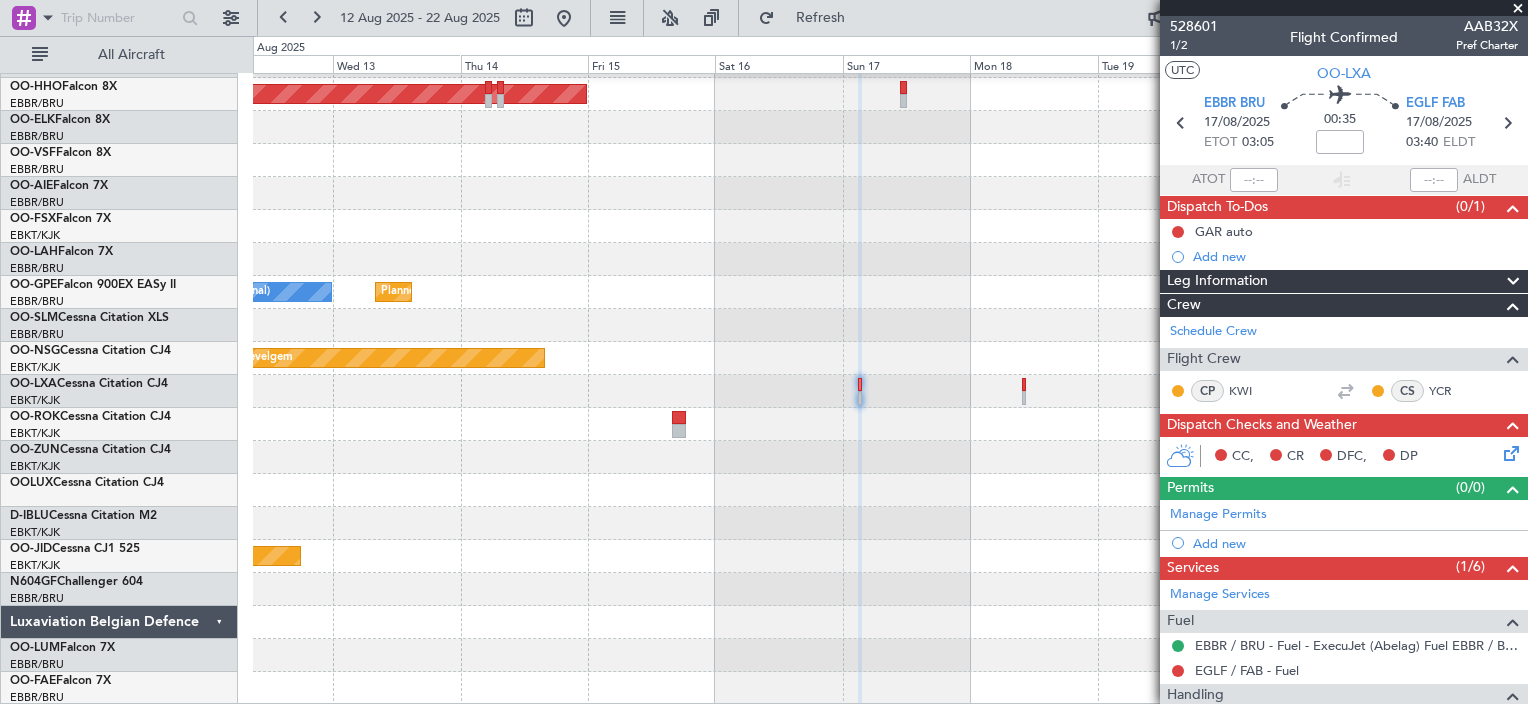 scroll, scrollTop: 231, scrollLeft: 0, axis: vertical 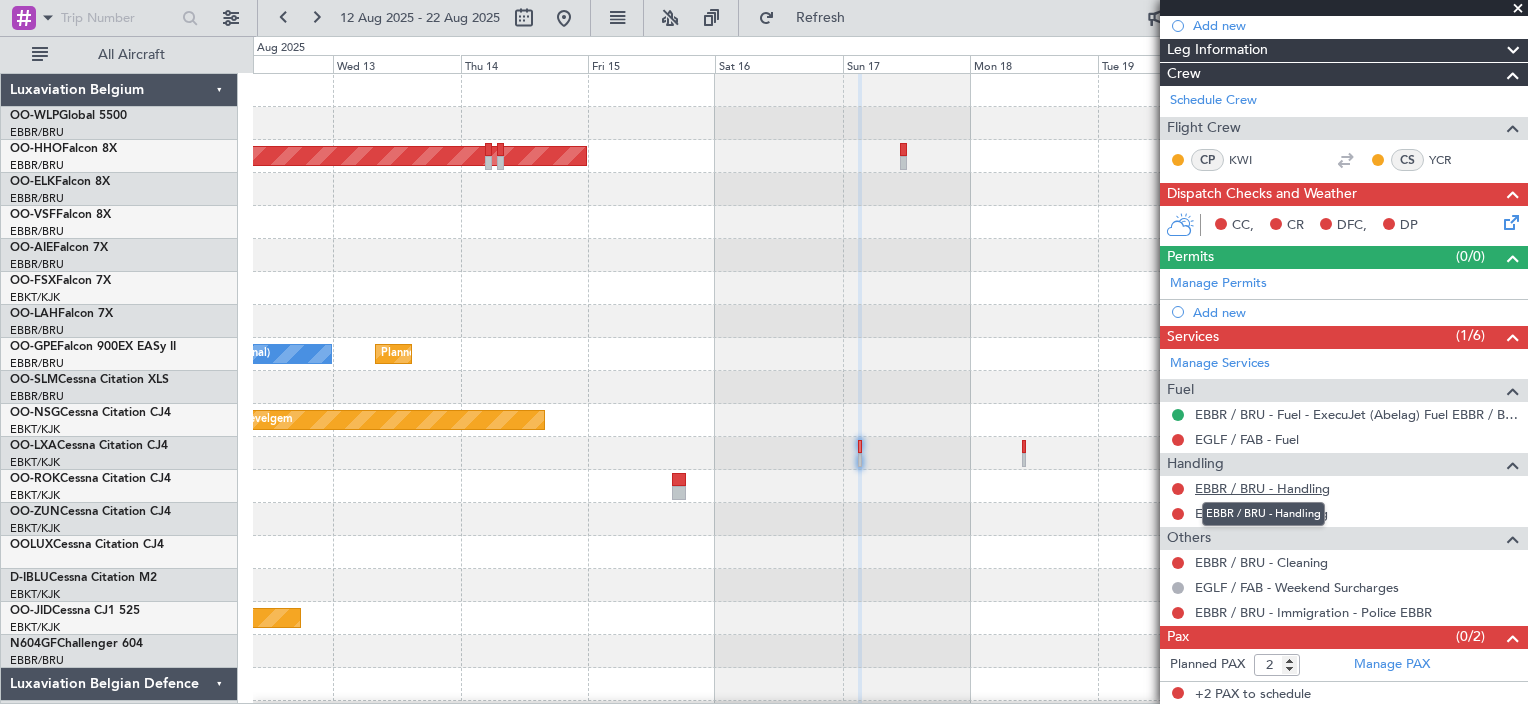 click on "EBBR / BRU - Handling" at bounding box center (1262, 488) 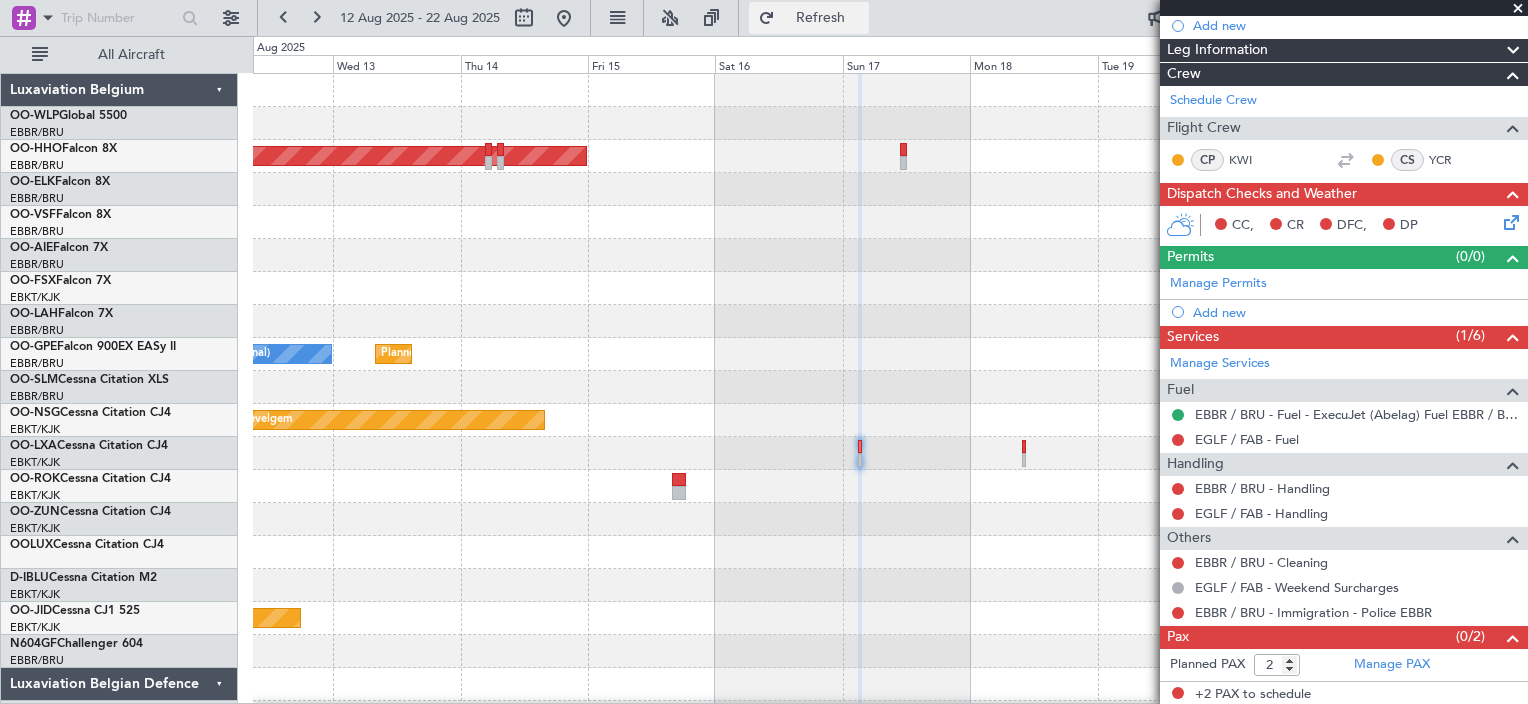 click on "Refresh" 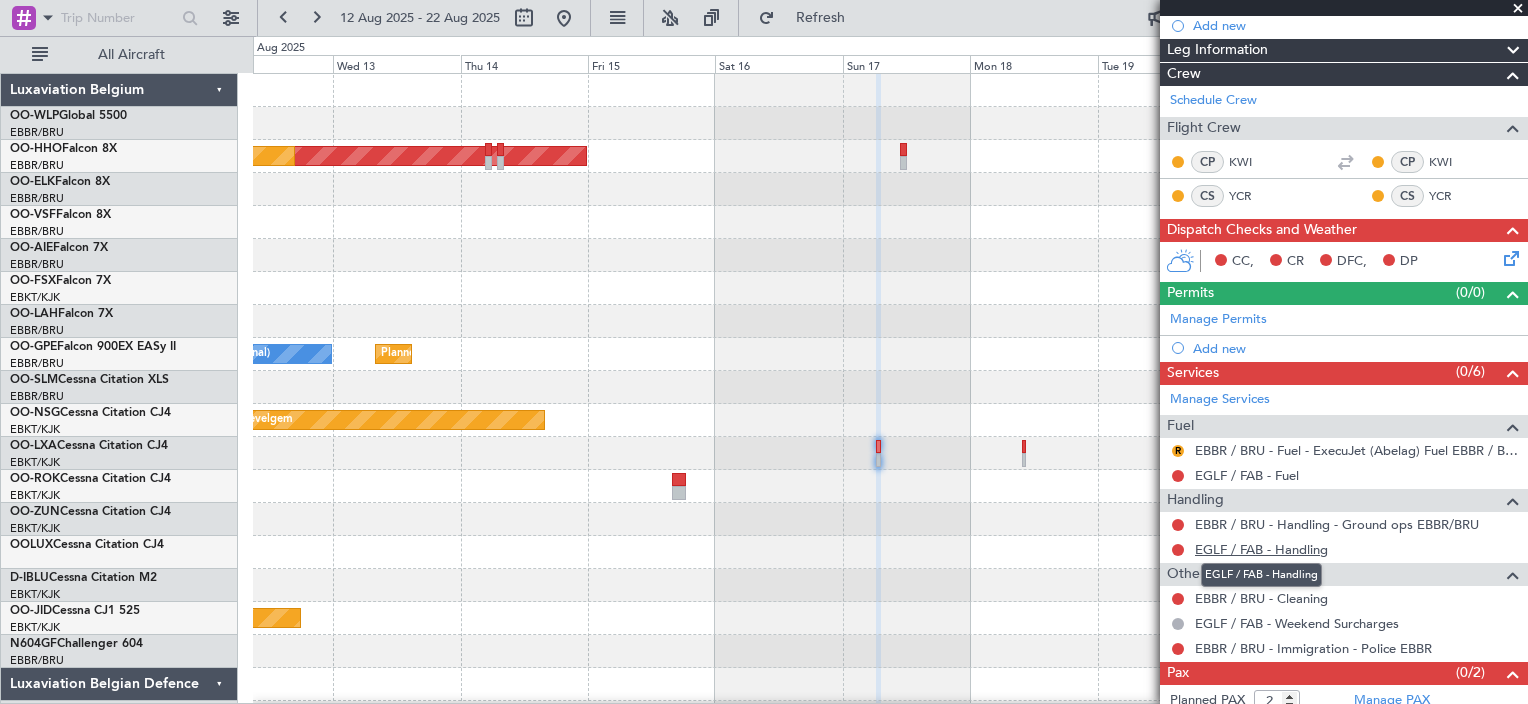 click on "EGLF / FAB - Handling" at bounding box center [1261, 549] 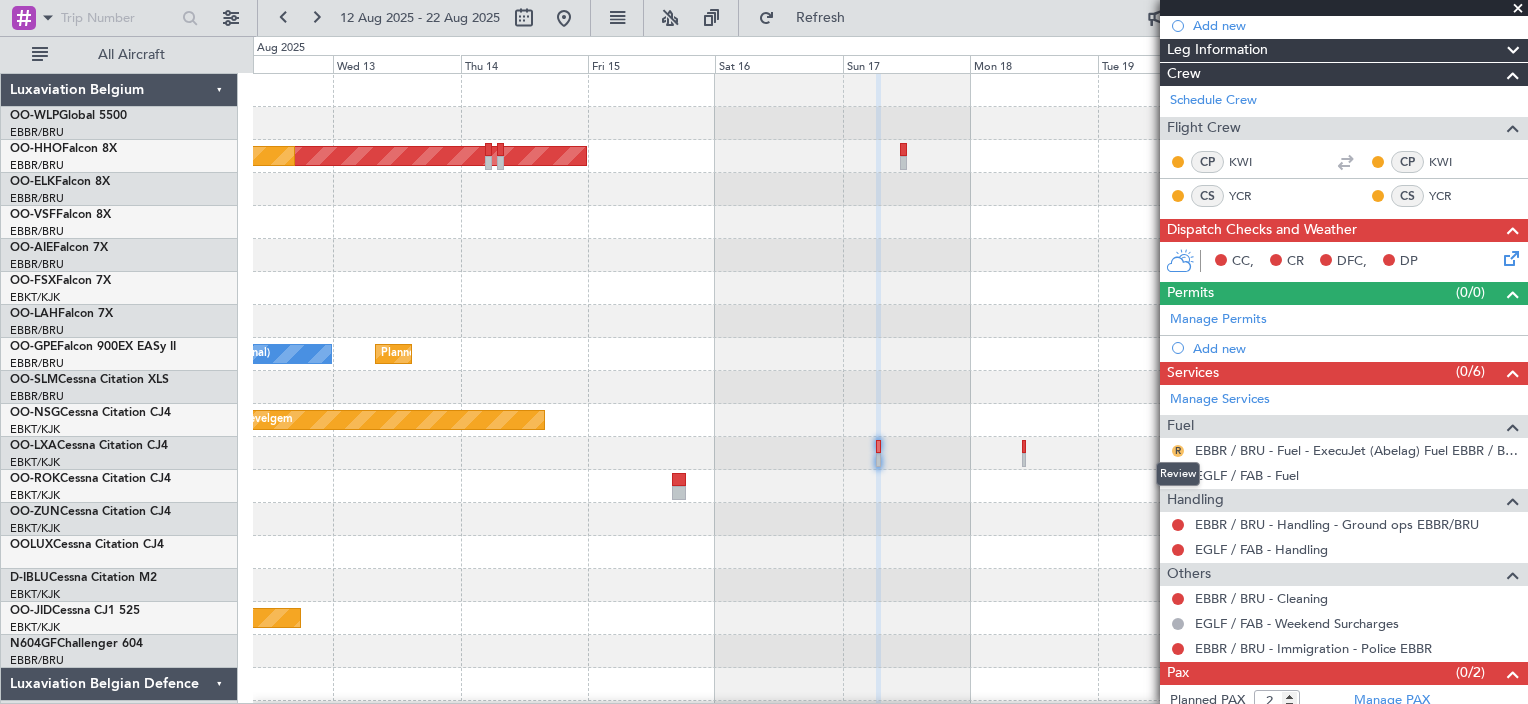 click on "R" at bounding box center (1178, 451) 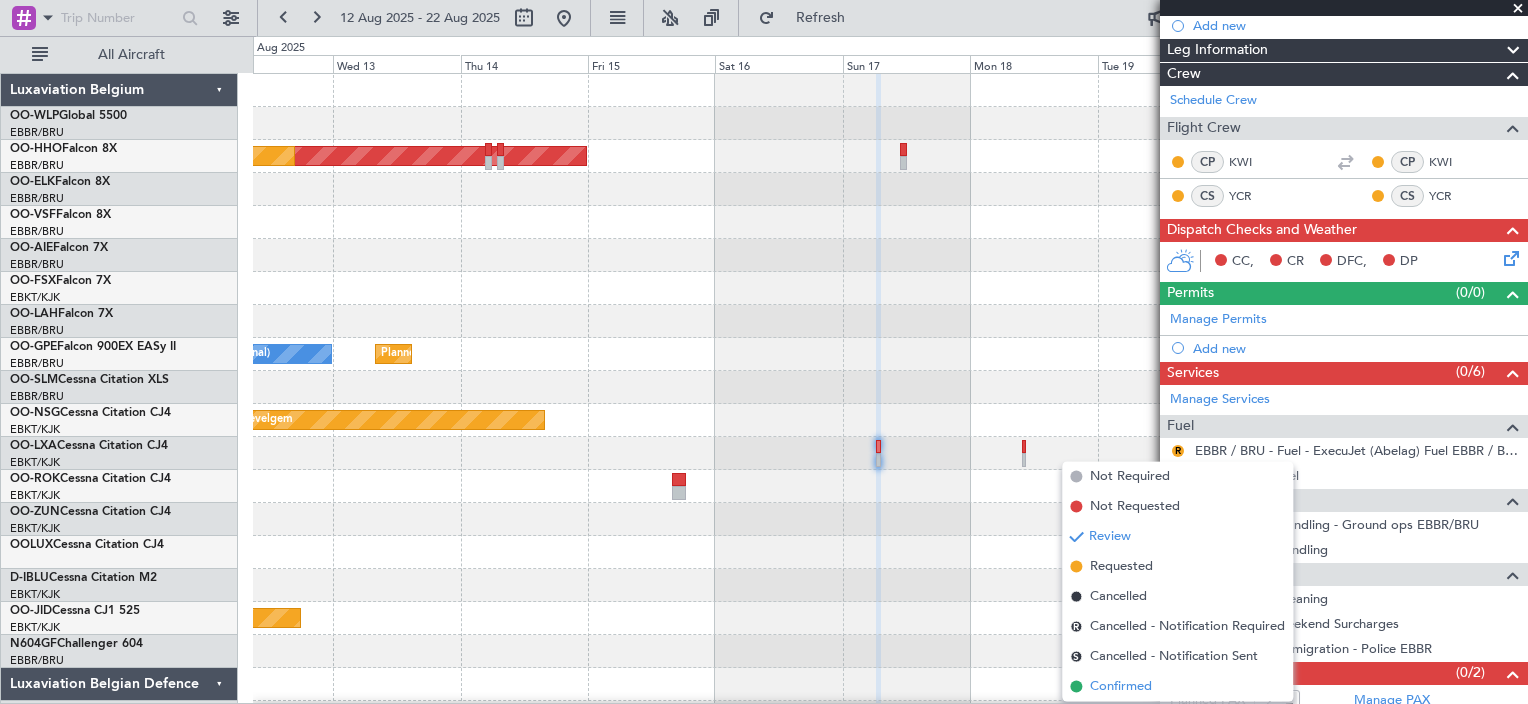 click on "Confirmed" at bounding box center (1121, 687) 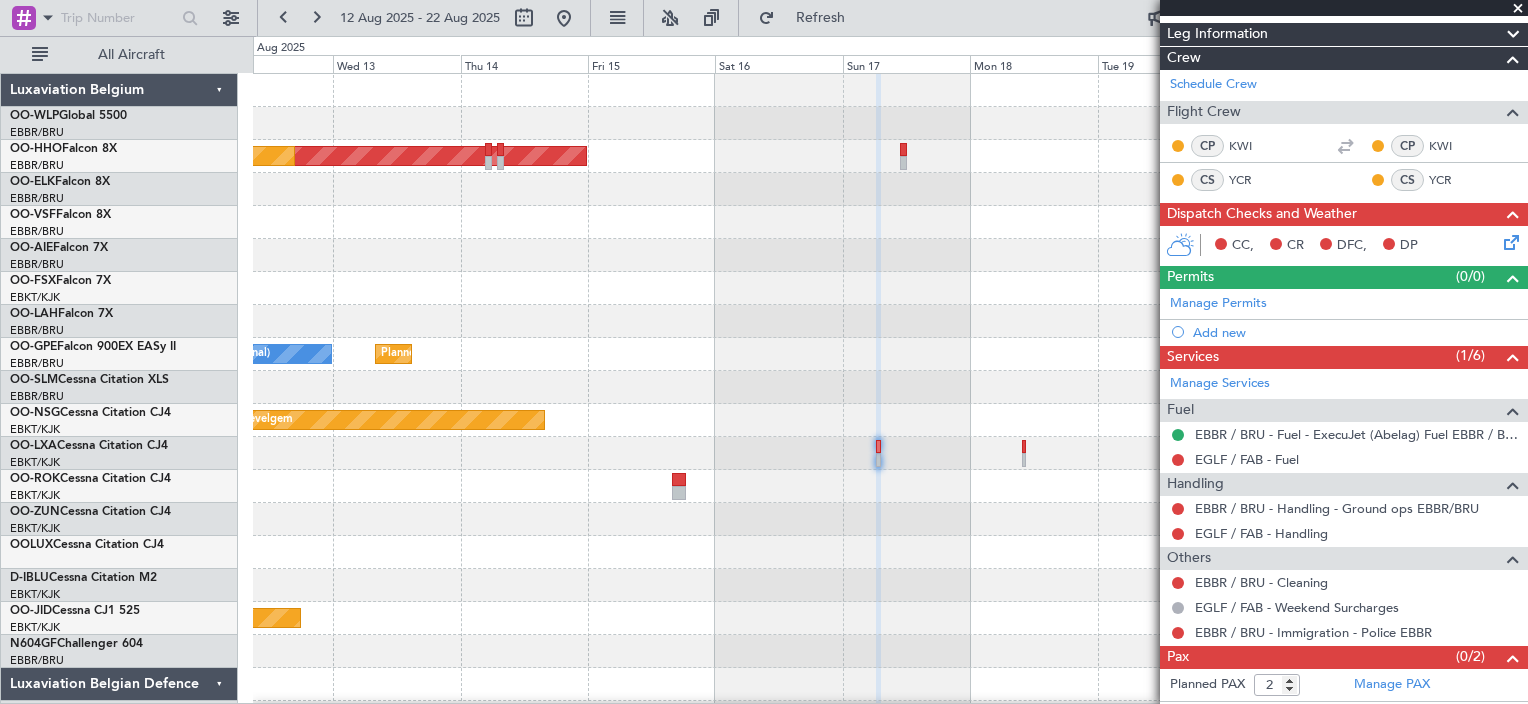 scroll, scrollTop: 267, scrollLeft: 0, axis: vertical 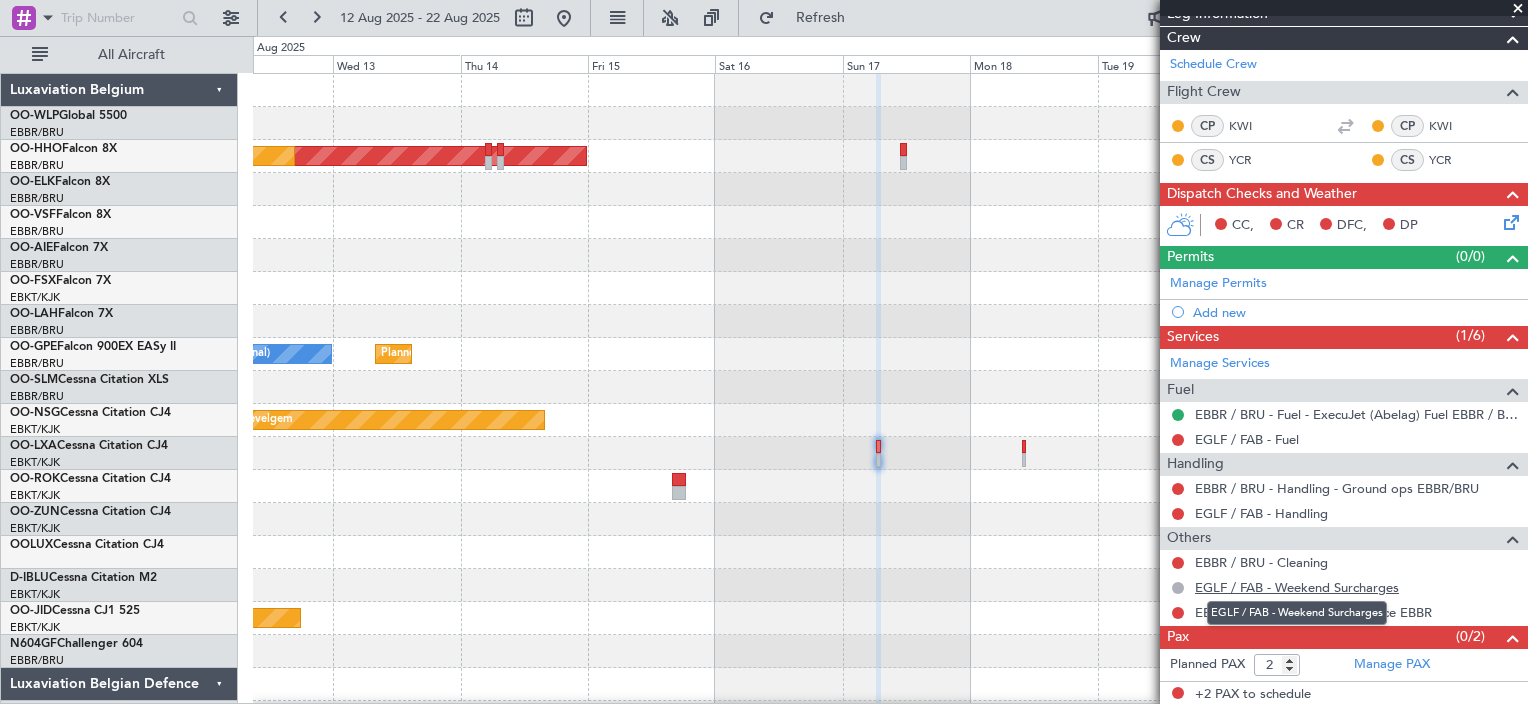 click on "EGLF / FAB - Weekend Surcharges" at bounding box center (1297, 587) 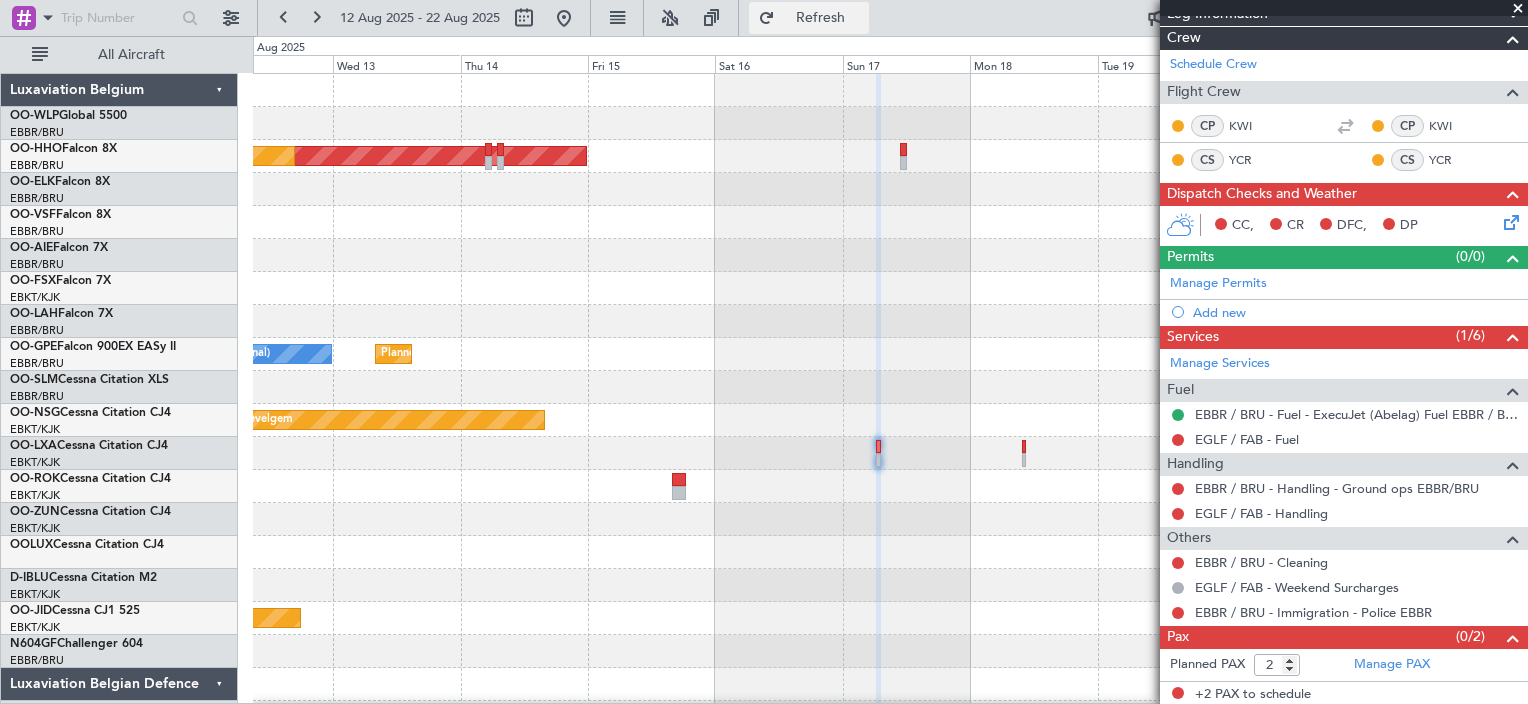 click on "Refresh" 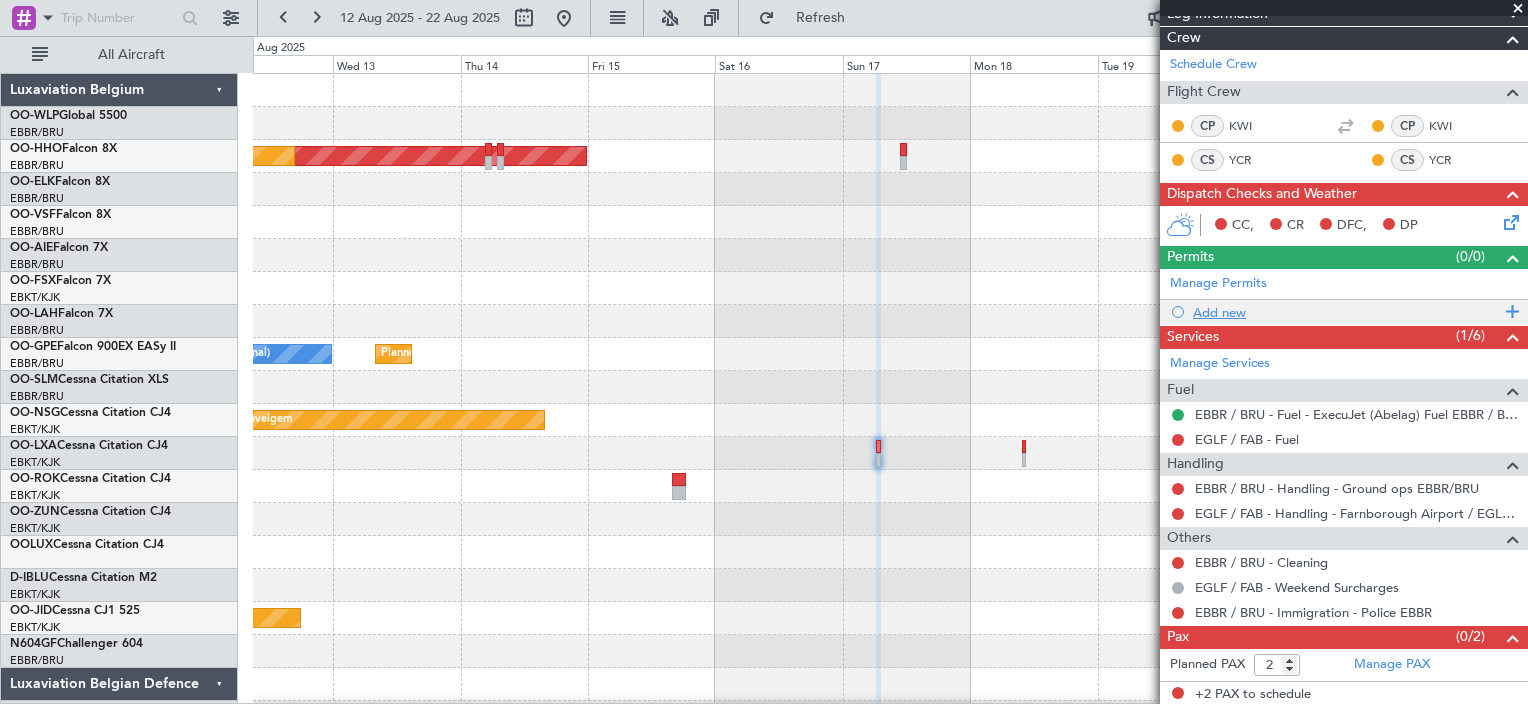 click on "Add new" at bounding box center (1346, 312) 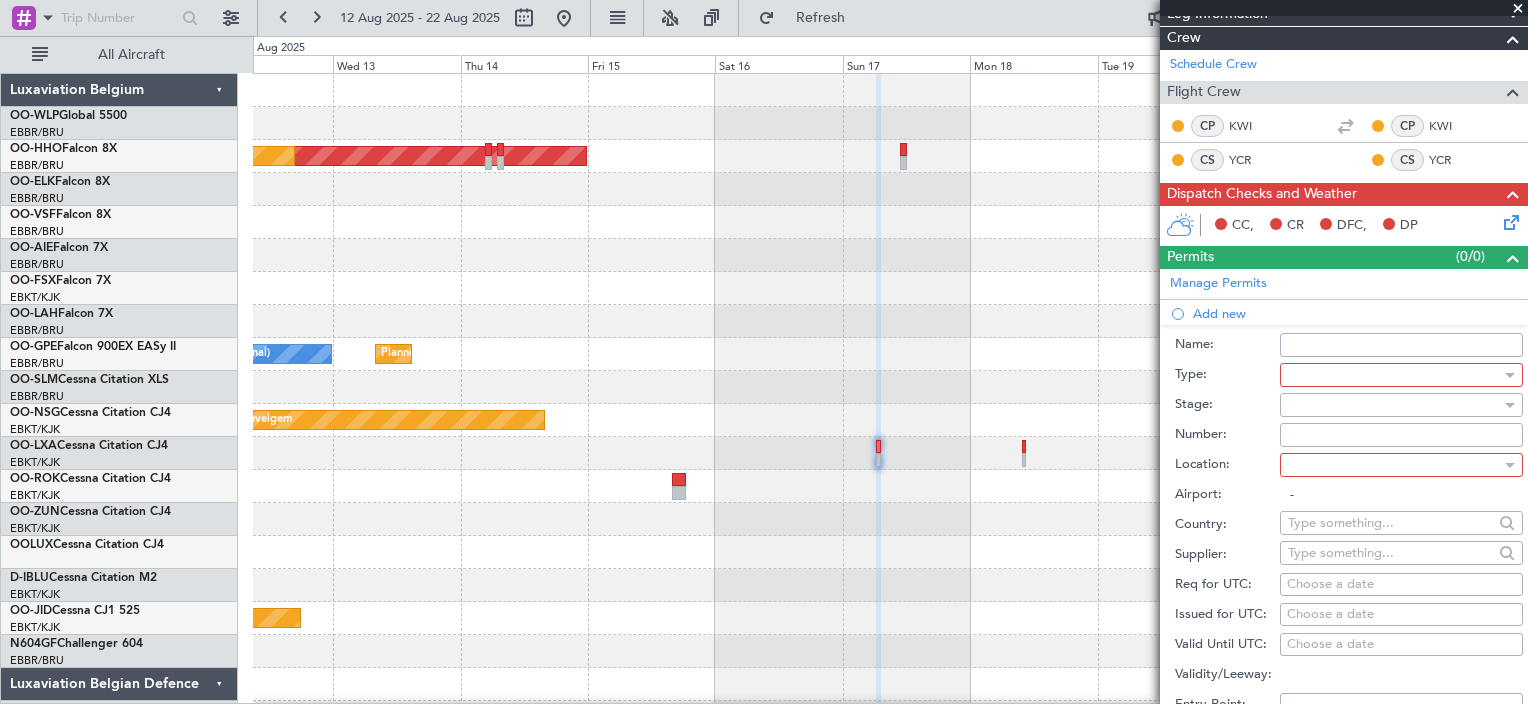 click at bounding box center [1394, 375] 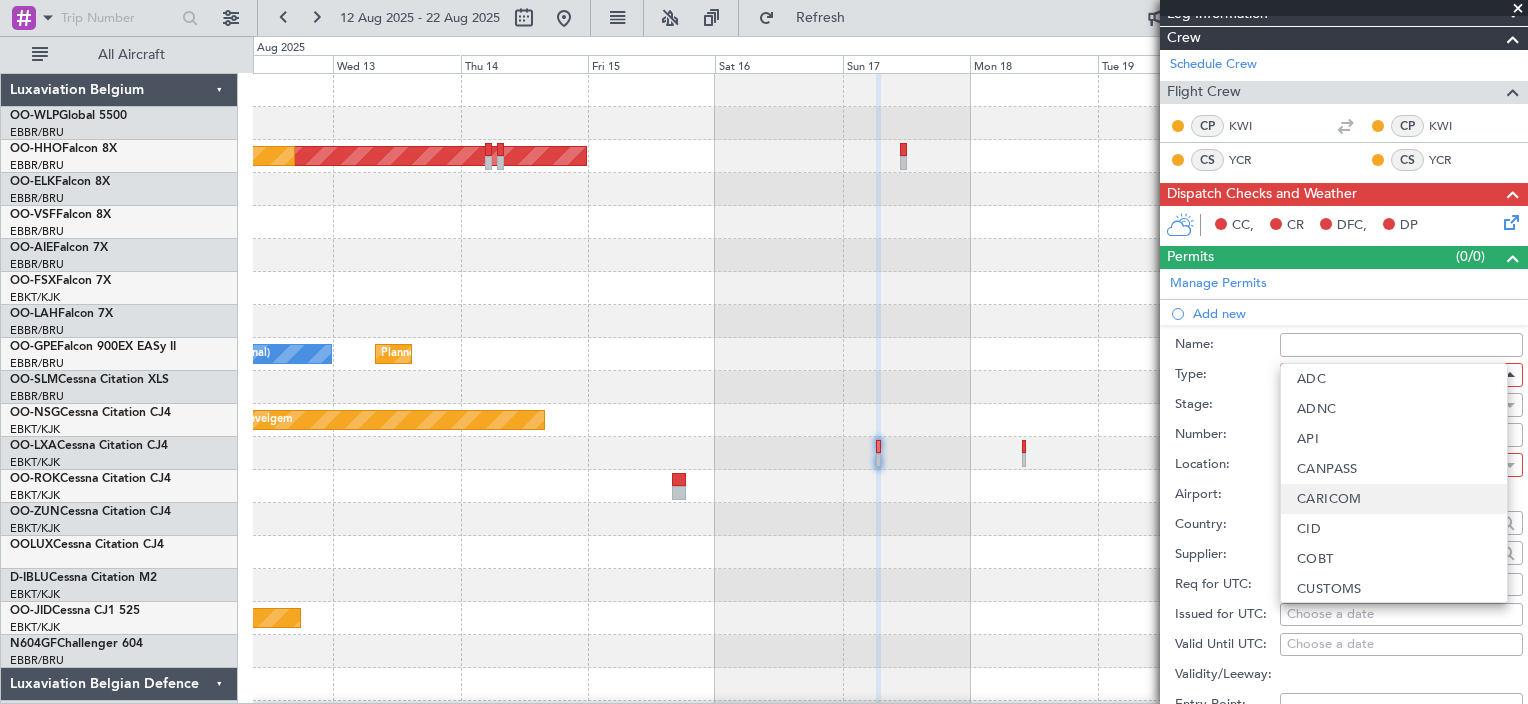 scroll, scrollTop: 540, scrollLeft: 0, axis: vertical 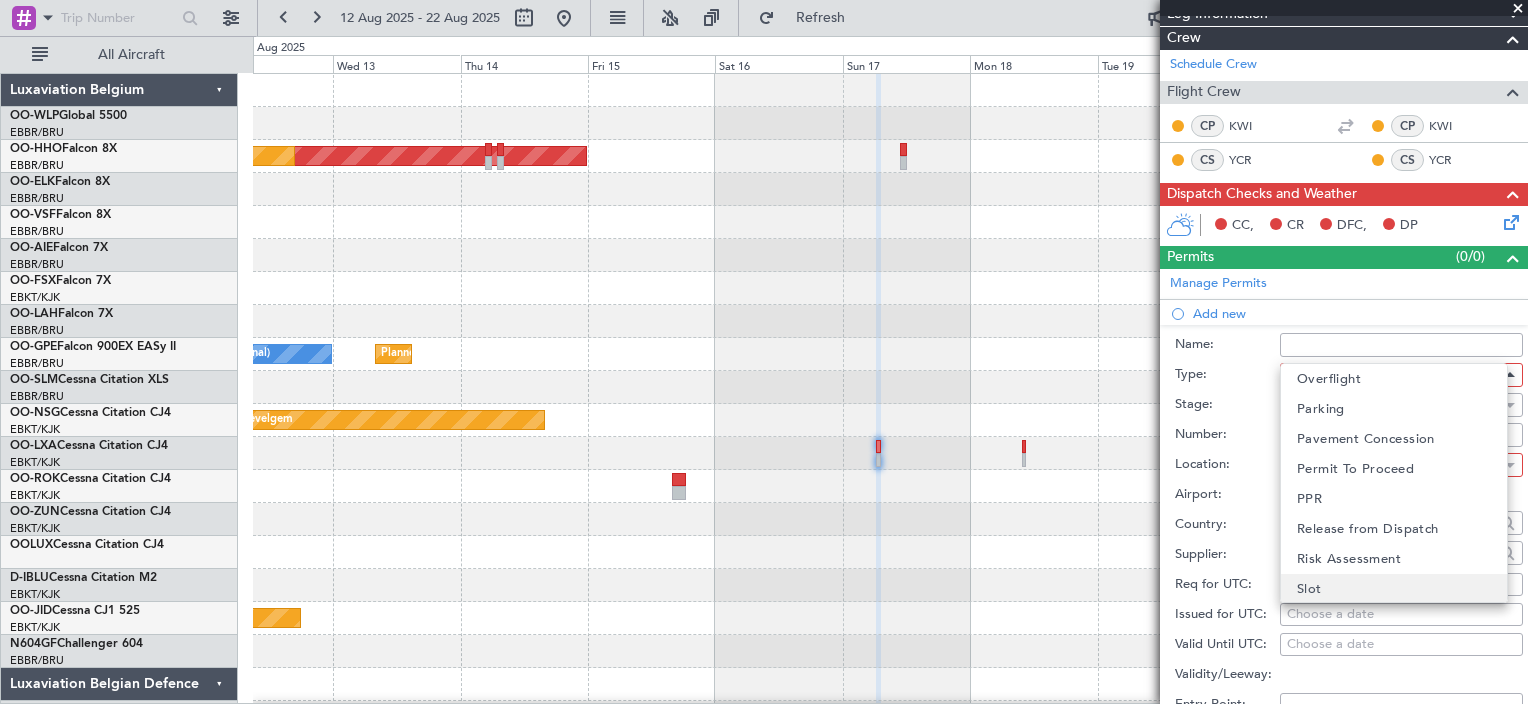 click on "Slot" at bounding box center [1309, 589] 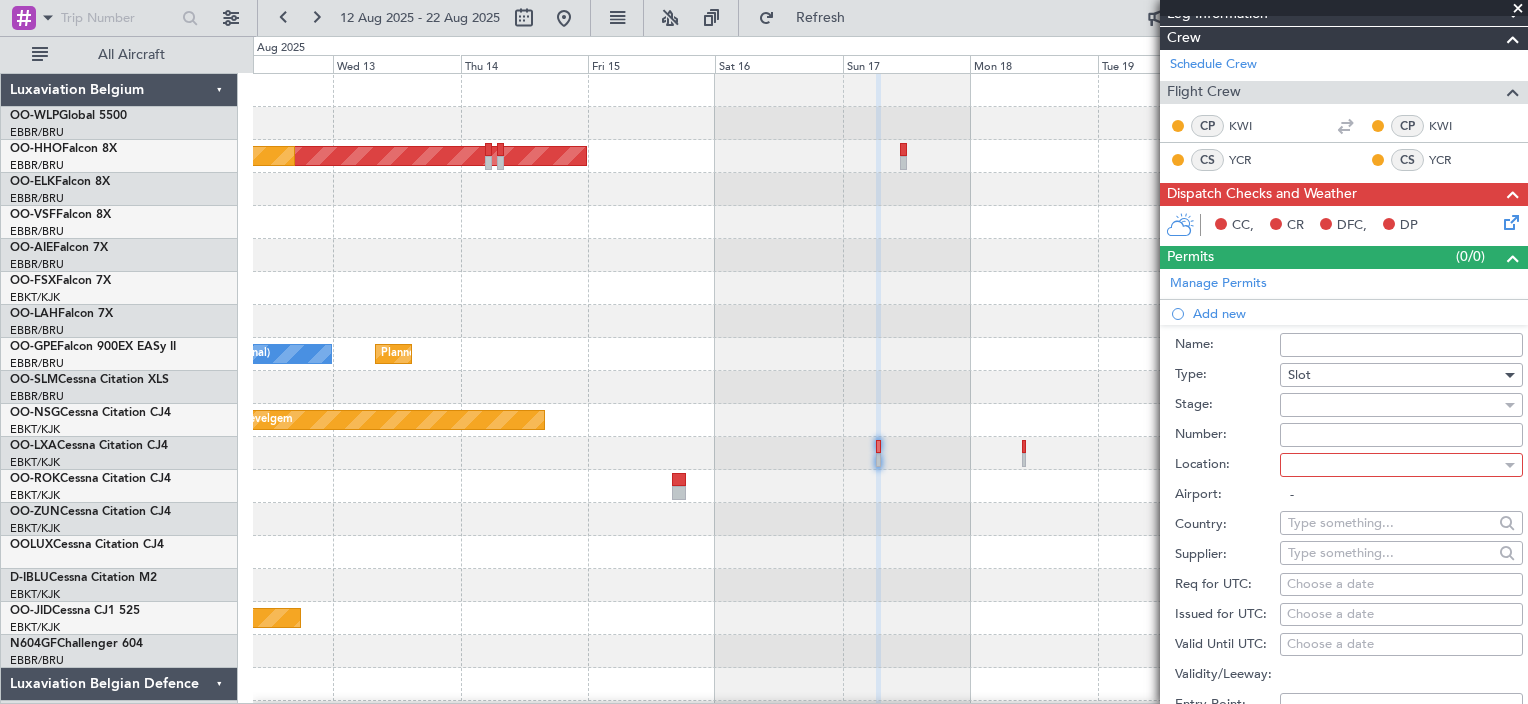 click at bounding box center [1394, 405] 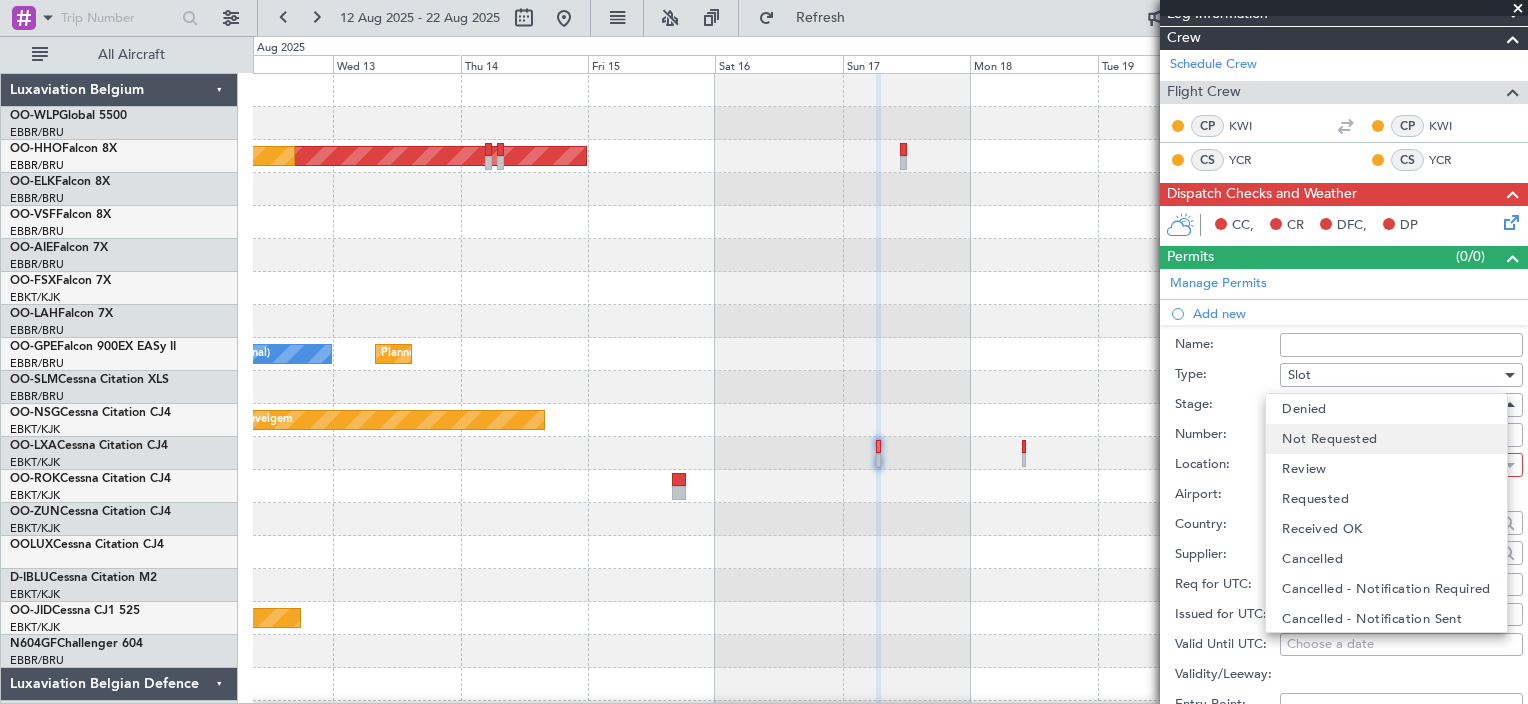 click on "Not Requested" at bounding box center (1386, 439) 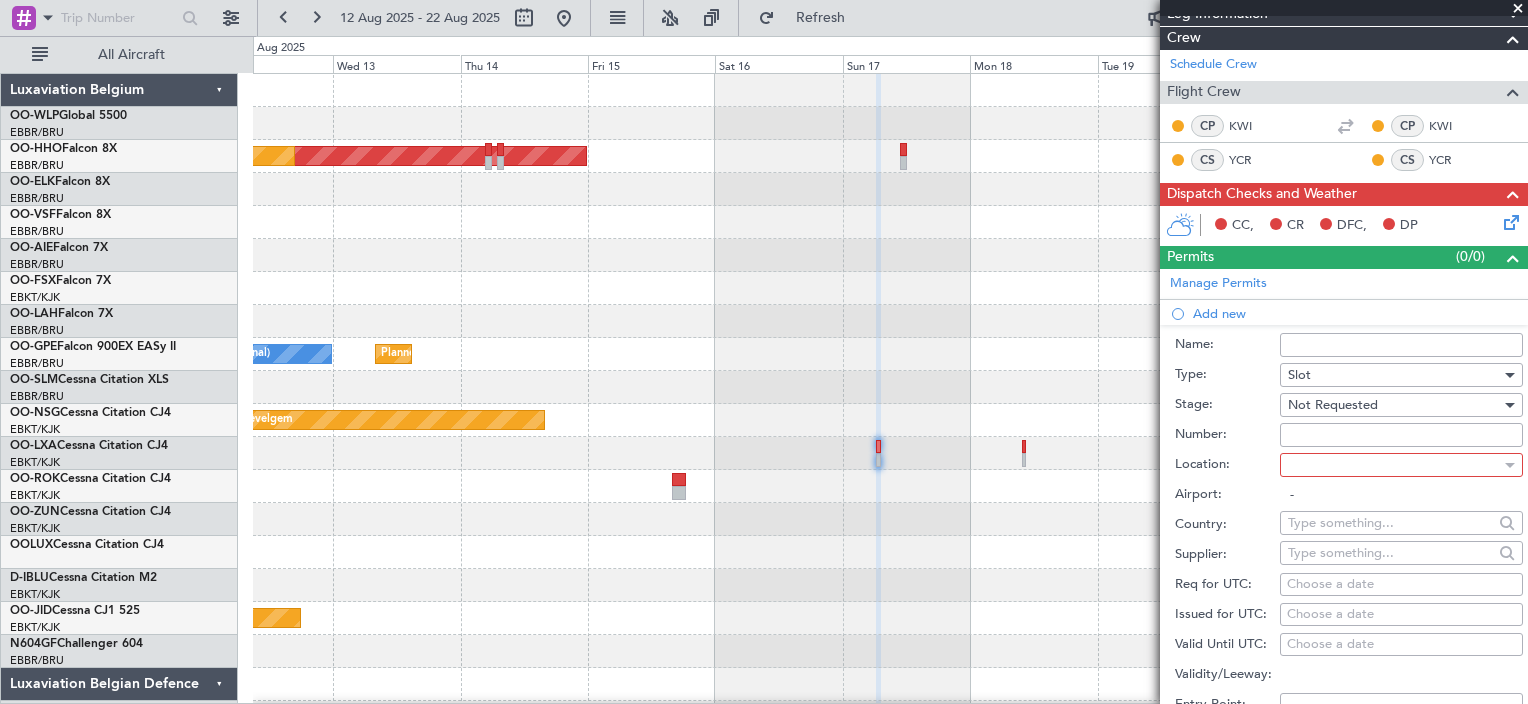 click at bounding box center (1394, 465) 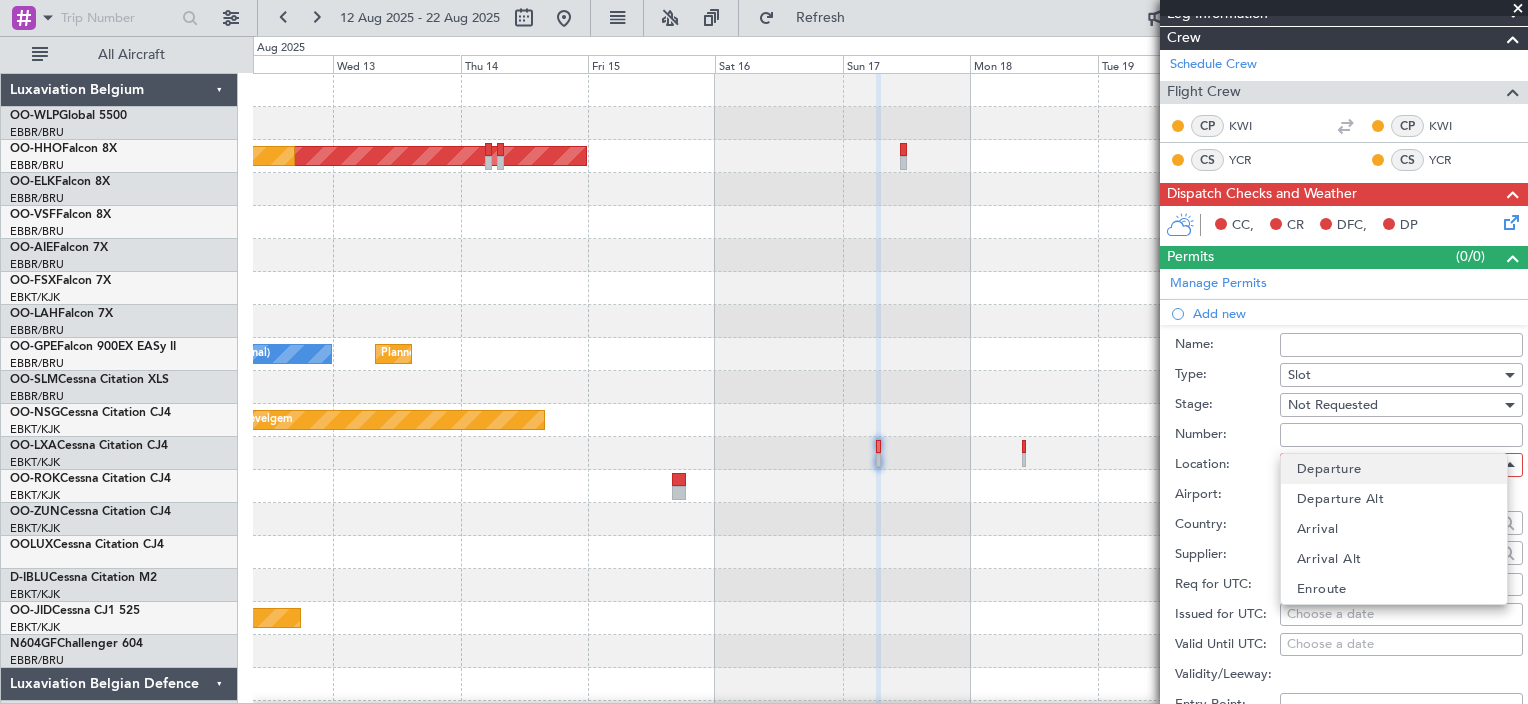 click on "Departure" at bounding box center (1329, 469) 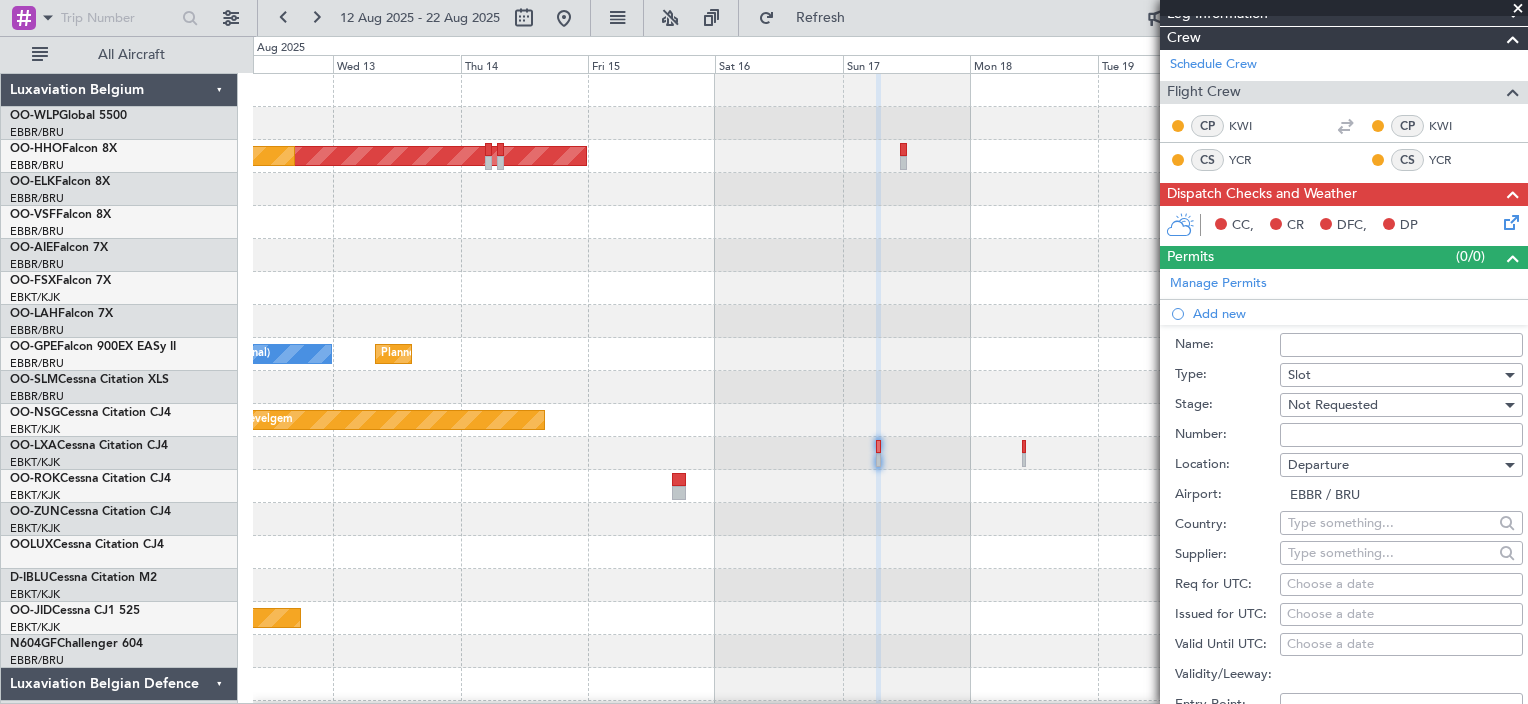 click on "Choose a date" at bounding box center (1401, 585) 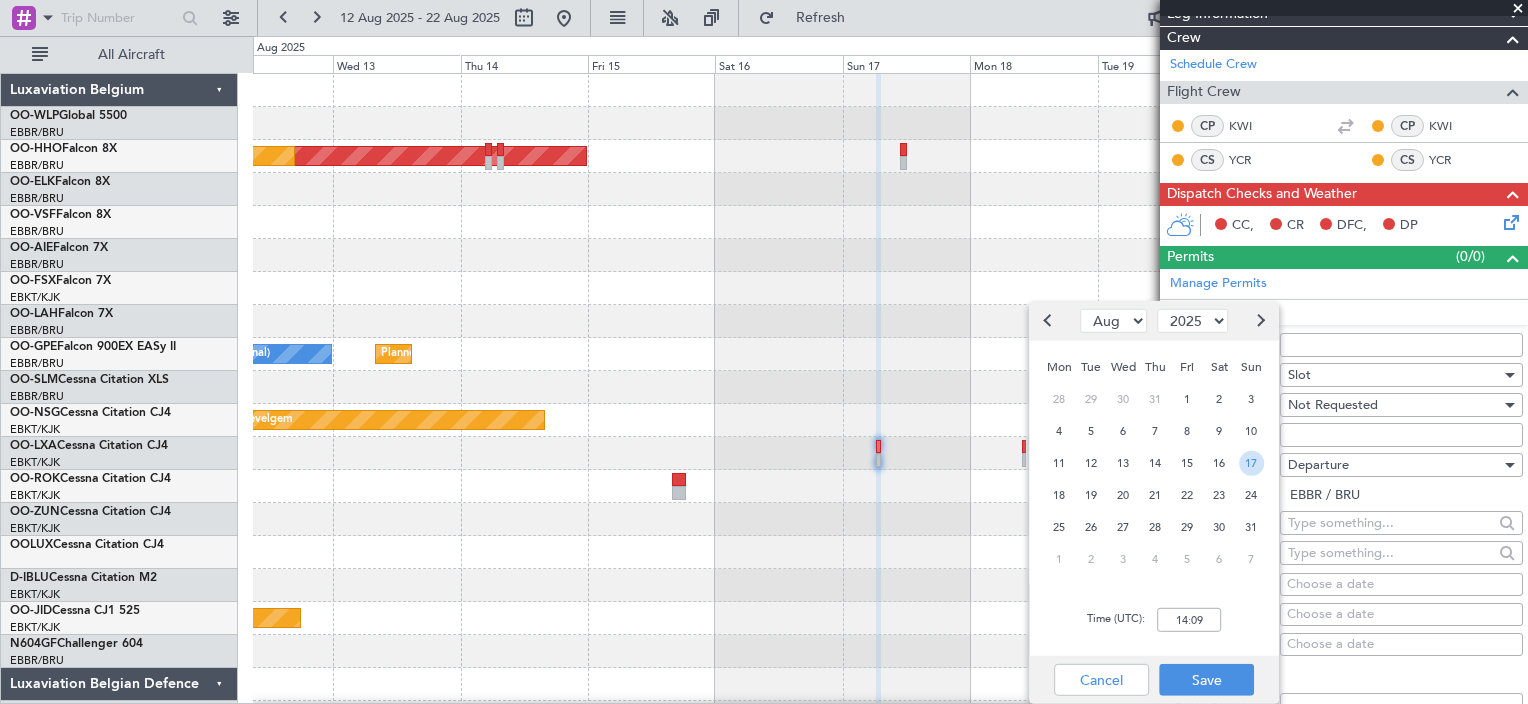 click on "17" at bounding box center (1251, 462) 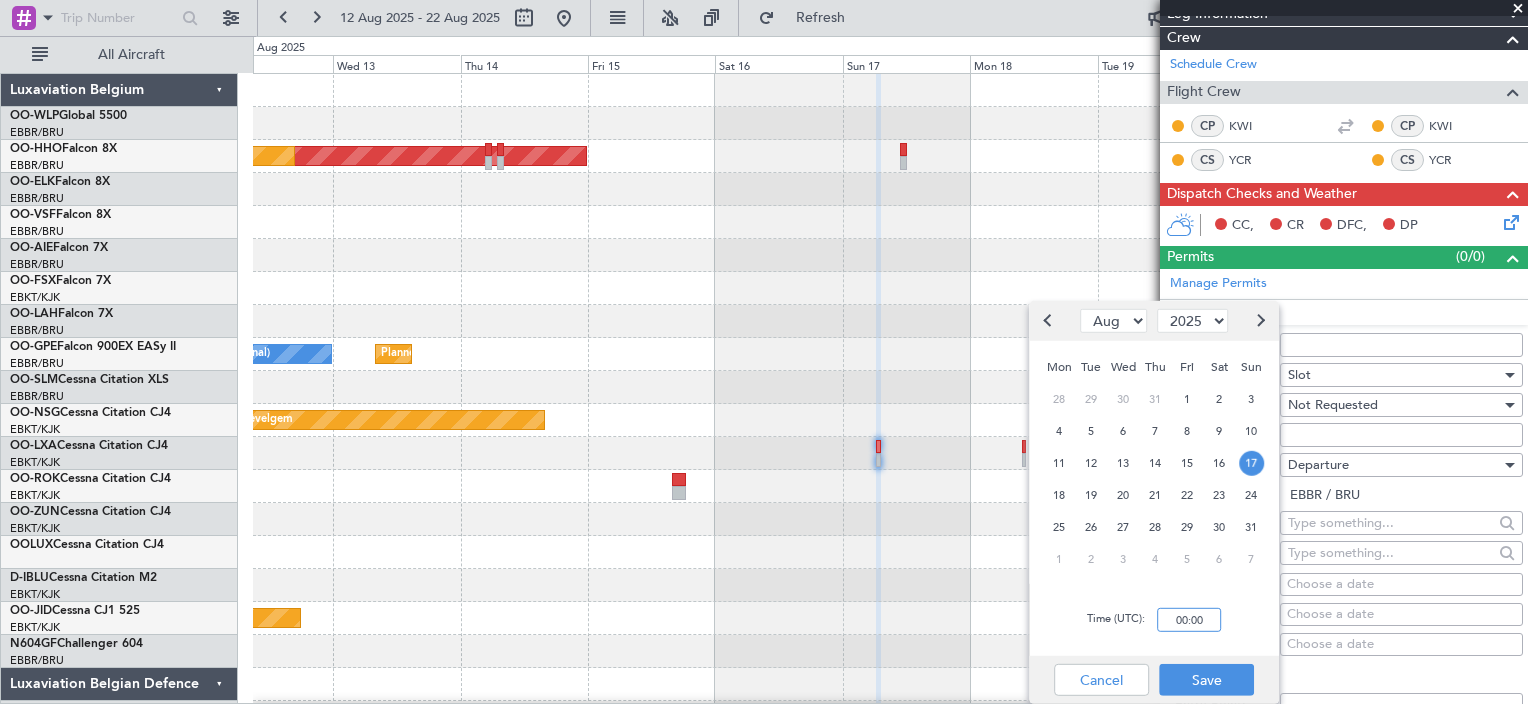 click on "00:00" at bounding box center [1189, 620] 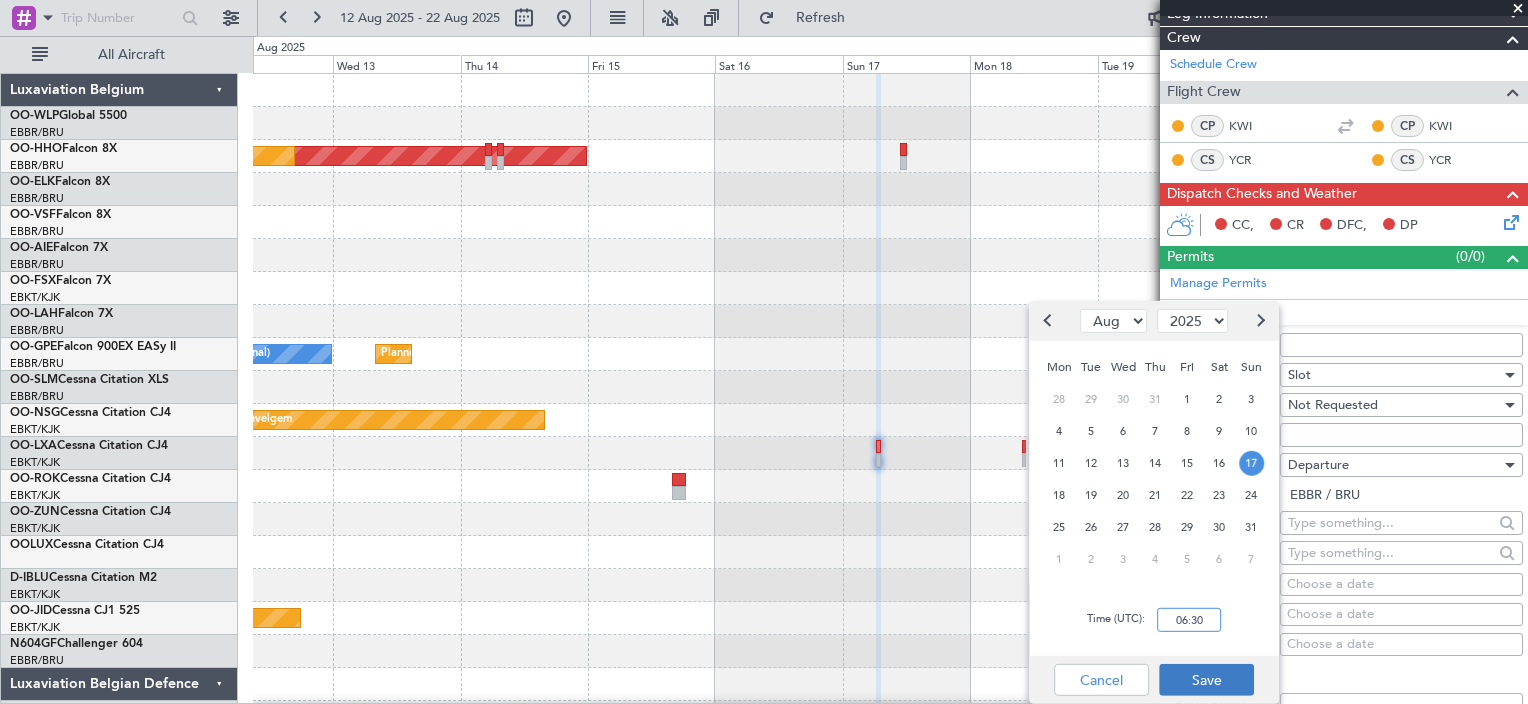 type on "06:30" 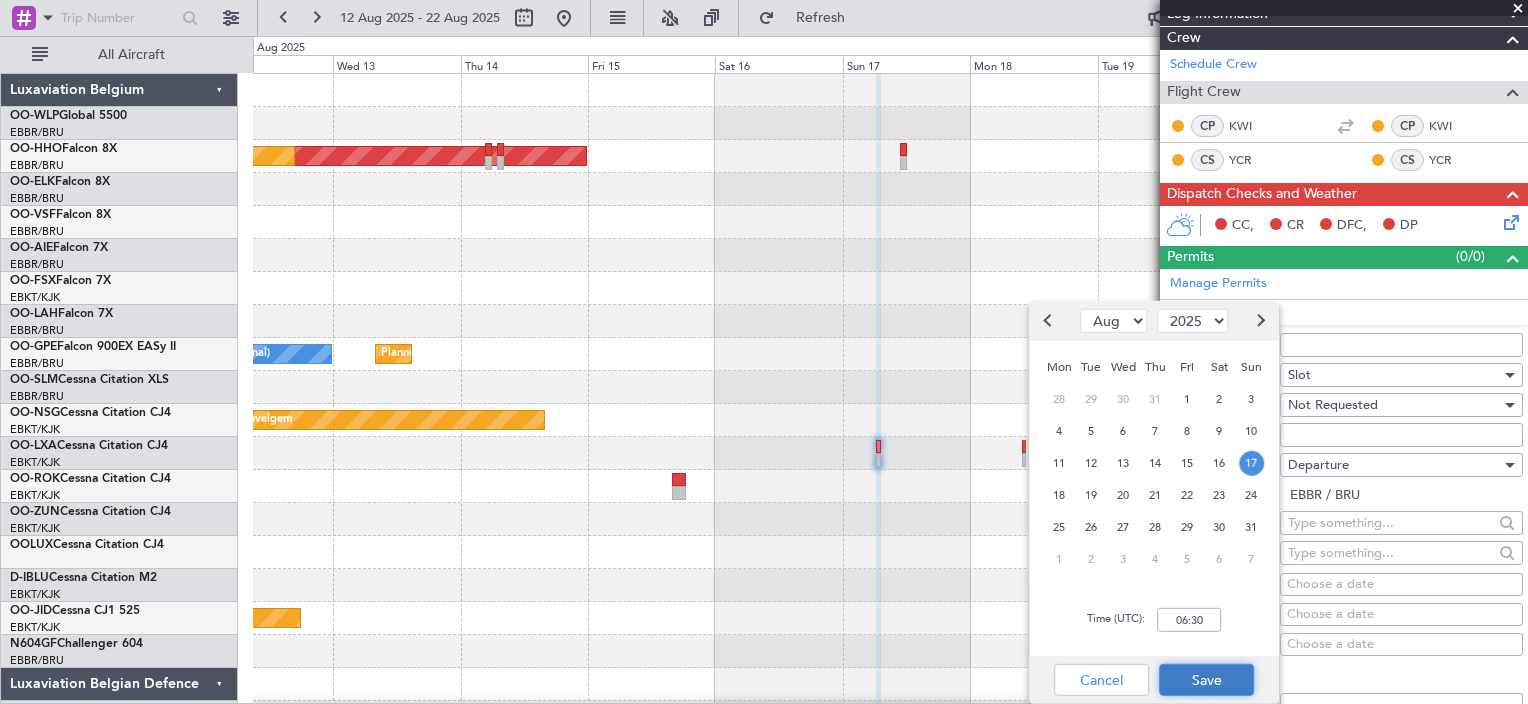 click on "Save" at bounding box center [1206, 680] 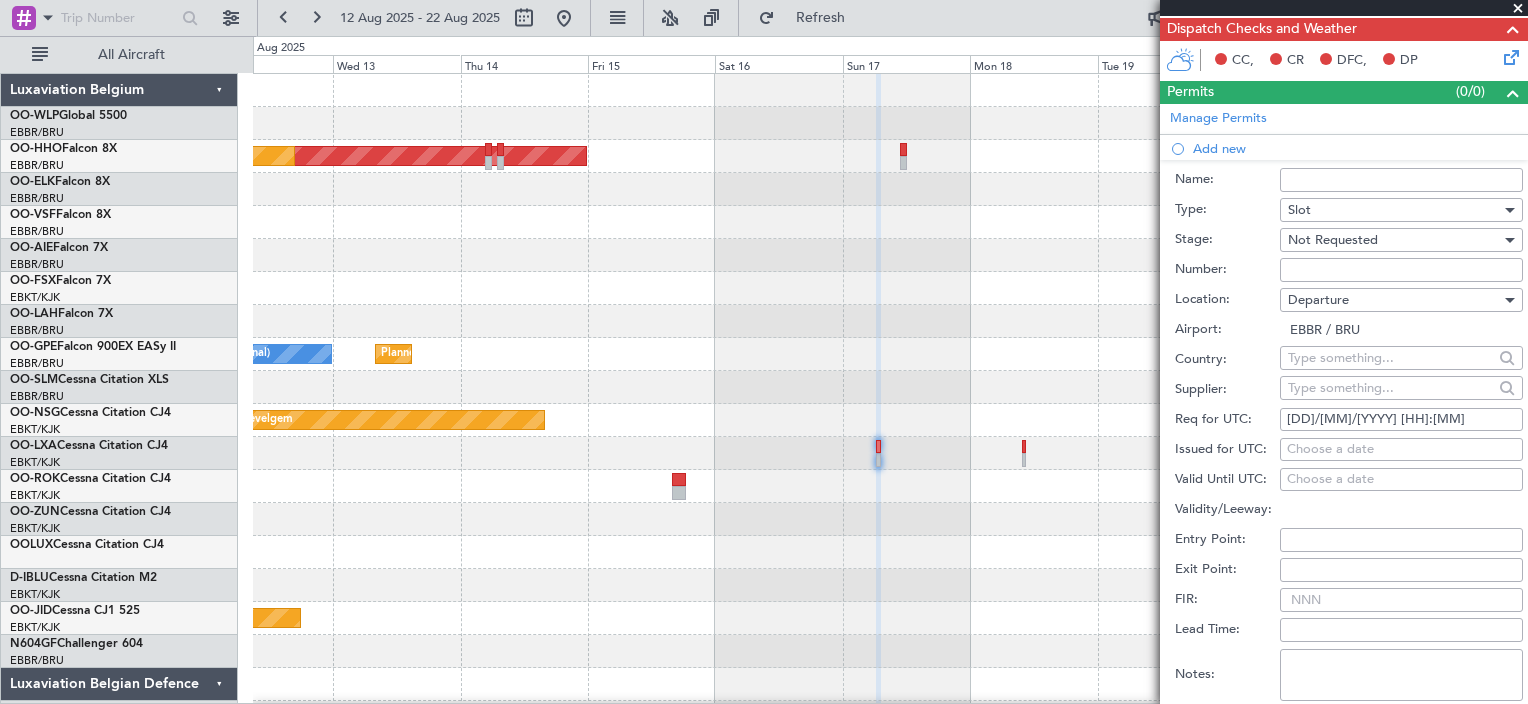 scroll, scrollTop: 479, scrollLeft: 0, axis: vertical 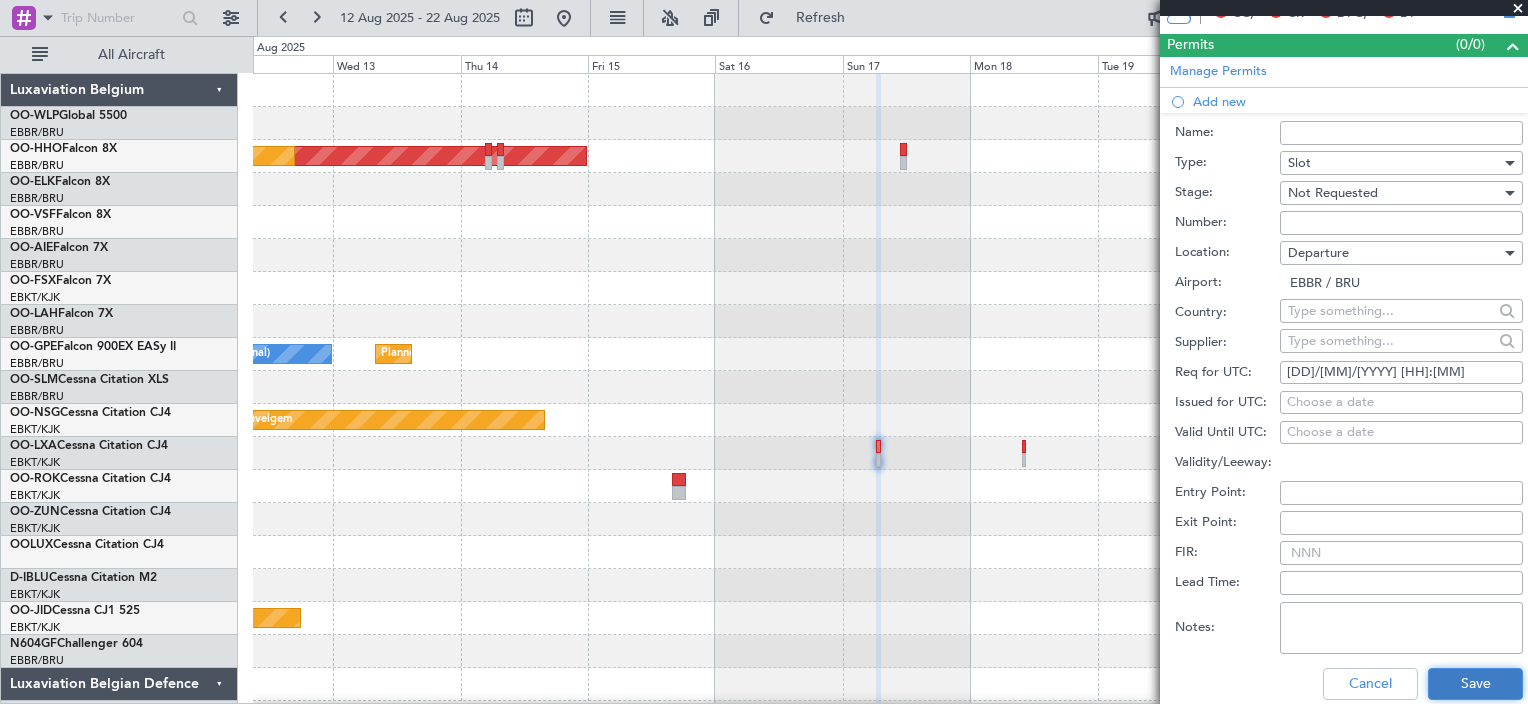 click on "Save" at bounding box center (1475, 684) 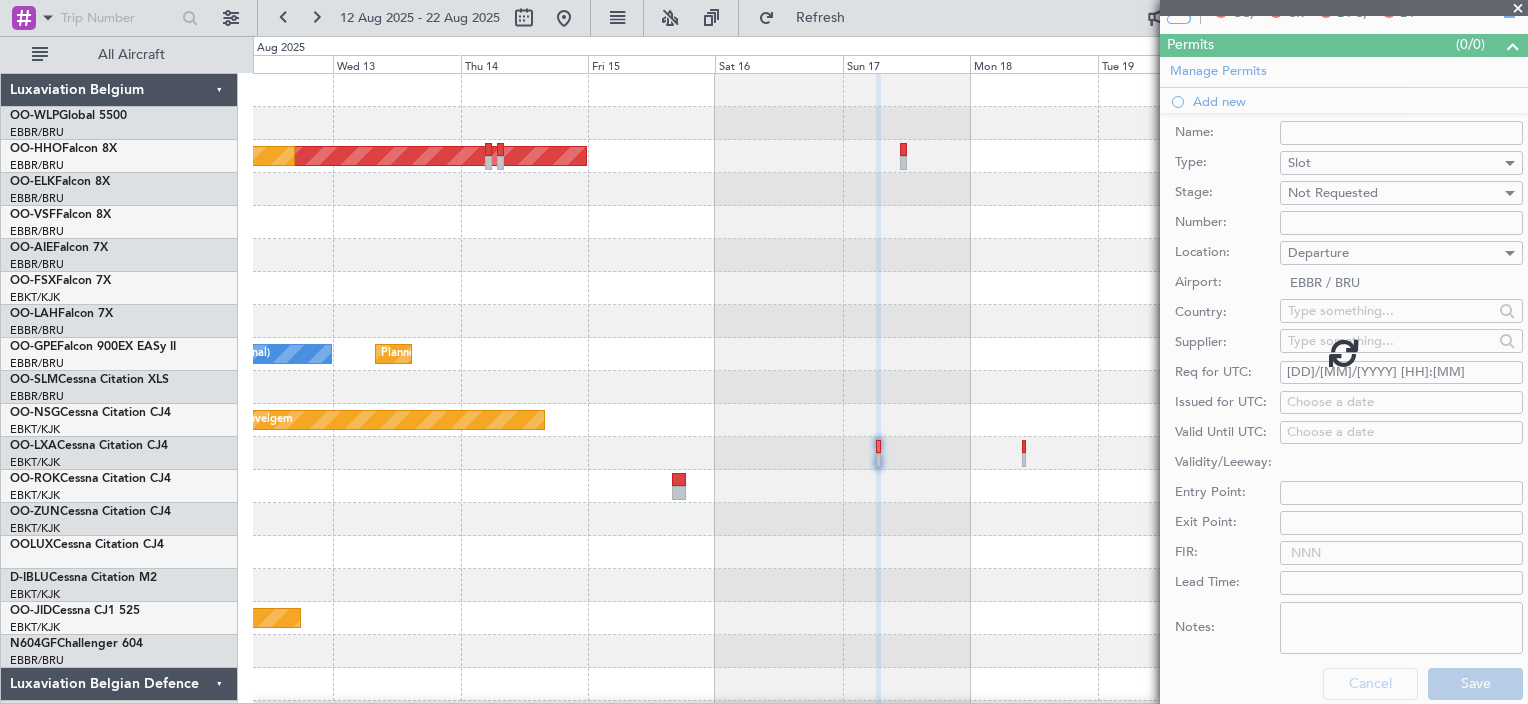 scroll, scrollTop: 292, scrollLeft: 0, axis: vertical 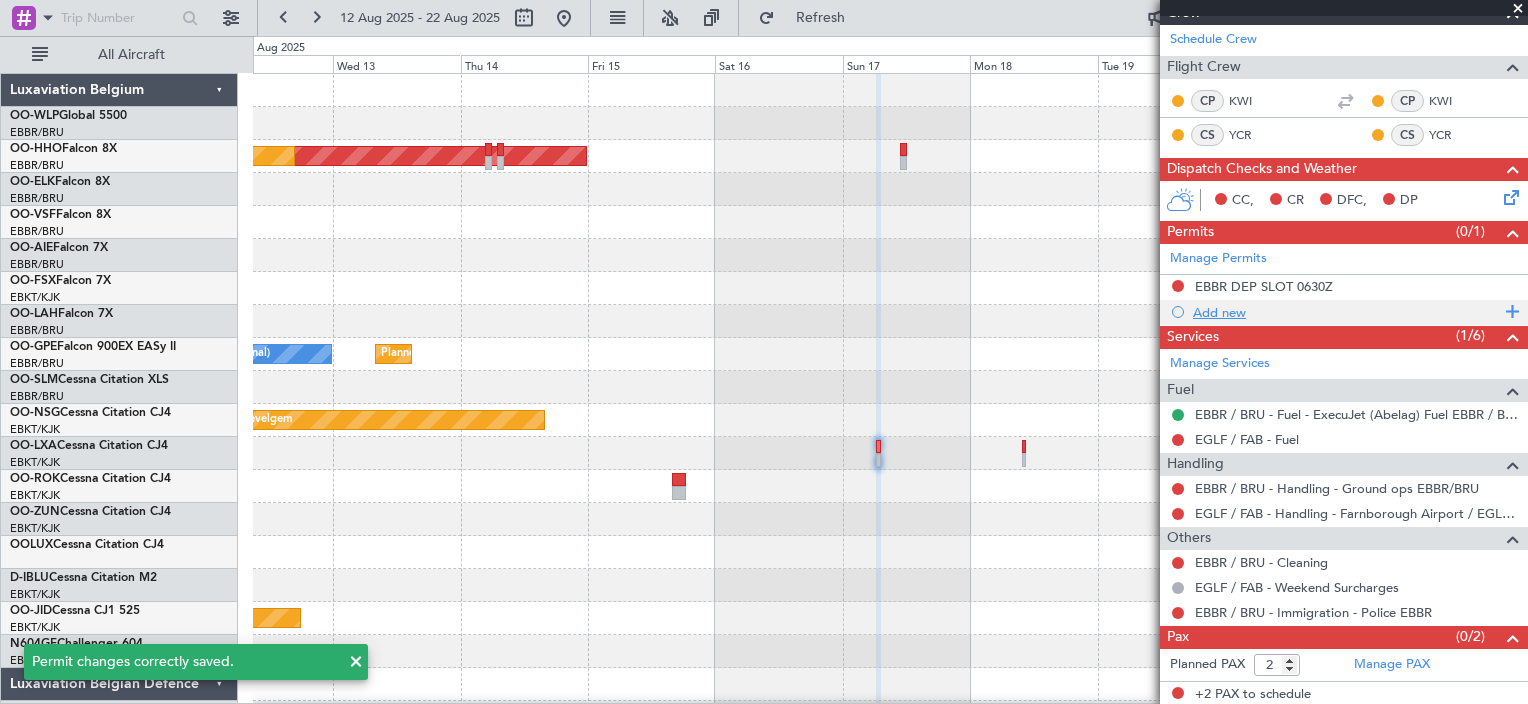 click on "Add new" at bounding box center (1346, 312) 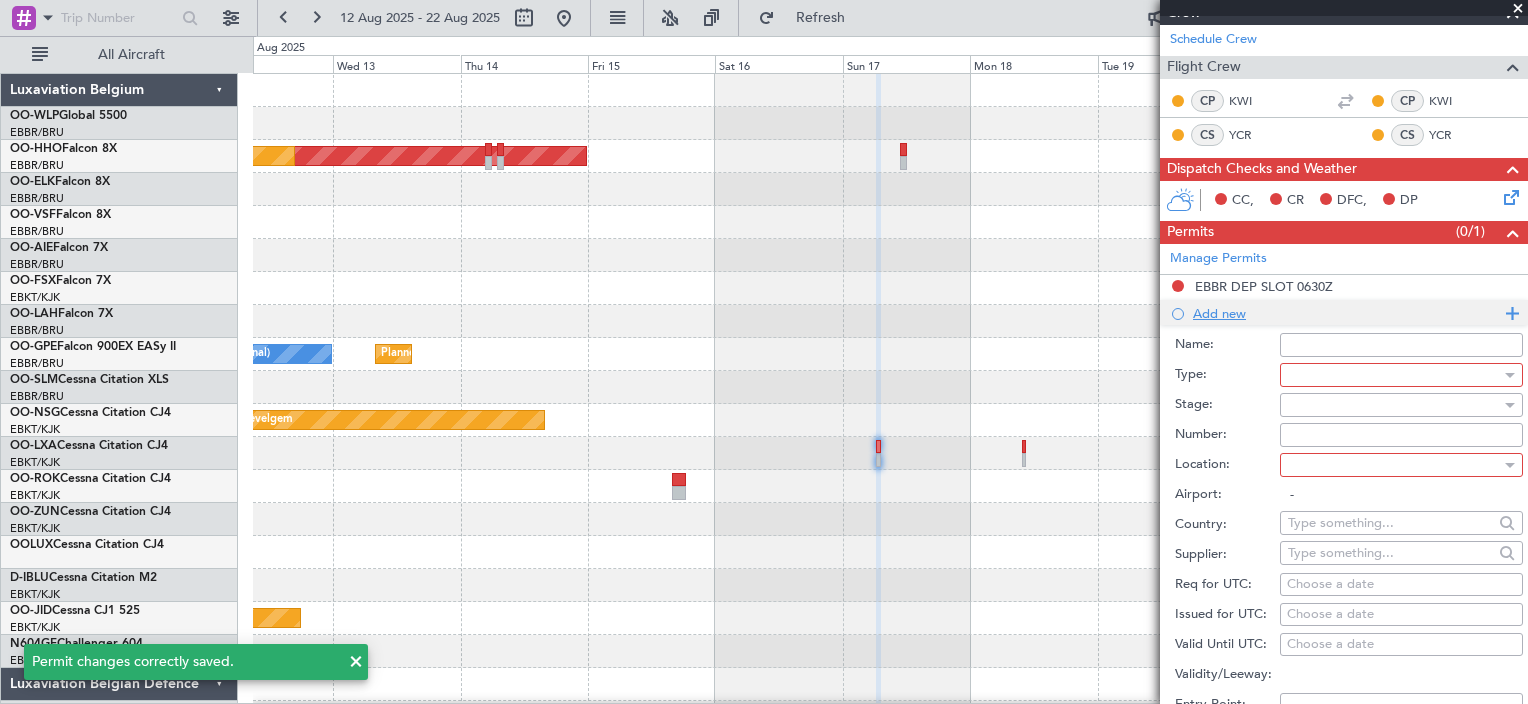 scroll, scrollTop: 479, scrollLeft: 0, axis: vertical 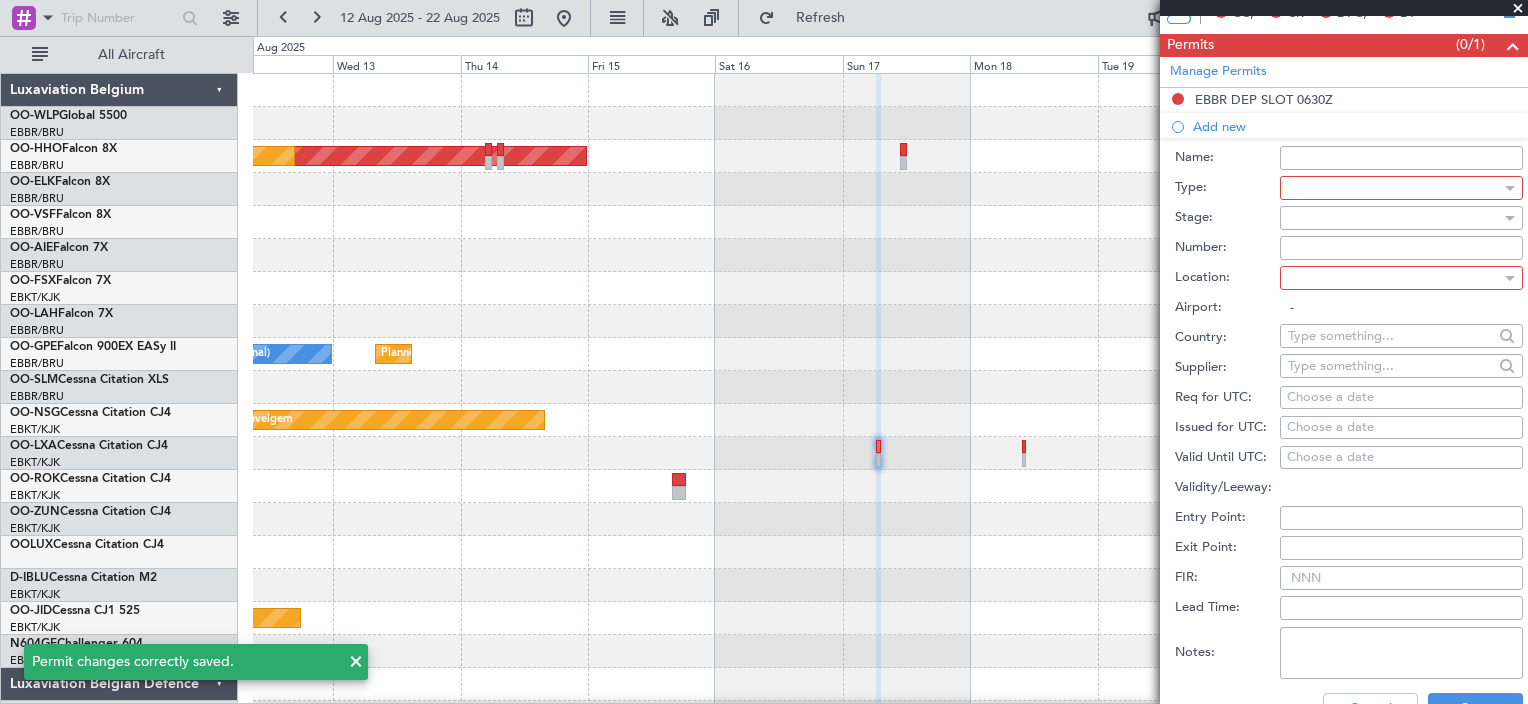 click at bounding box center [1394, 188] 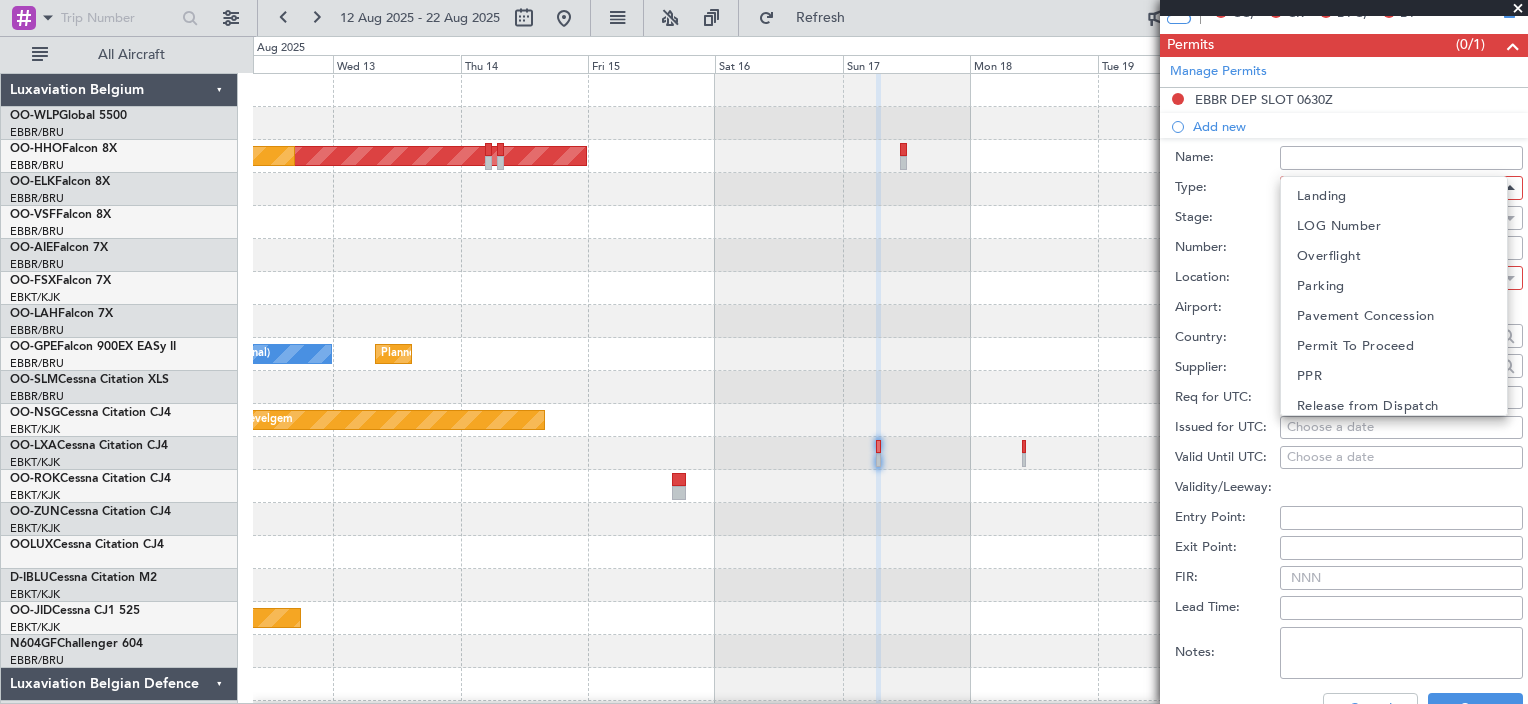 scroll, scrollTop: 476, scrollLeft: 0, axis: vertical 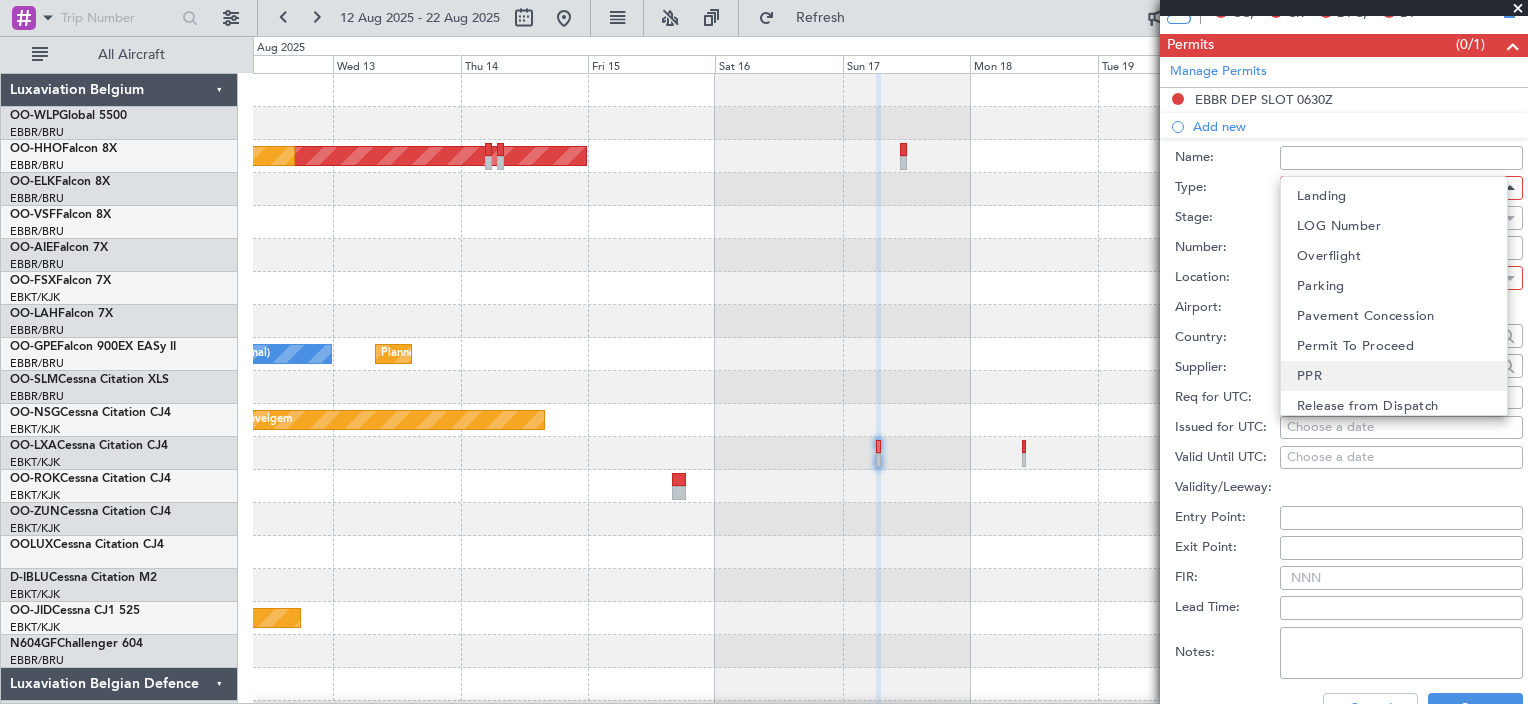 click on "PPR" at bounding box center [1394, 376] 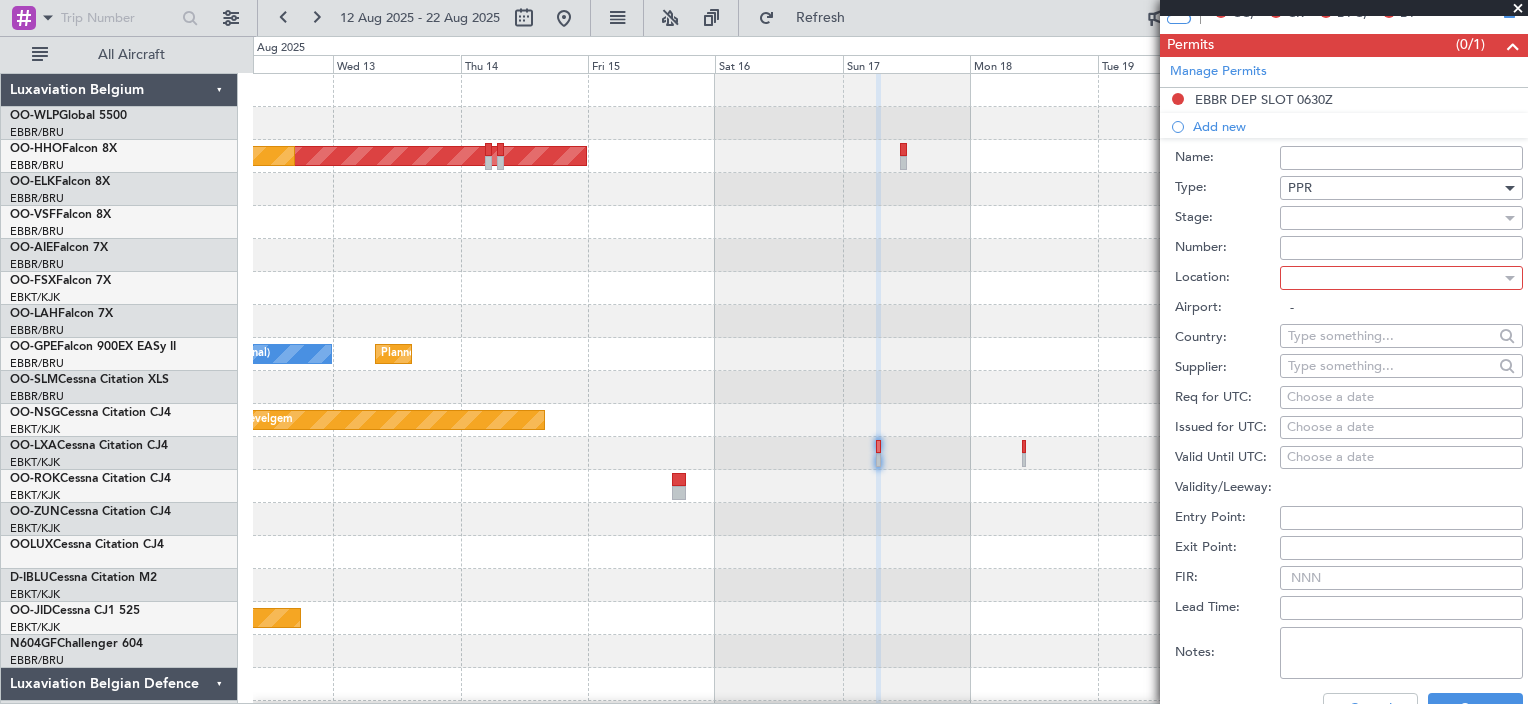 click at bounding box center [1394, 278] 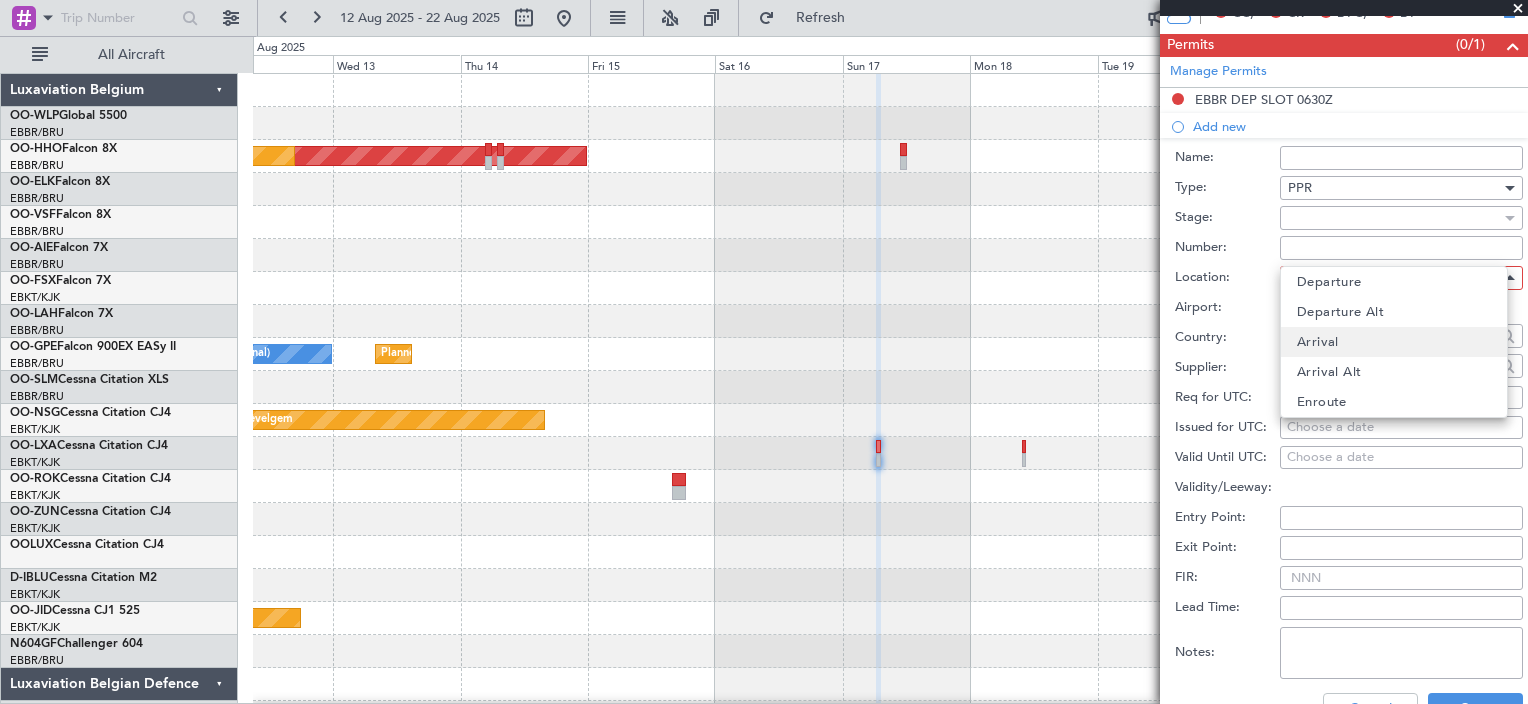 click on "Arrival" at bounding box center (1394, 342) 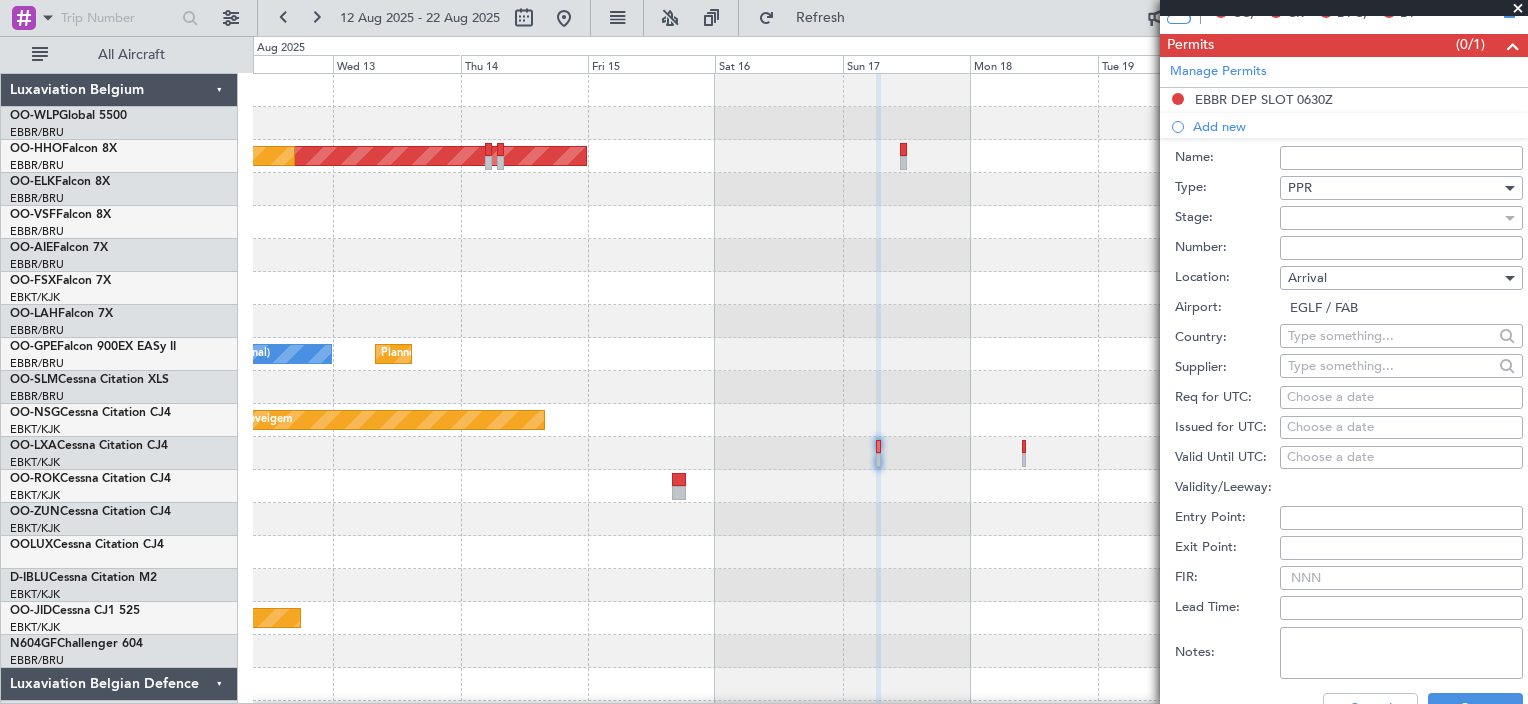 click on "Choose a date" at bounding box center [1401, 398] 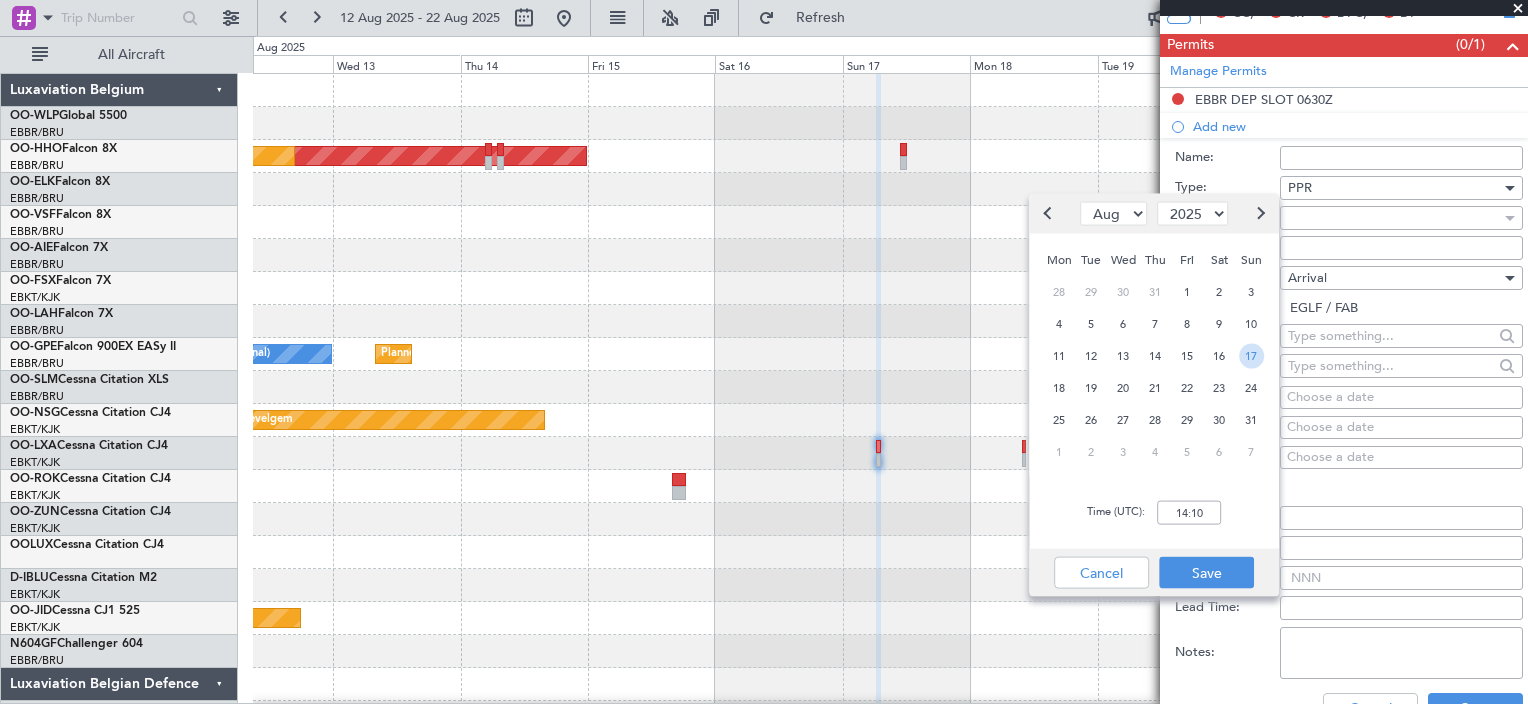click on "17" at bounding box center (1251, 355) 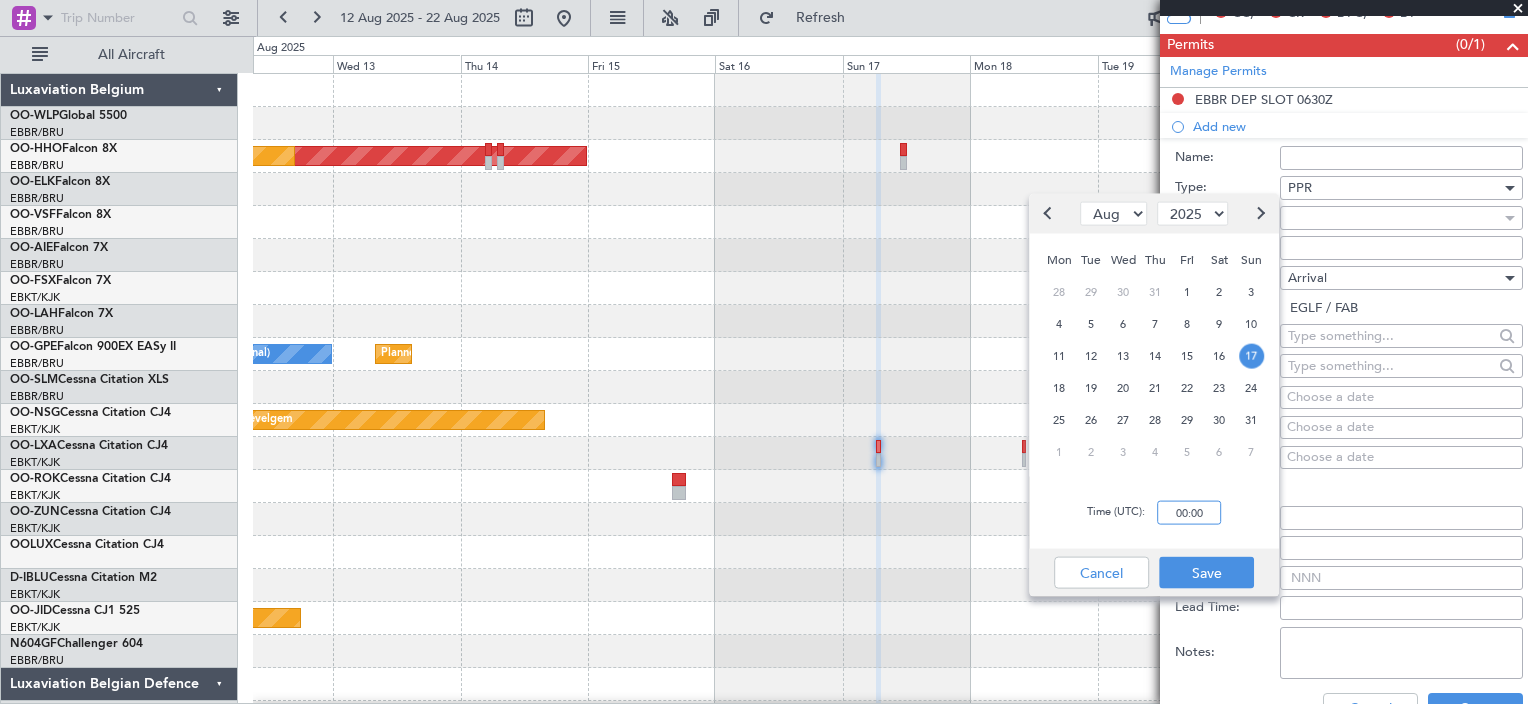 click on "00:00" at bounding box center (1189, 513) 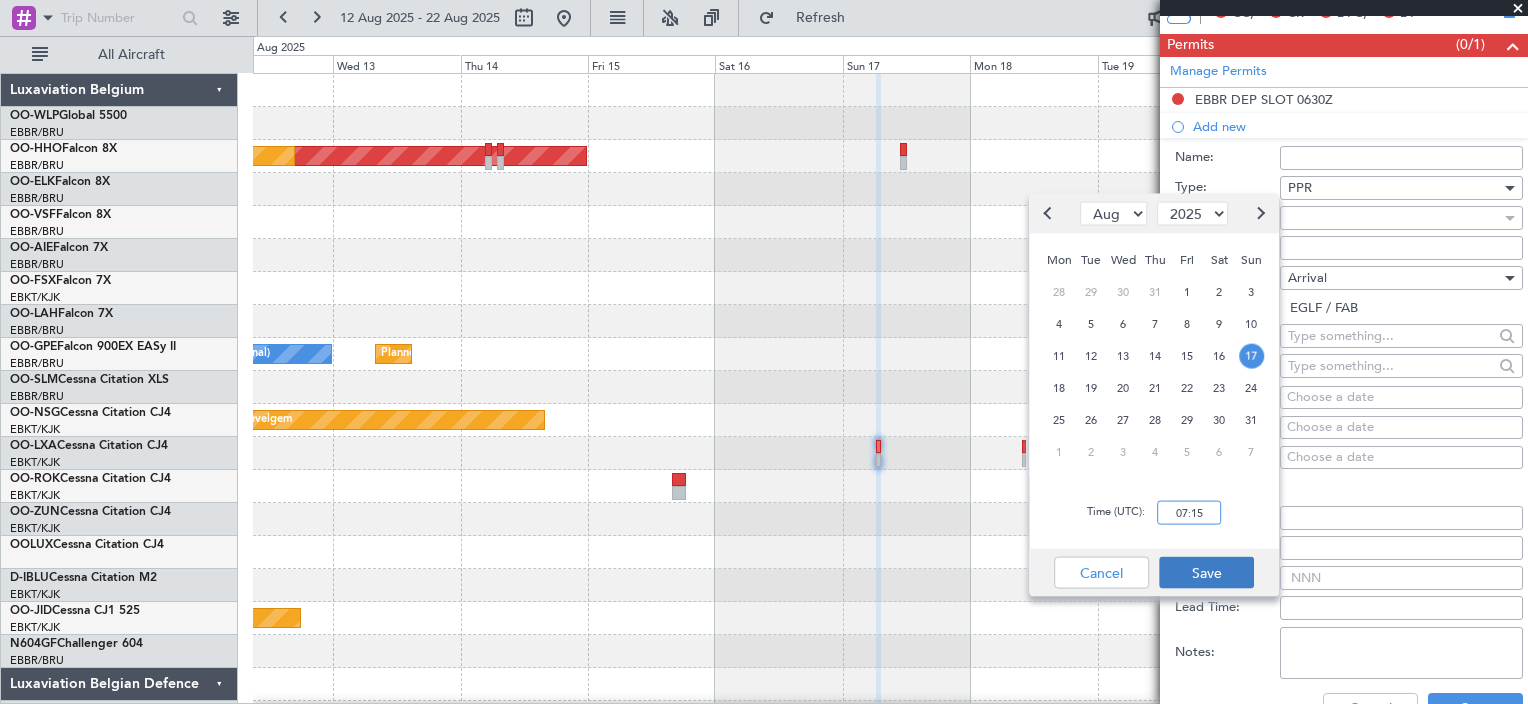 type on "07:15" 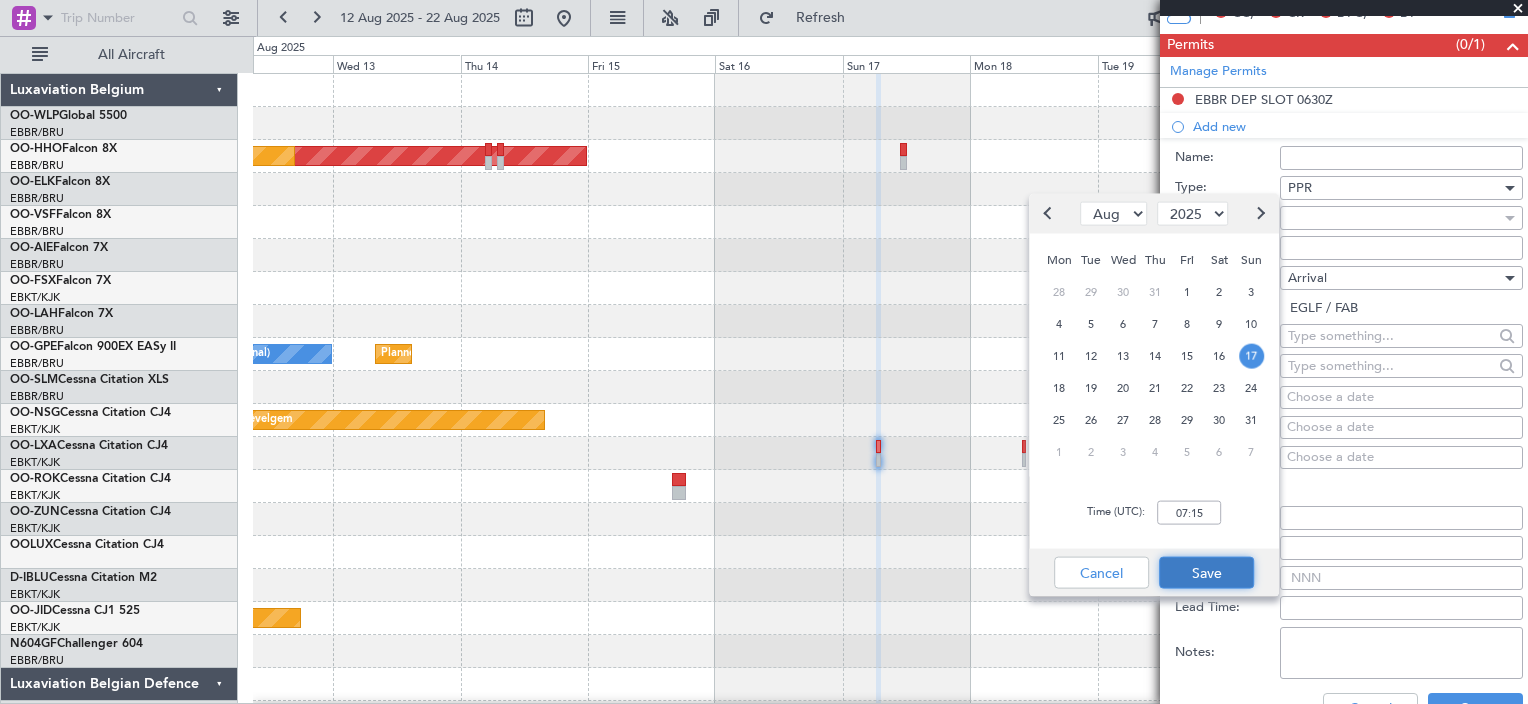 click on "Save" at bounding box center (1206, 573) 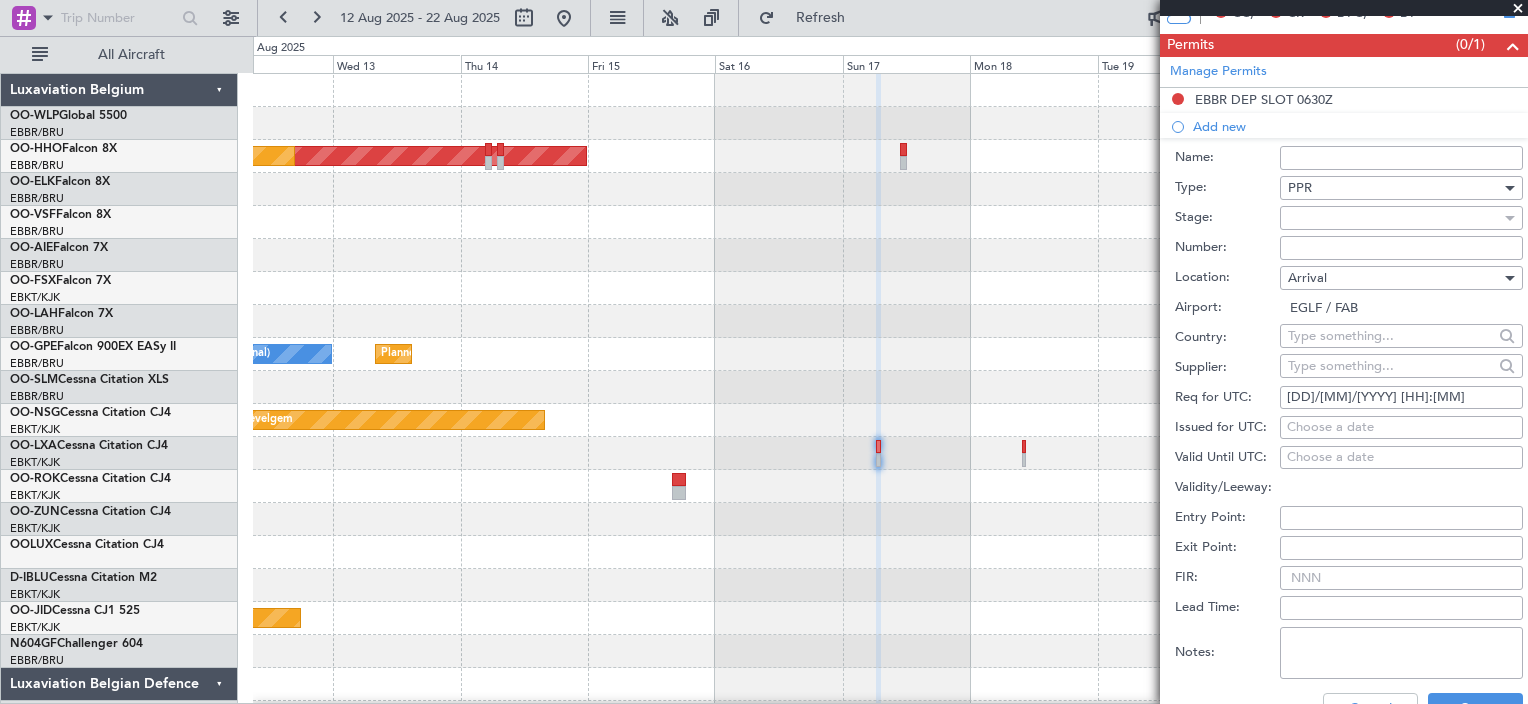 scroll, scrollTop: 550, scrollLeft: 0, axis: vertical 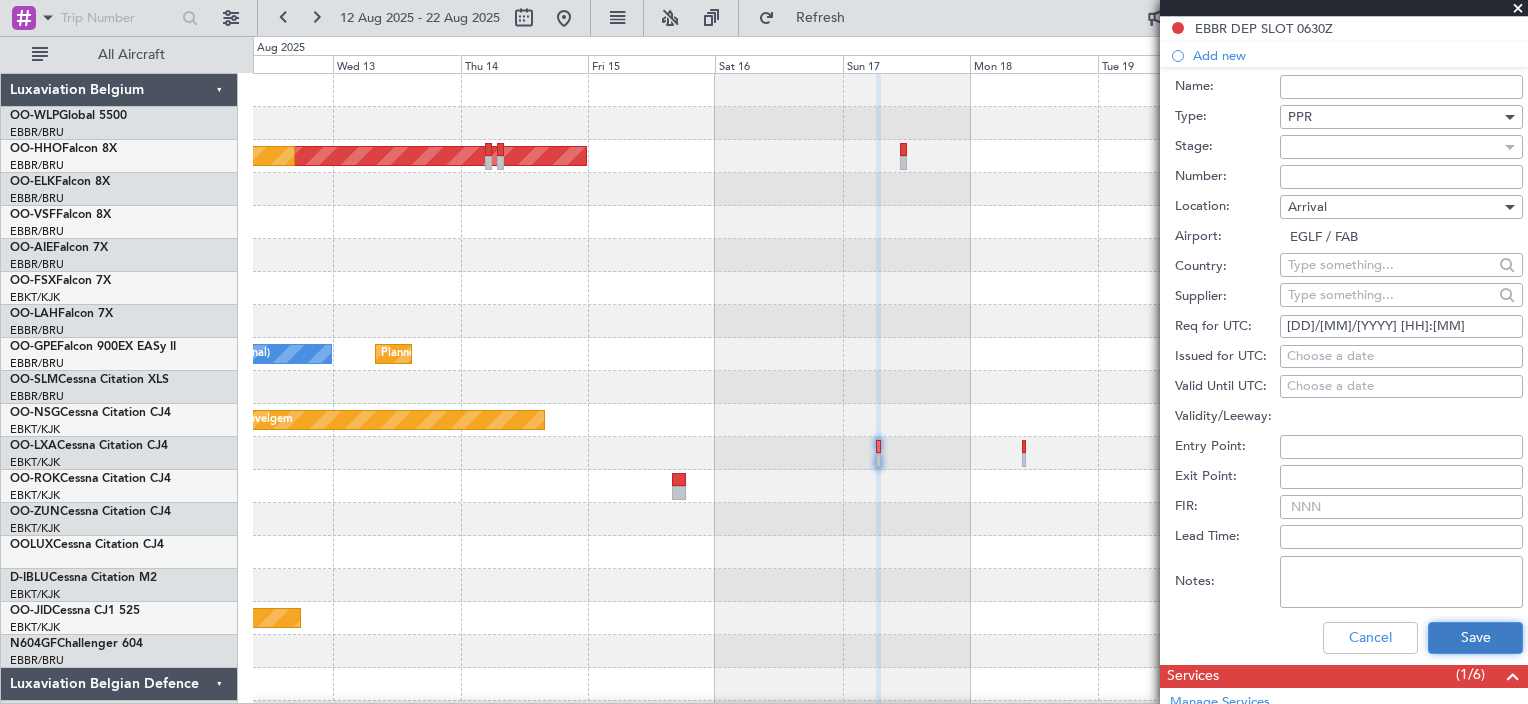 click on "Save" at bounding box center (1475, 638) 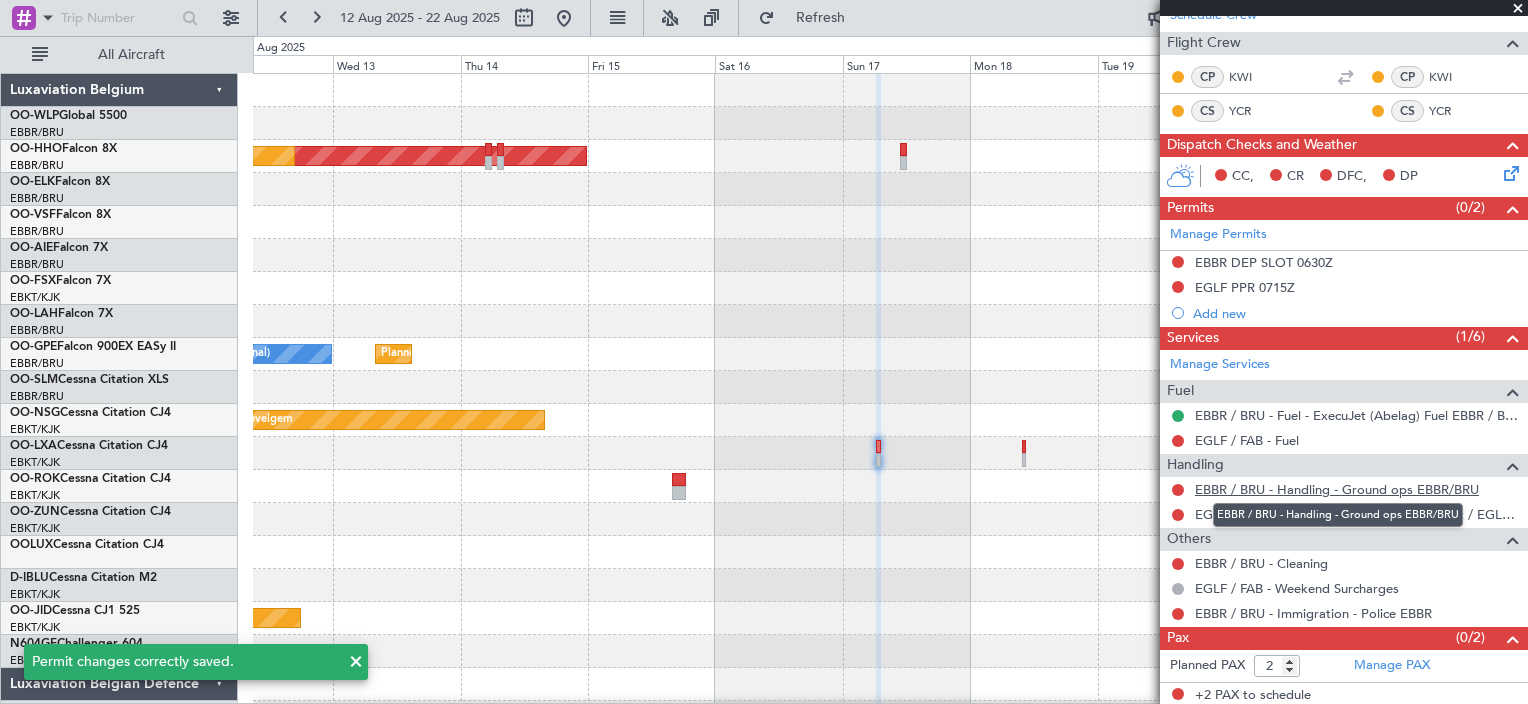 scroll, scrollTop: 316, scrollLeft: 0, axis: vertical 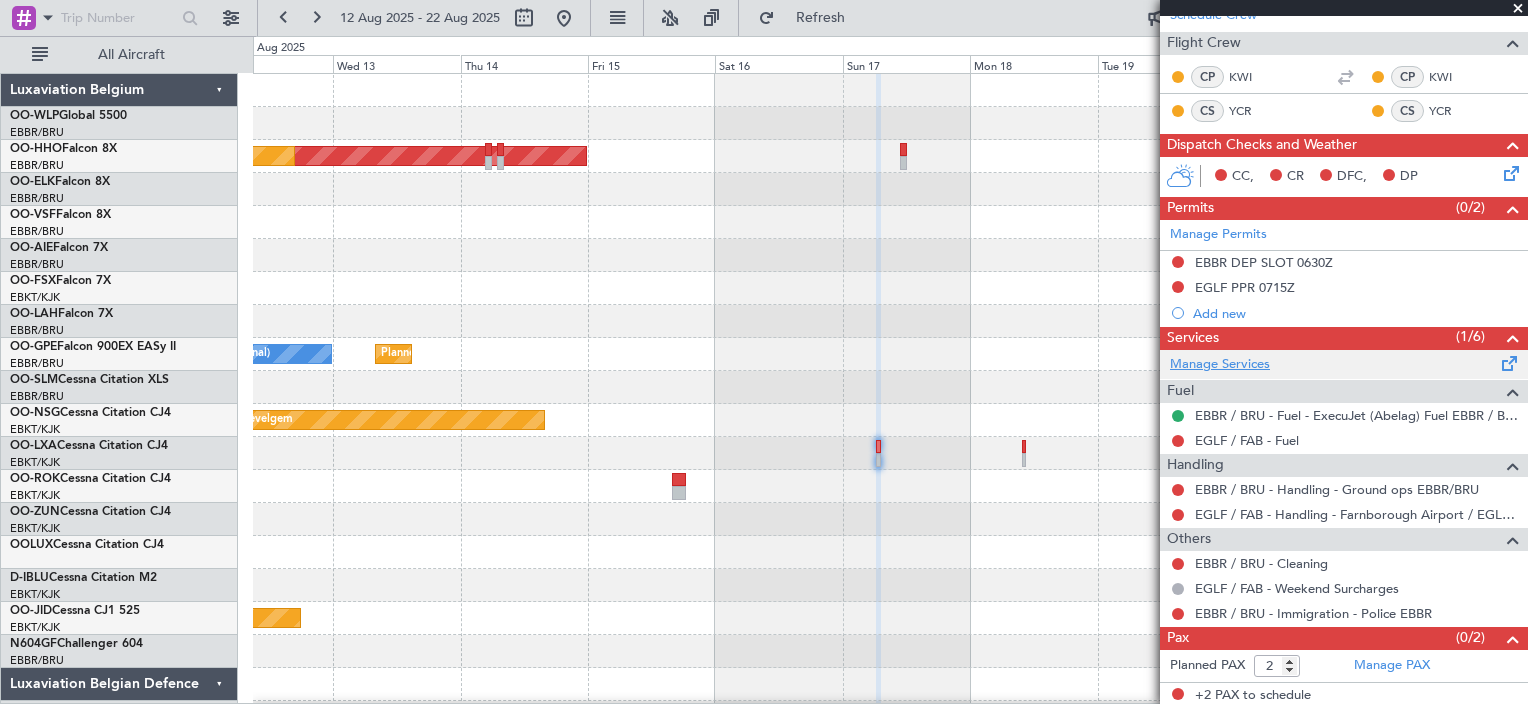 click on "Manage Services" at bounding box center (1220, 365) 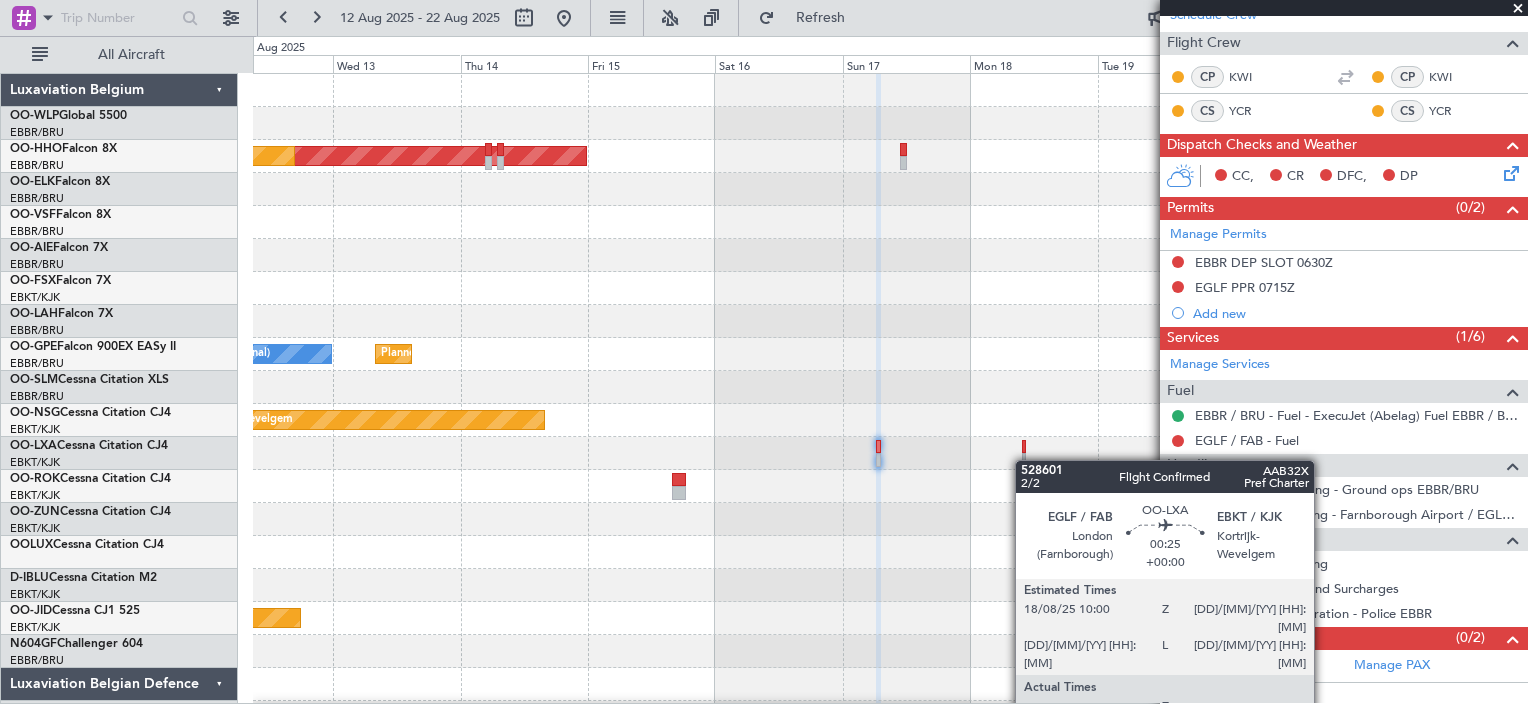 click on "Planned Maint Brussels (Brussels National)" 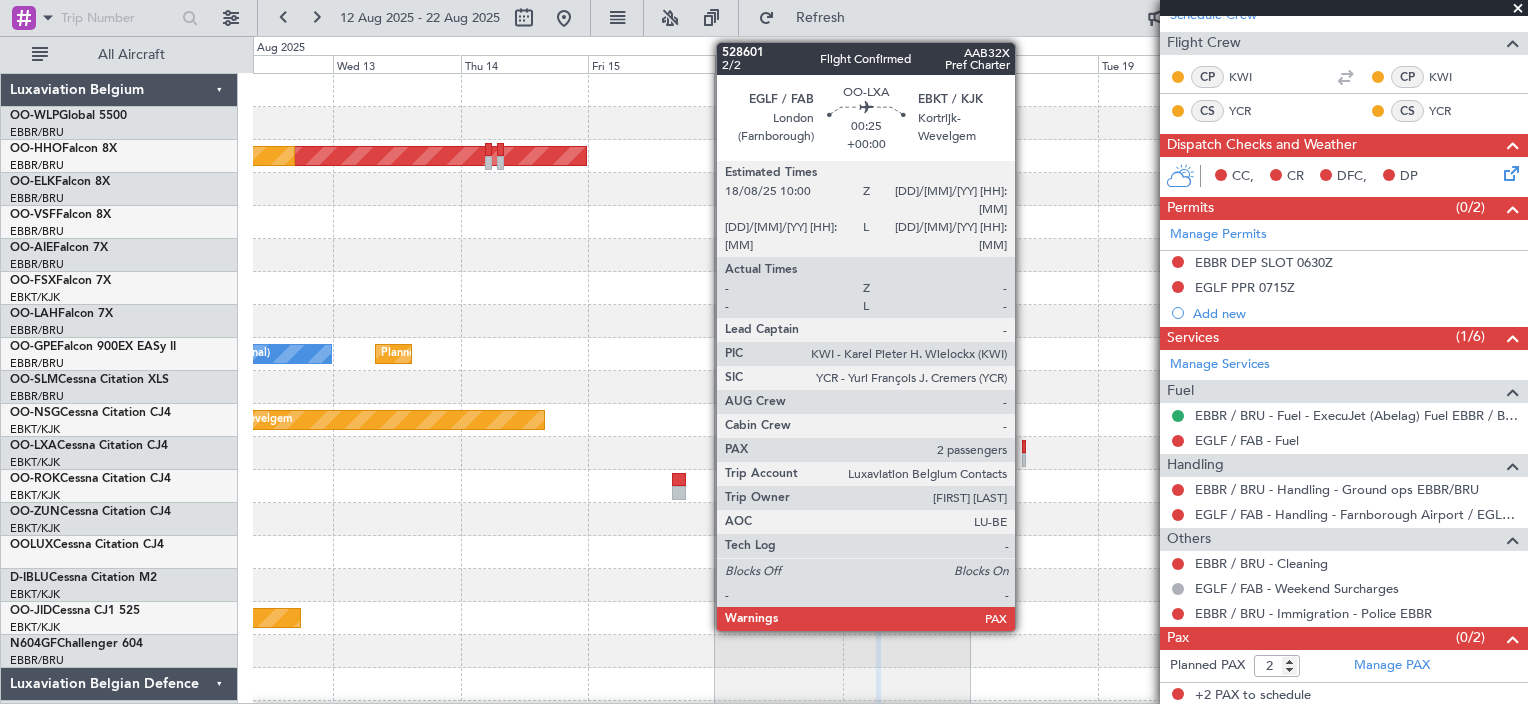 click 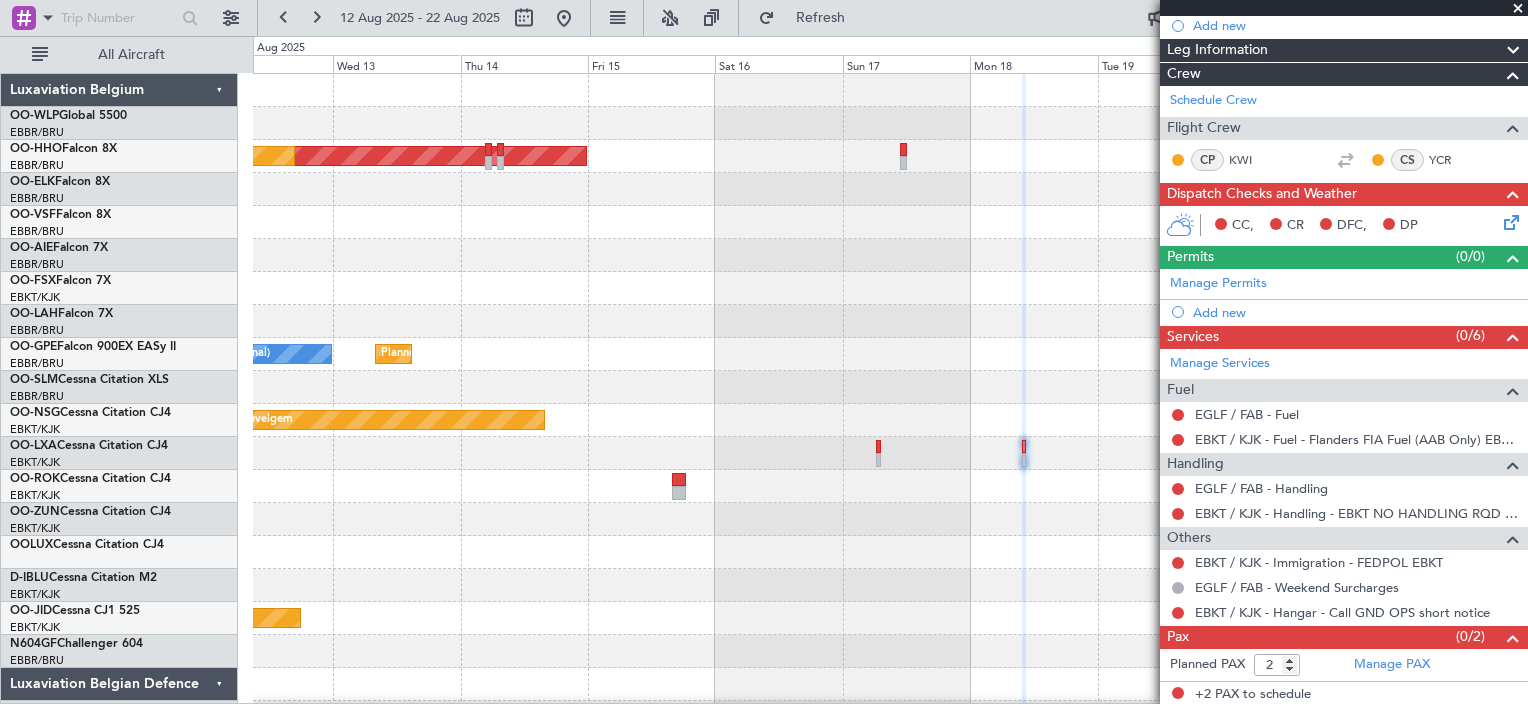scroll, scrollTop: 0, scrollLeft: 0, axis: both 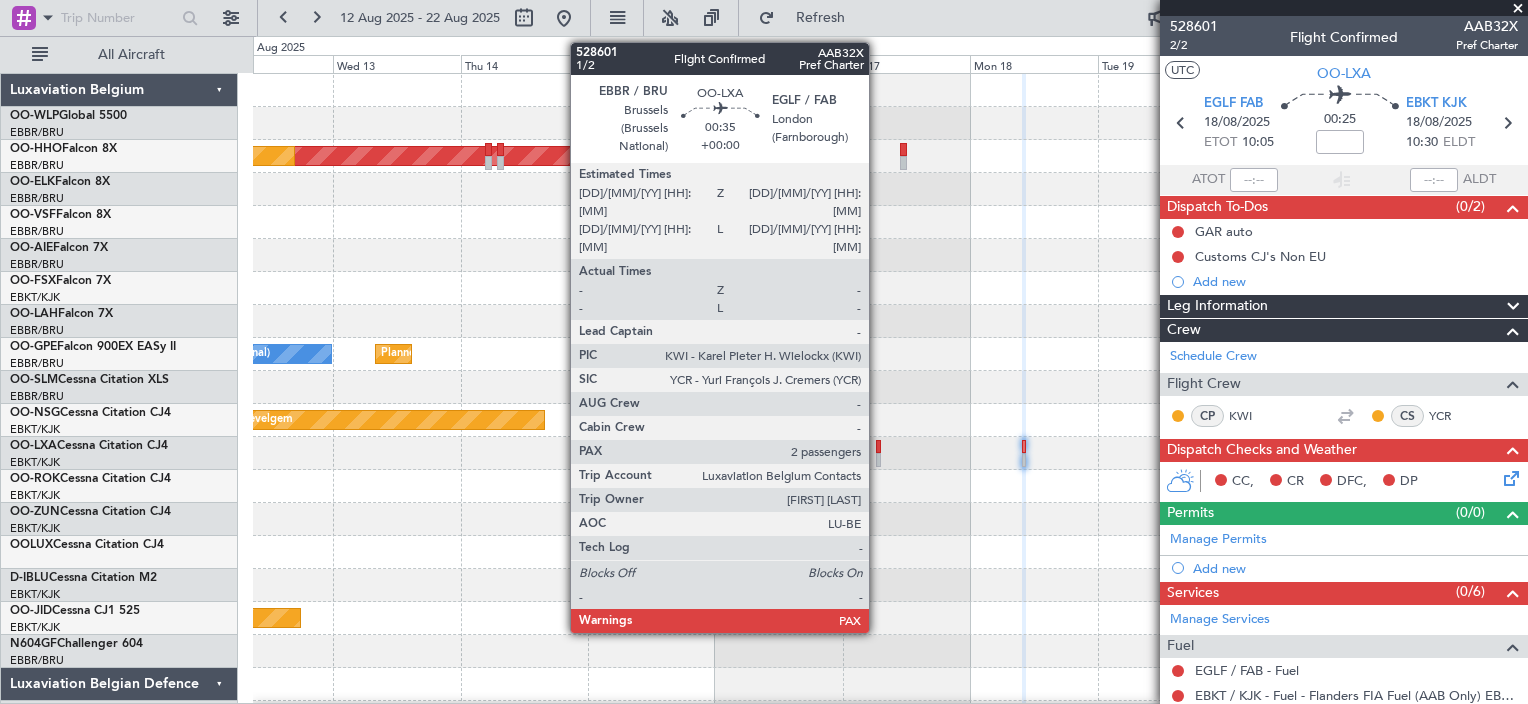 click 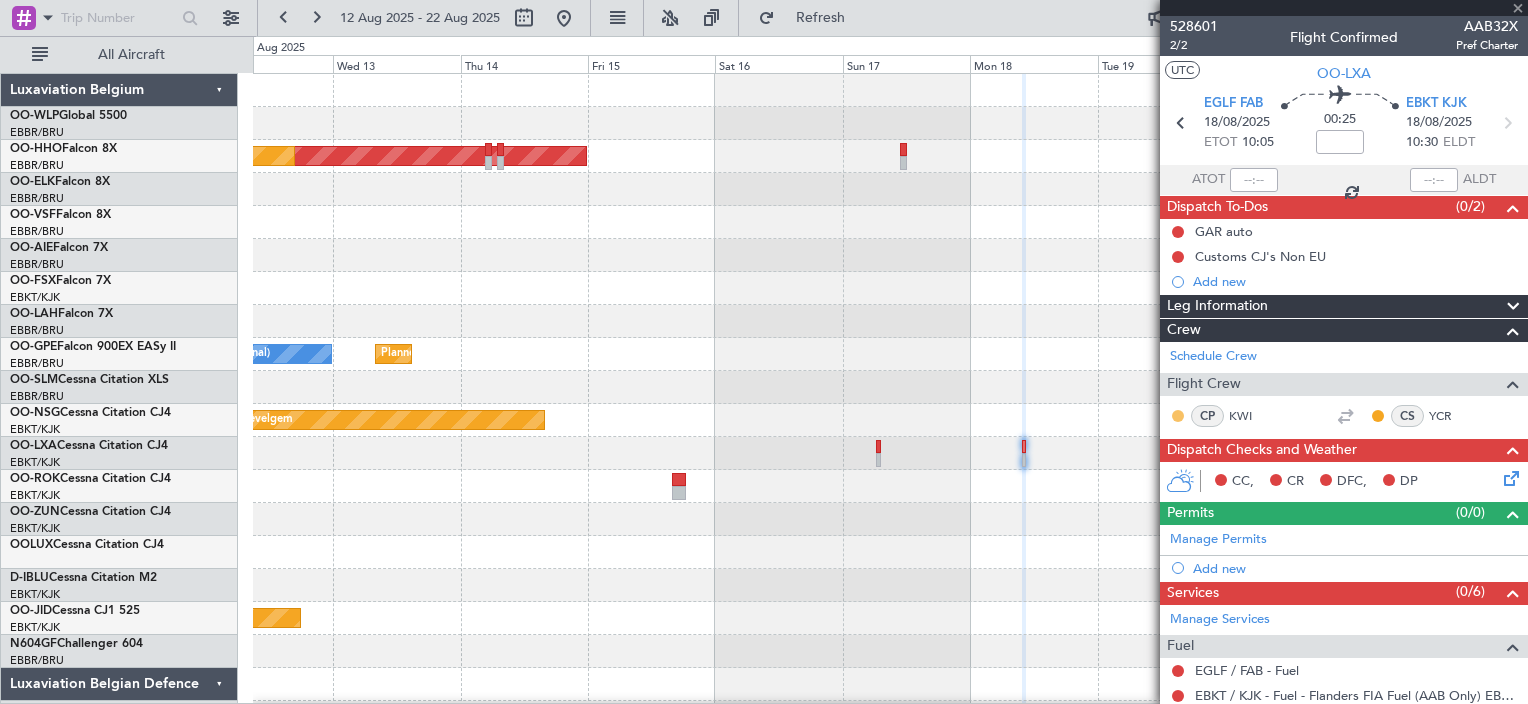 click 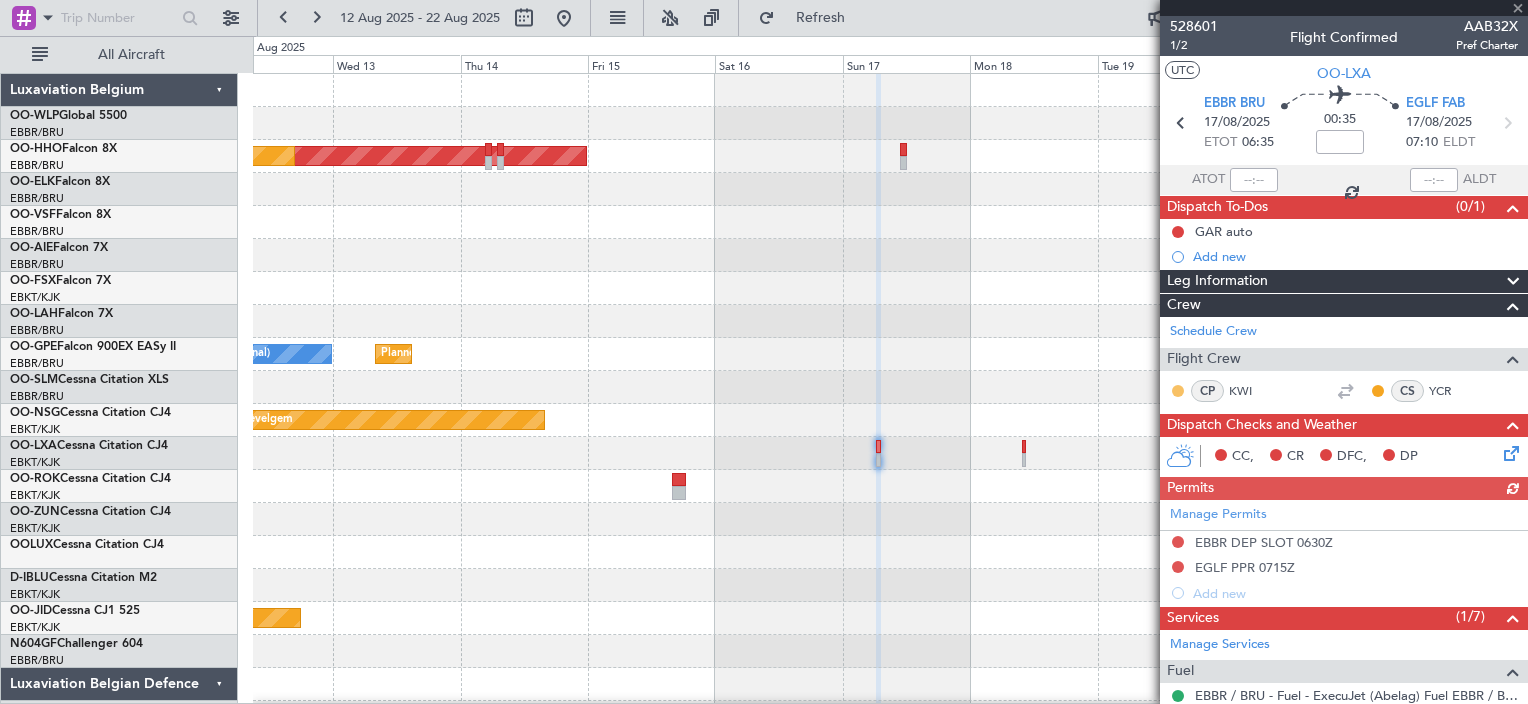 click 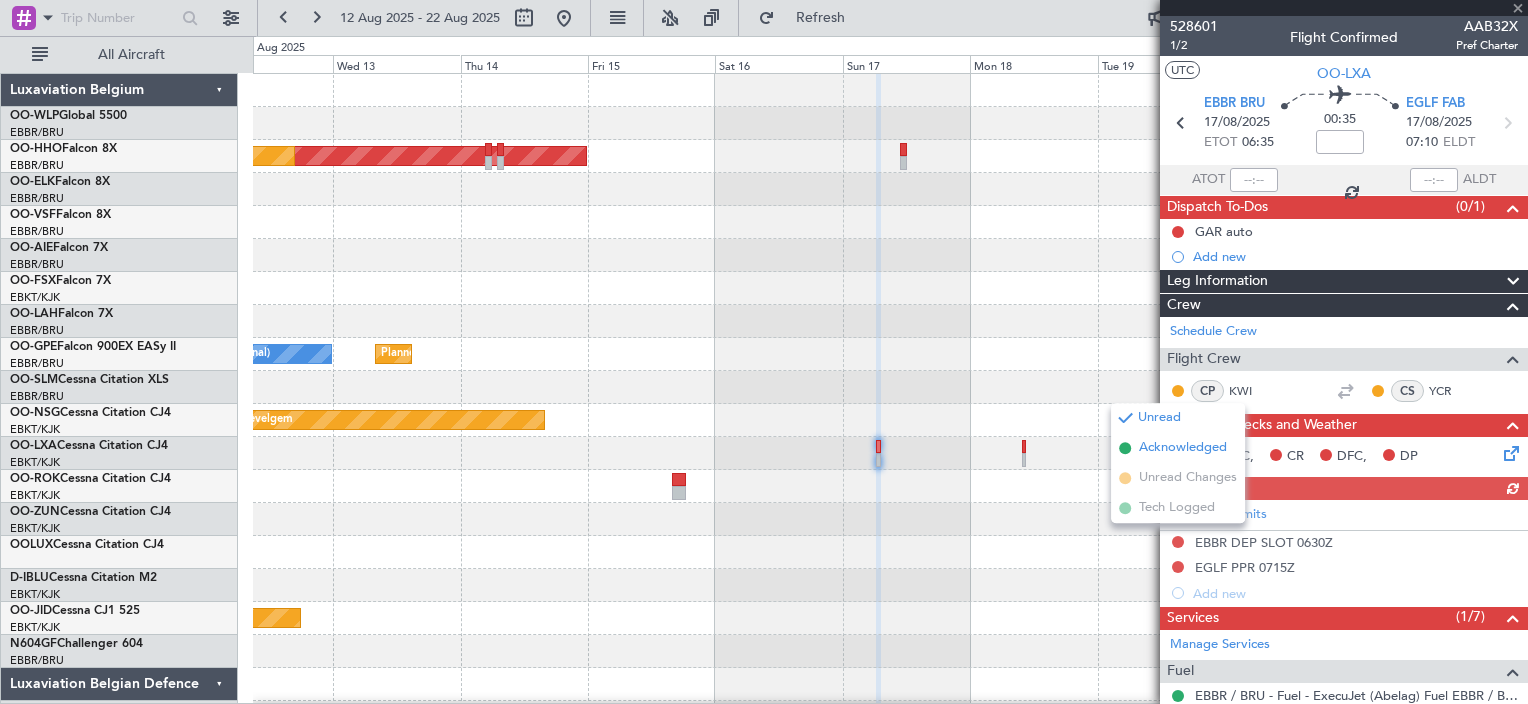 click on "Acknowledged" at bounding box center (1183, 448) 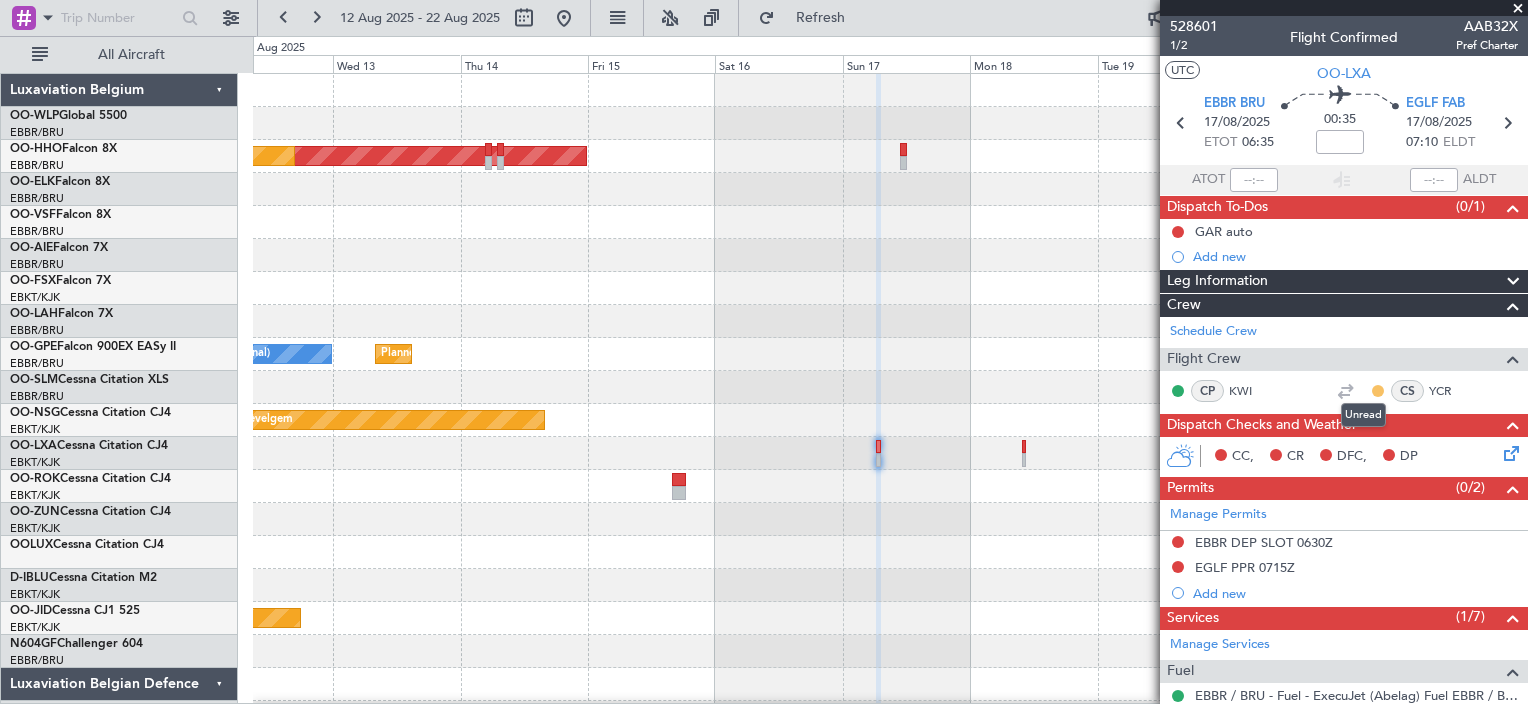 click 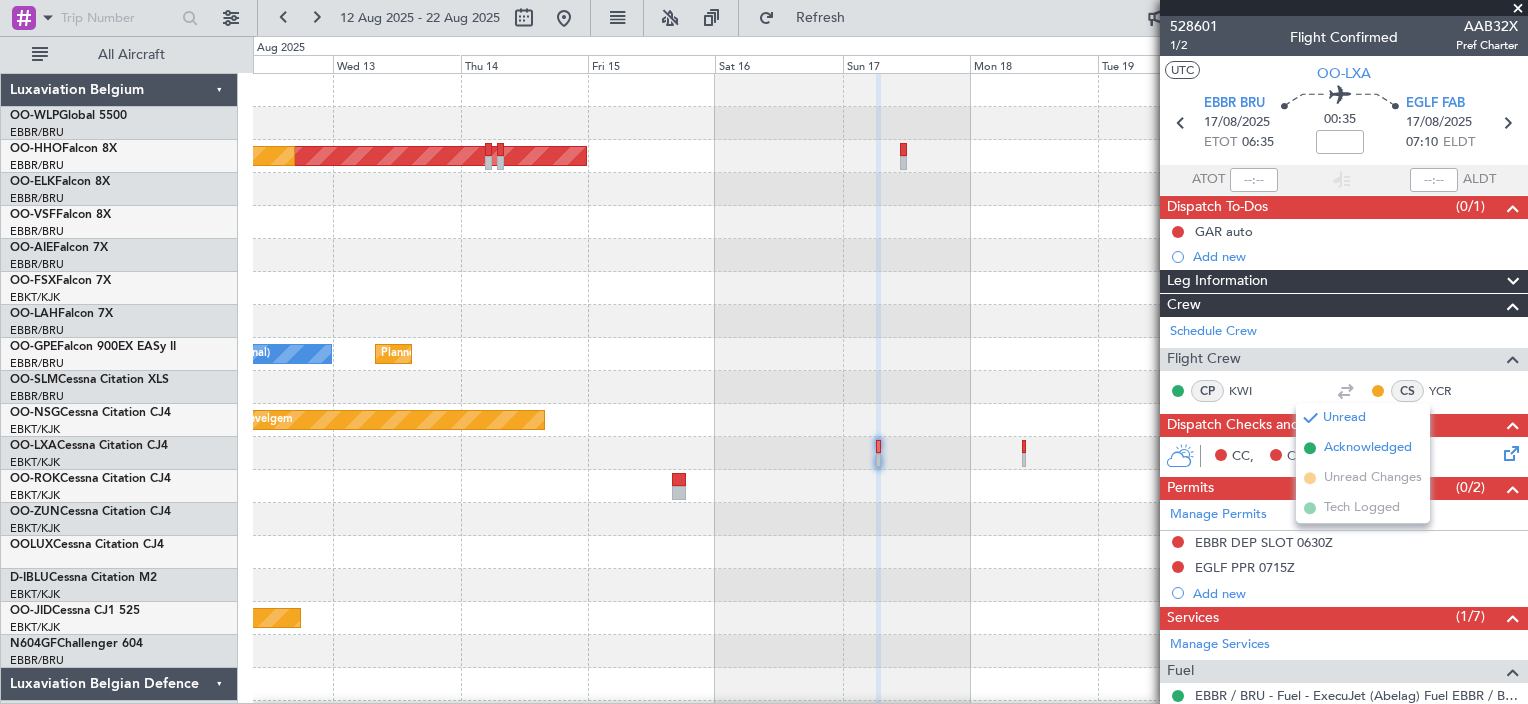 click on "Acknowledged" at bounding box center (1368, 448) 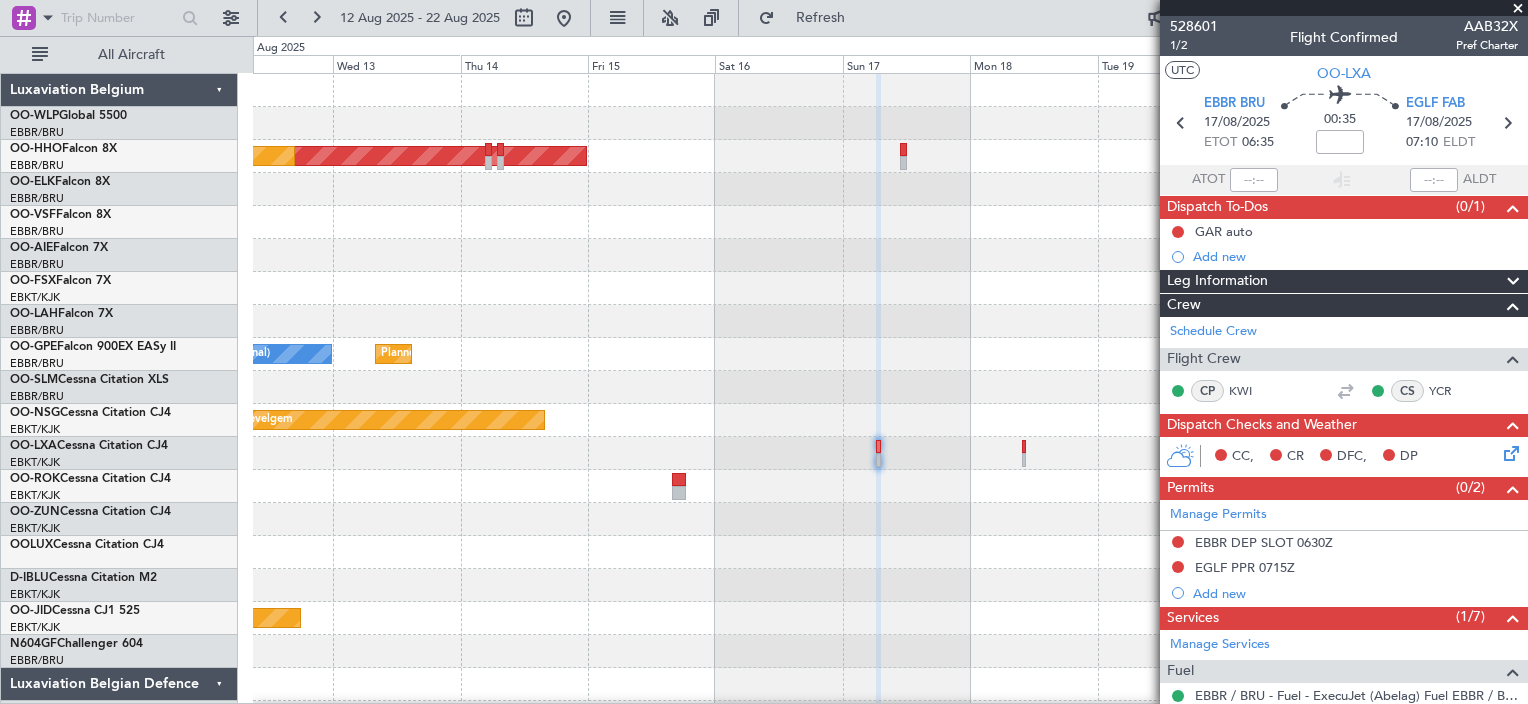 click 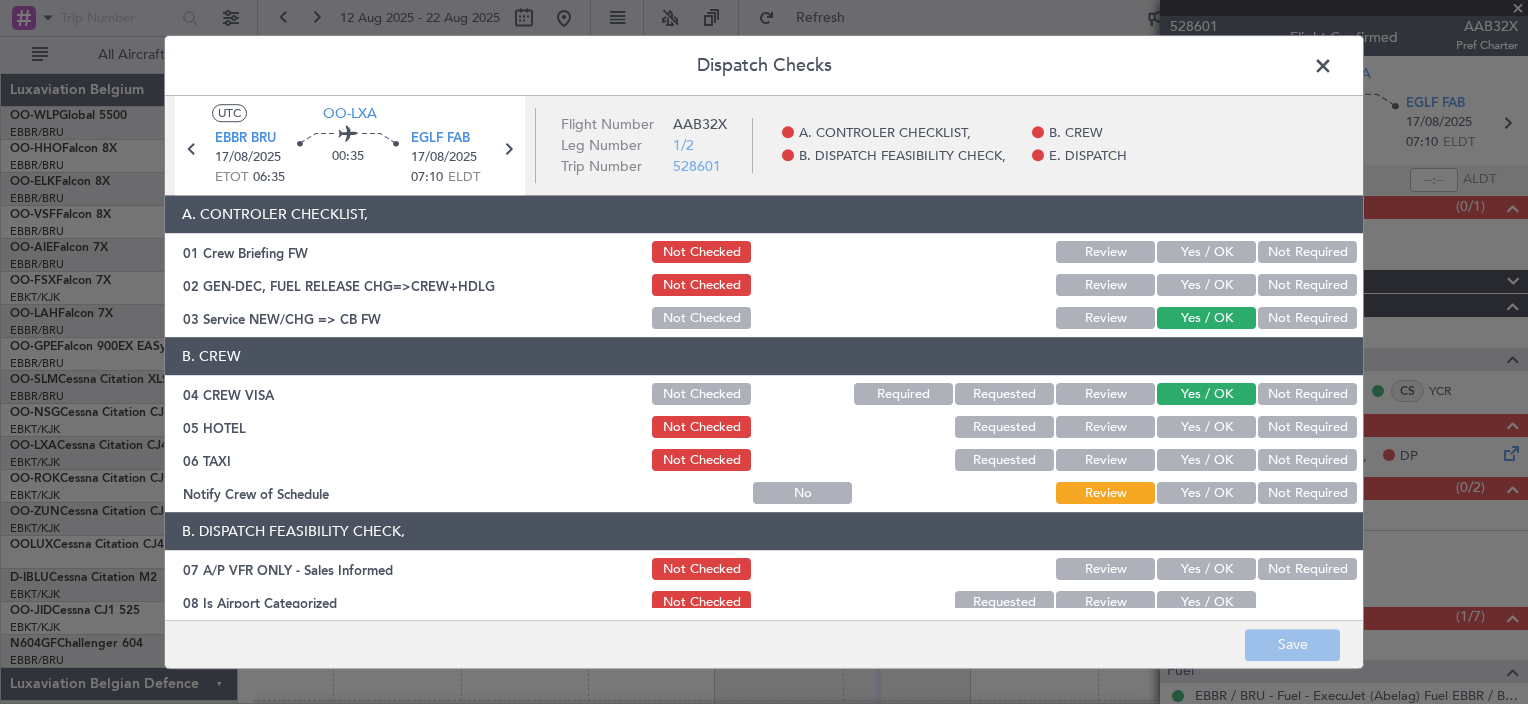 scroll, scrollTop: 218, scrollLeft: 0, axis: vertical 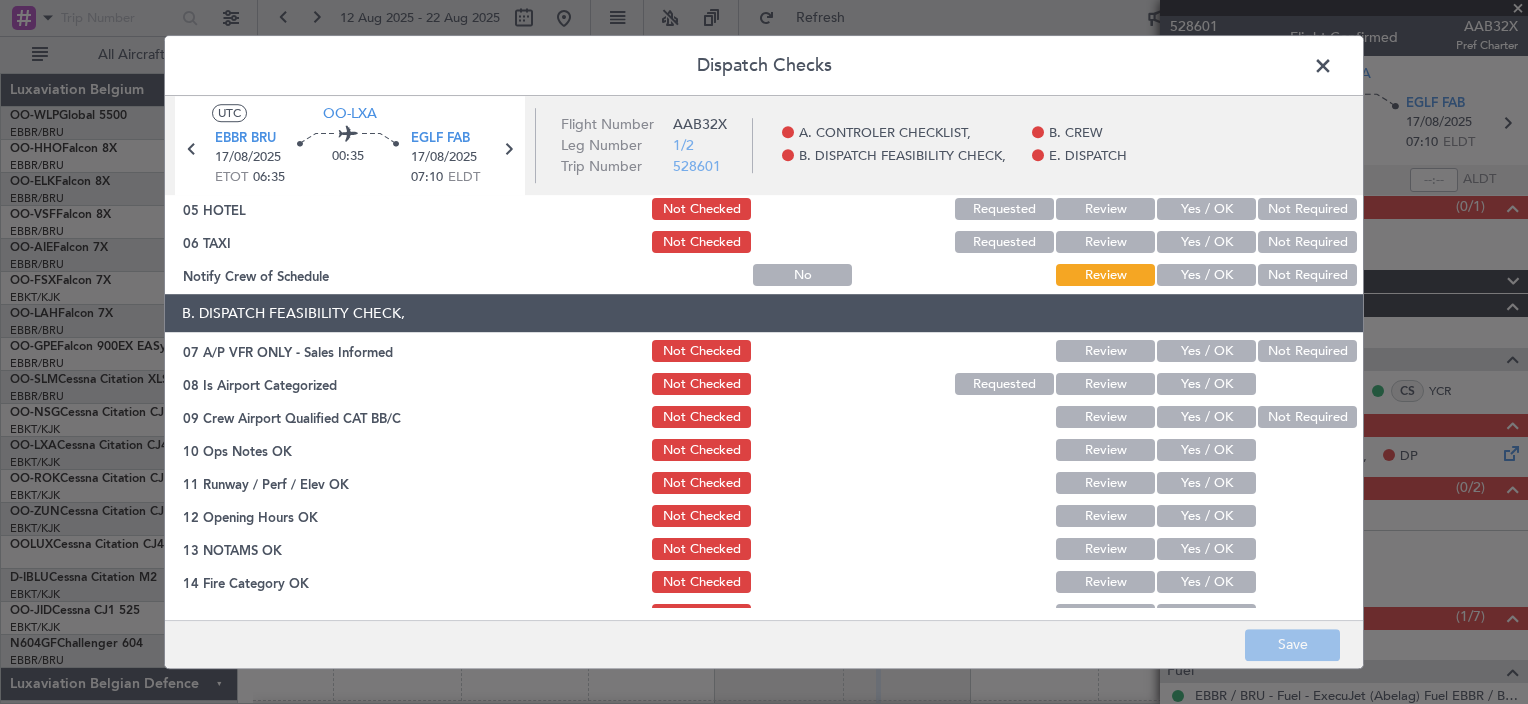click on "Yes / OK" 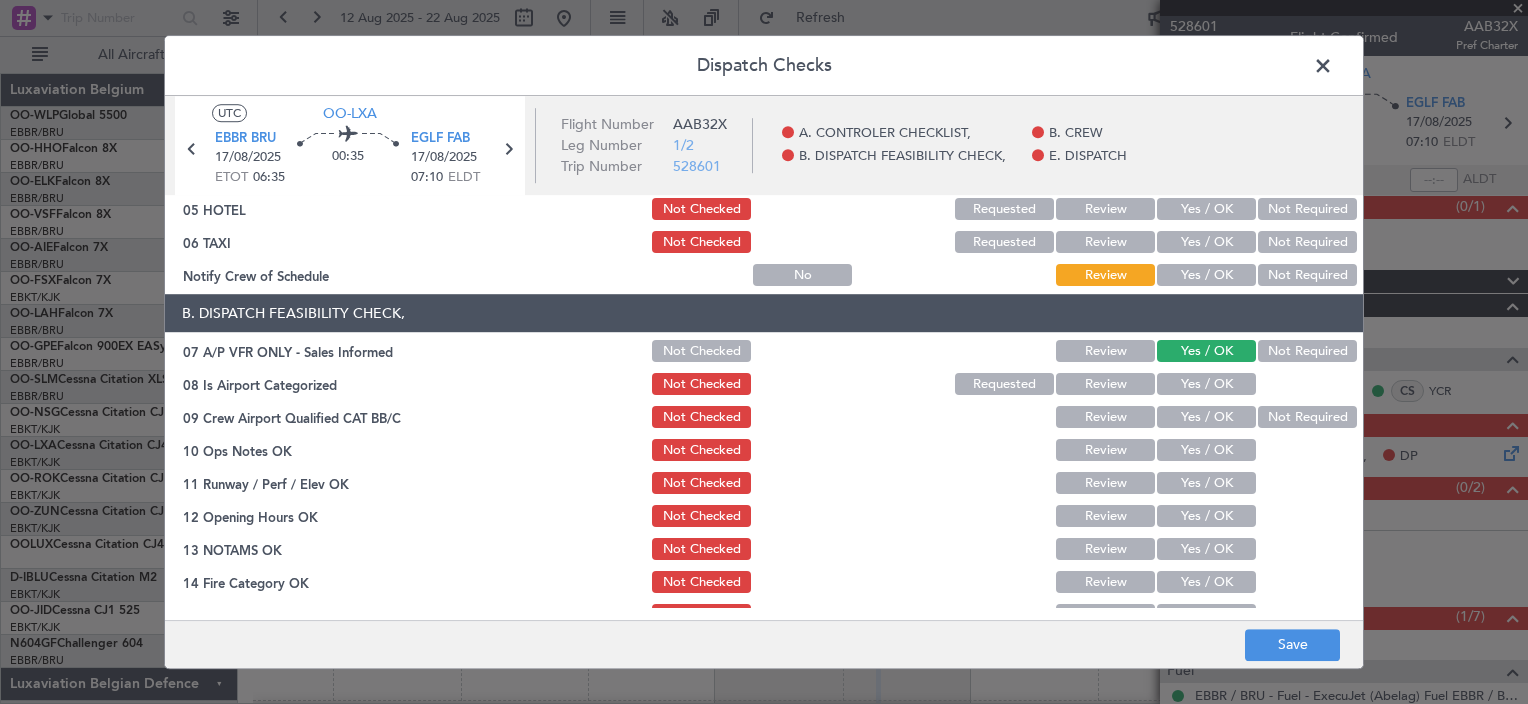 click on "Yes / OK" 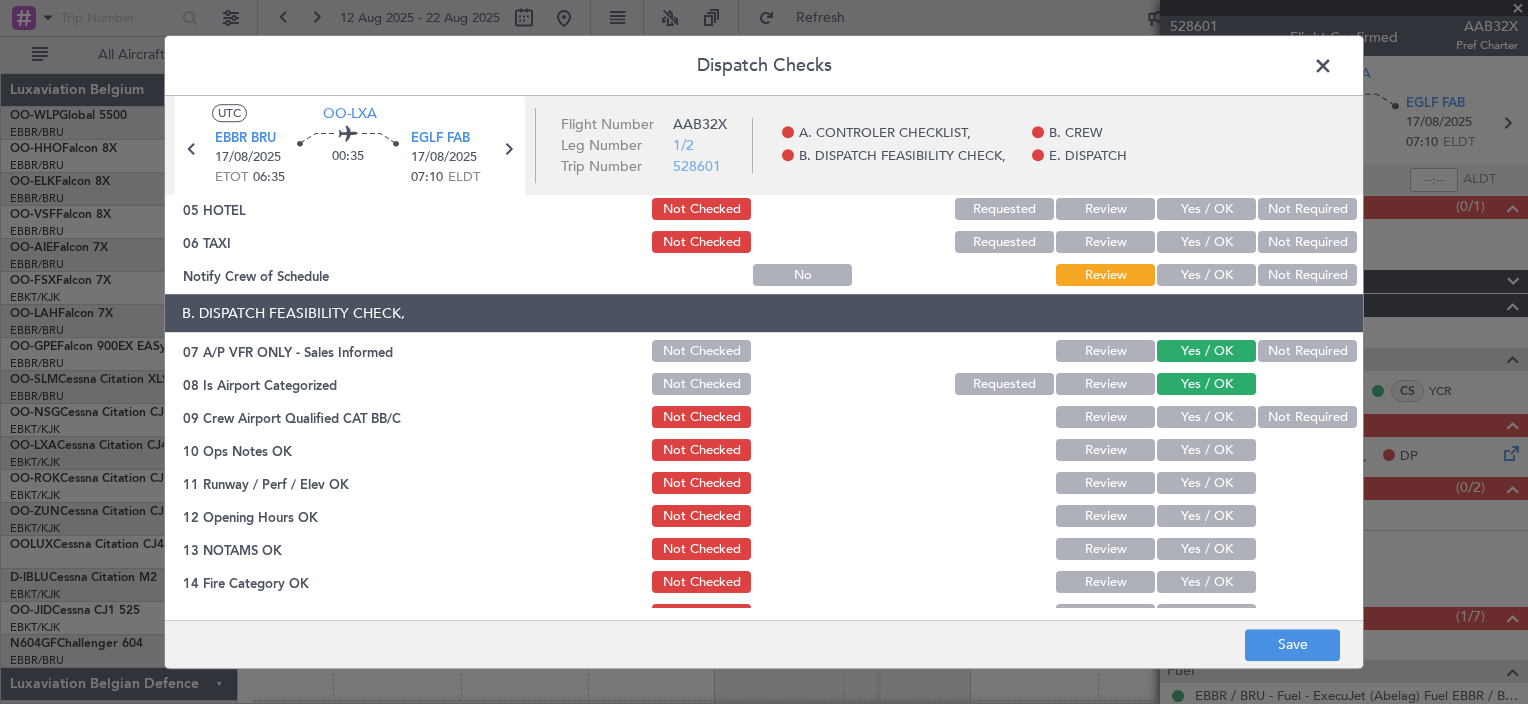 click on "Yes / OK" 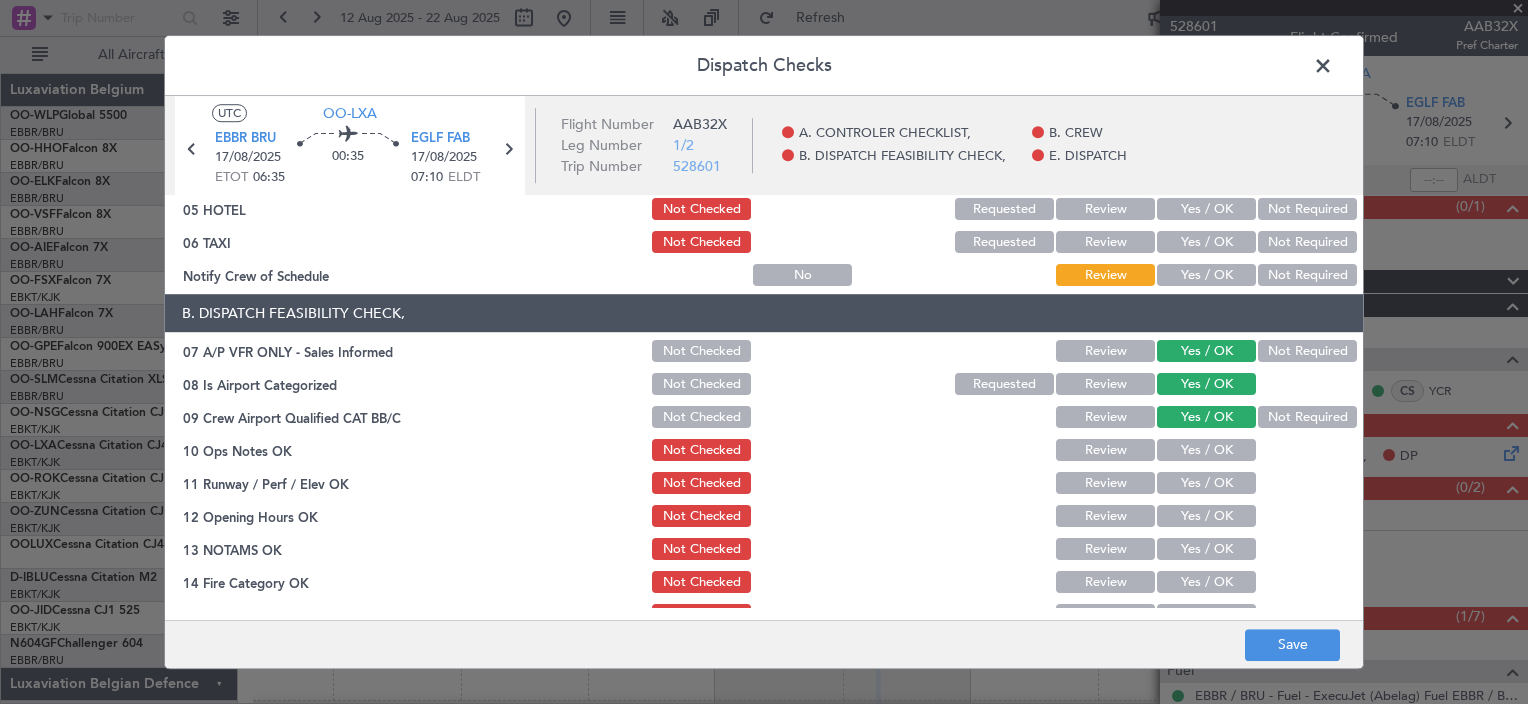 click on "B. DISPATCH FEASIBILITY CHECK,   07 A/P VFR ONLY - Sales Informed  Not Checked Review Yes / OK Not Required  08 Is Airport Categorized  Not Checked Requested Review Yes / OK  09 Crew Airport Qualified CAT BB/C  Not Checked Review Yes / OK Not Required  10 Ops Notes OK  Not Checked Review Yes / OK  11 Runway / Perf / Elev OK  Not Checked Review Yes / OK  12 Opening Hours OK  Not Checked Review Yes / OK  13 NOTAMS OK  Not Checked Review Yes / OK  14 Fire Category OK  Not Checked Review Yes / OK  15 Jet A1 Available  Not Checked Review Yes / OK  16 Airport of Entry / Customs and IMM  Not Checked Review Yes / OK Not Required  17Foreflight  EET v FW EET  Not Checked Review Yes / OK  AVSEC / HOTSPOT LIST  Not Checked Requested Review Yes / OK Not Required" 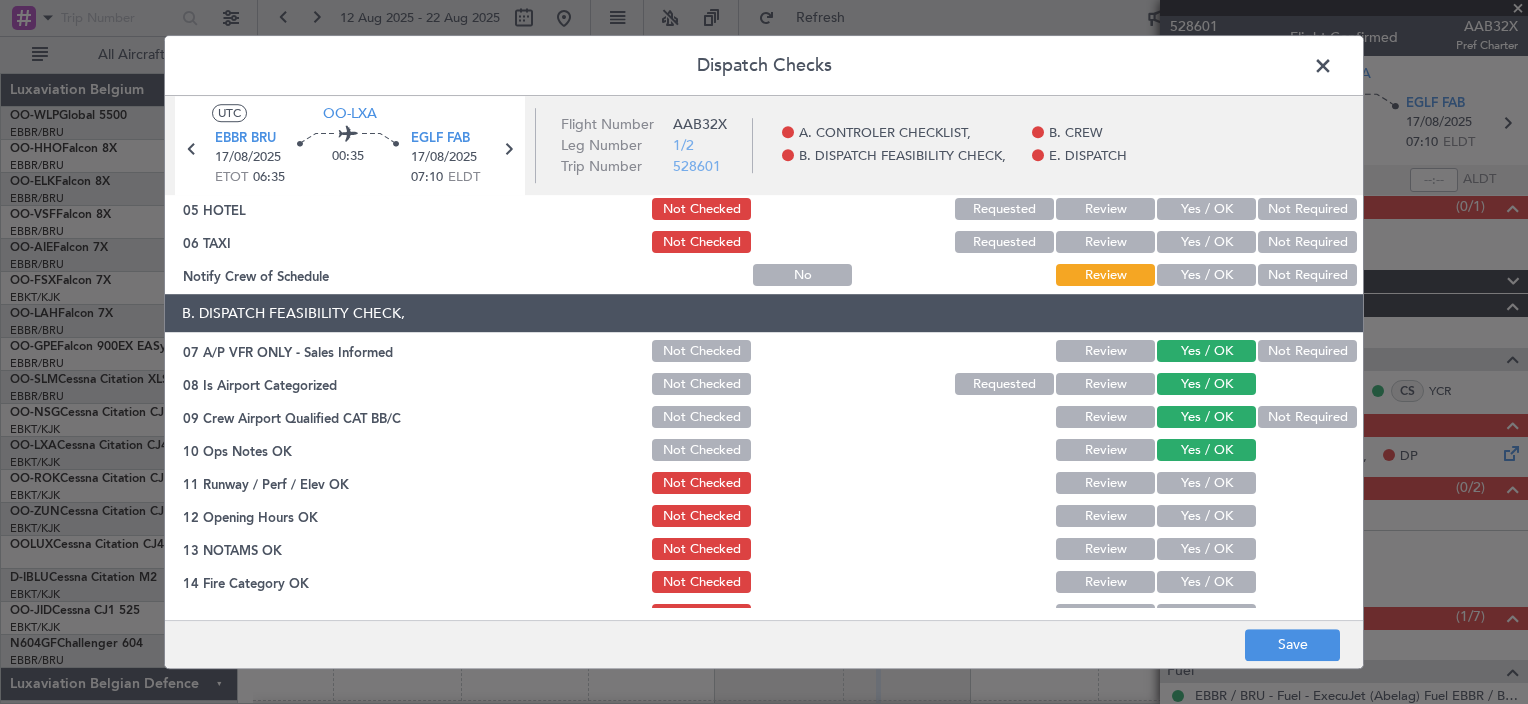 click on "Yes / OK" 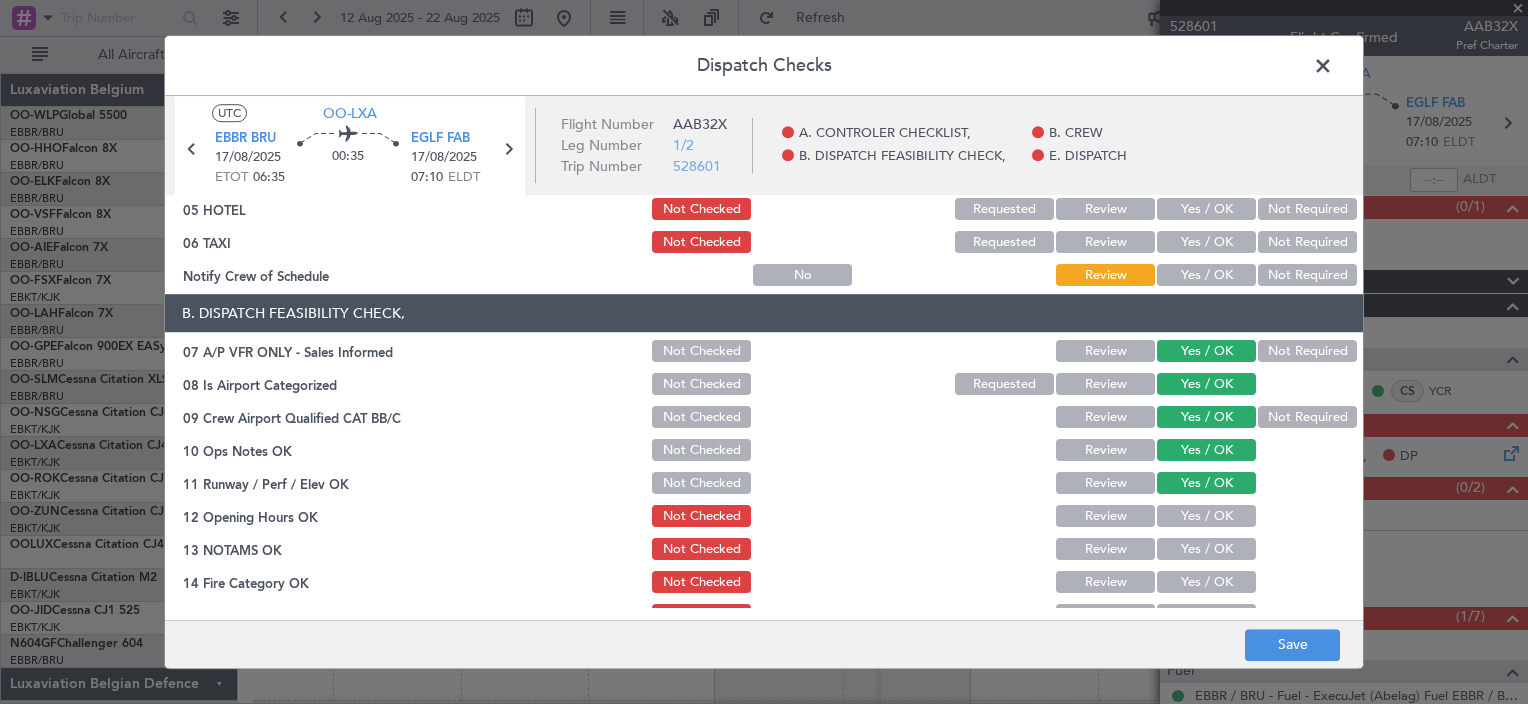 click on "Yes / OK" 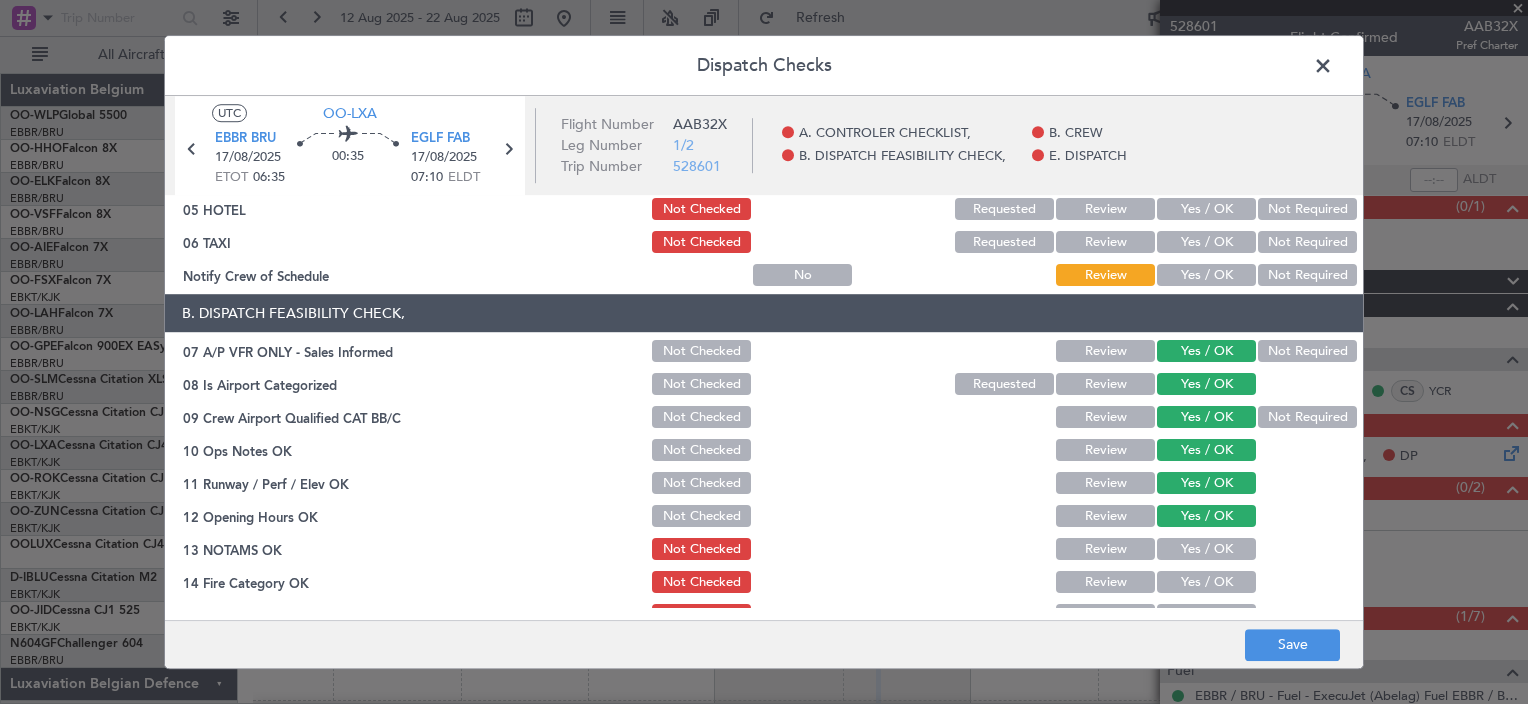 click on "Yes / OK" 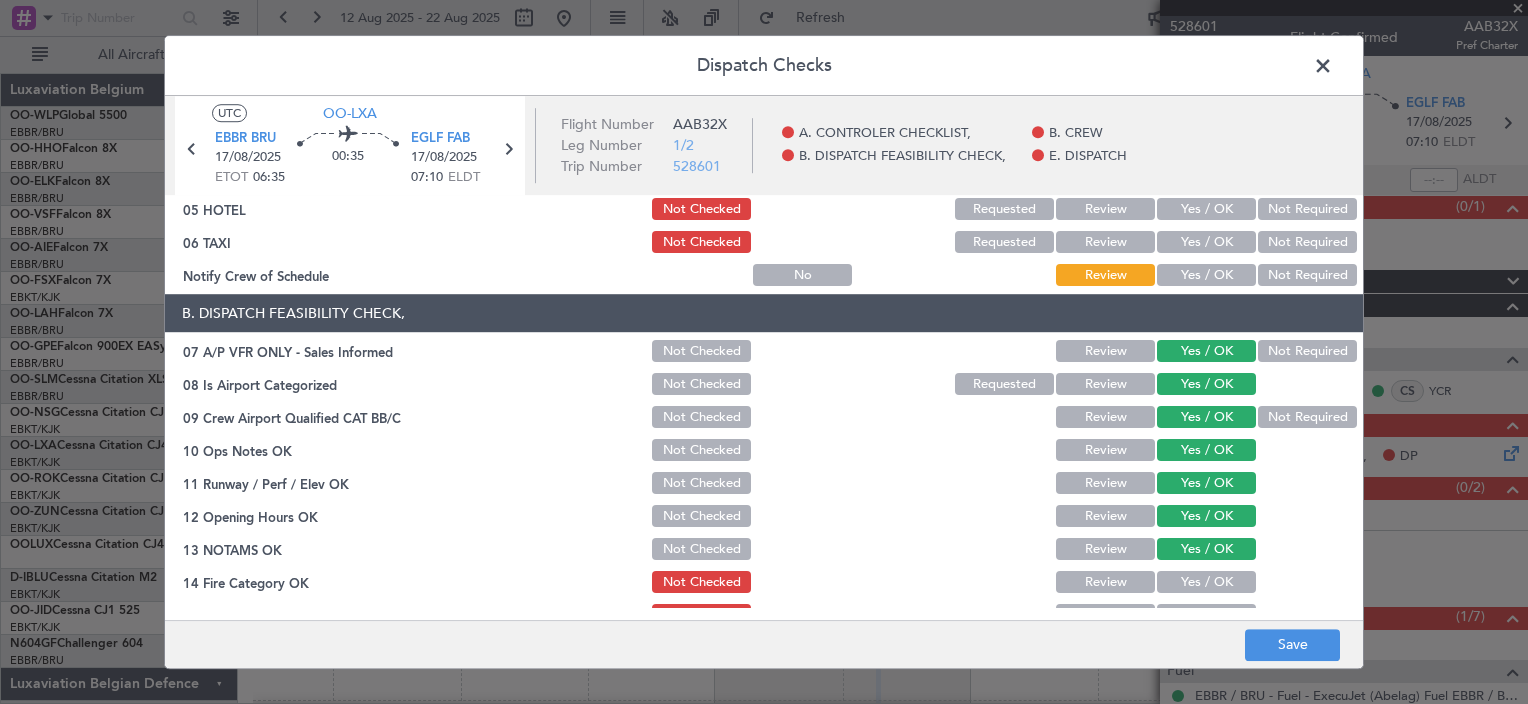 scroll, scrollTop: 292, scrollLeft: 0, axis: vertical 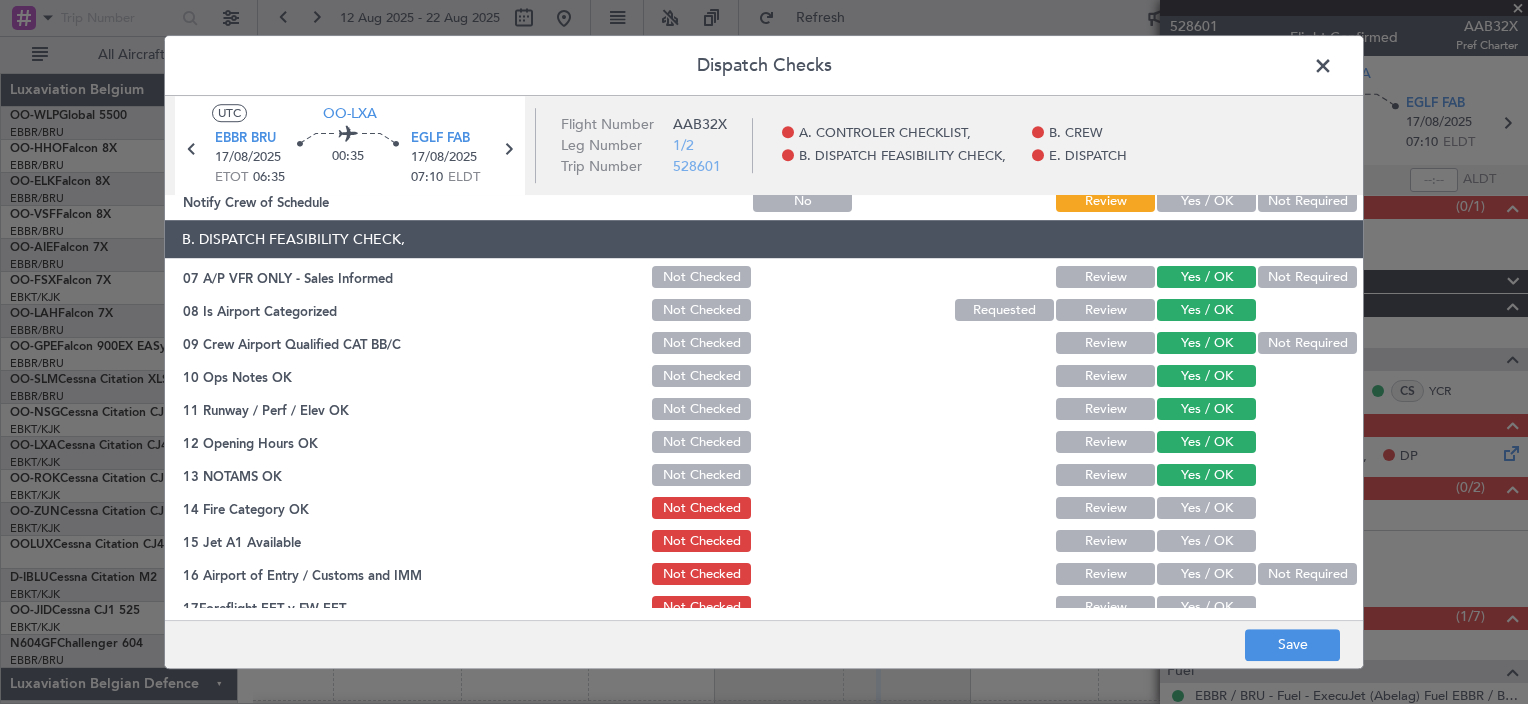 click on "Yes / OK" 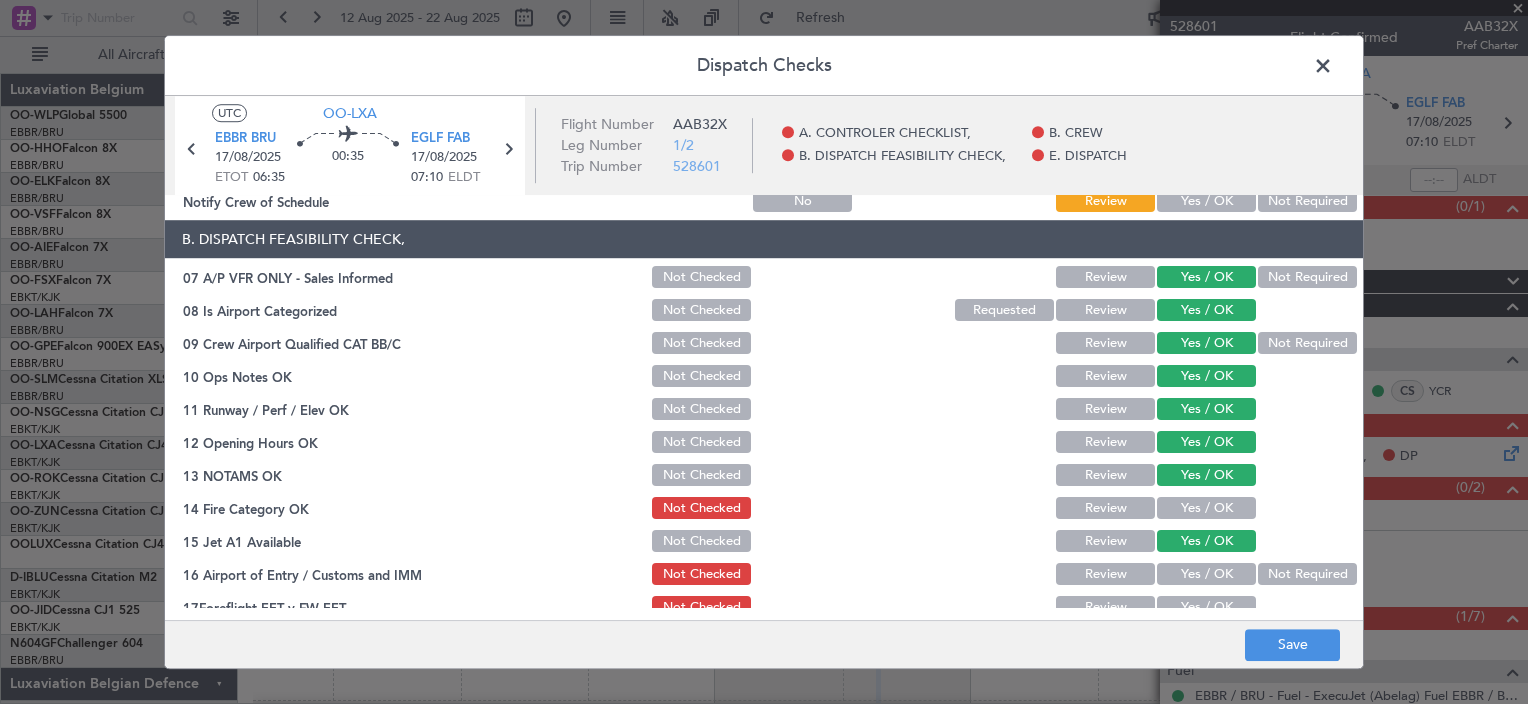 click on "Yes / OK" 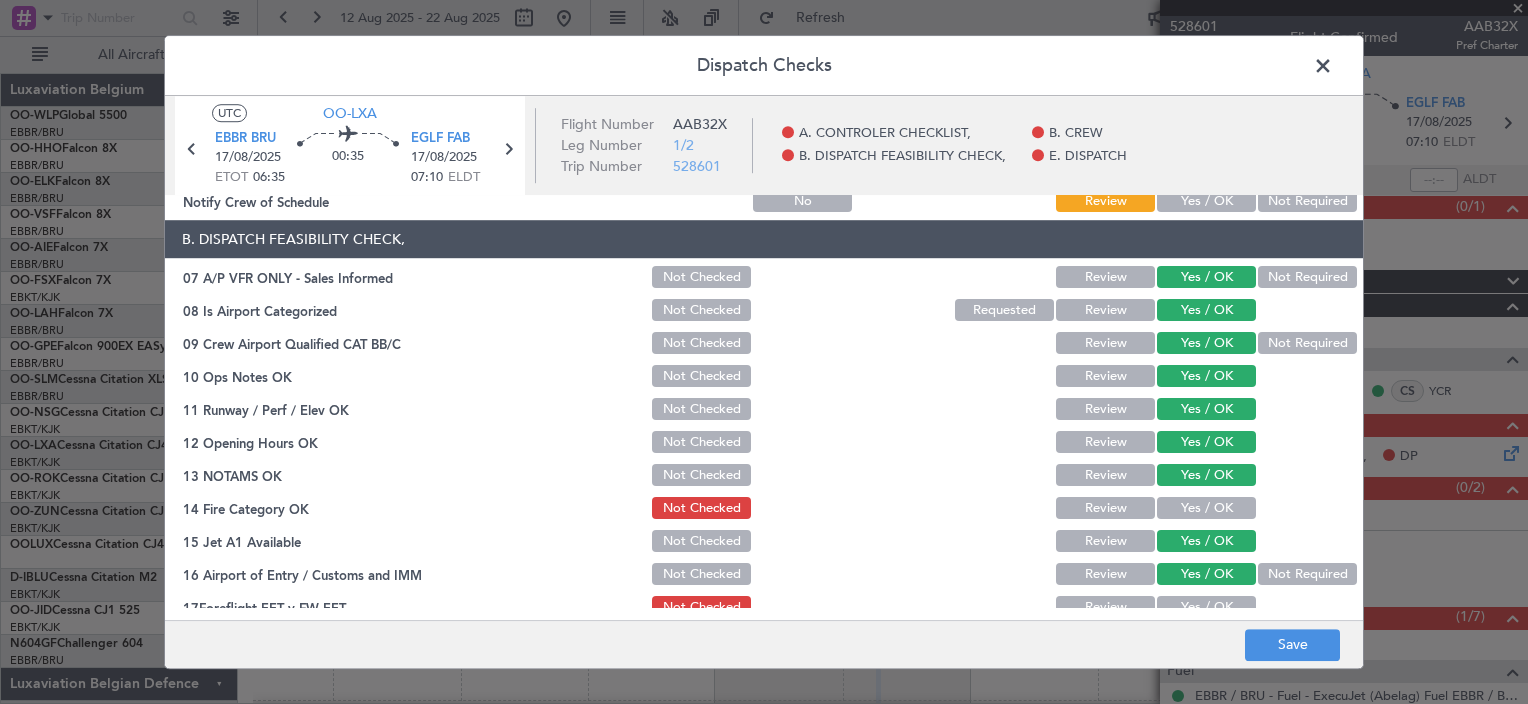 click on "Not Required" 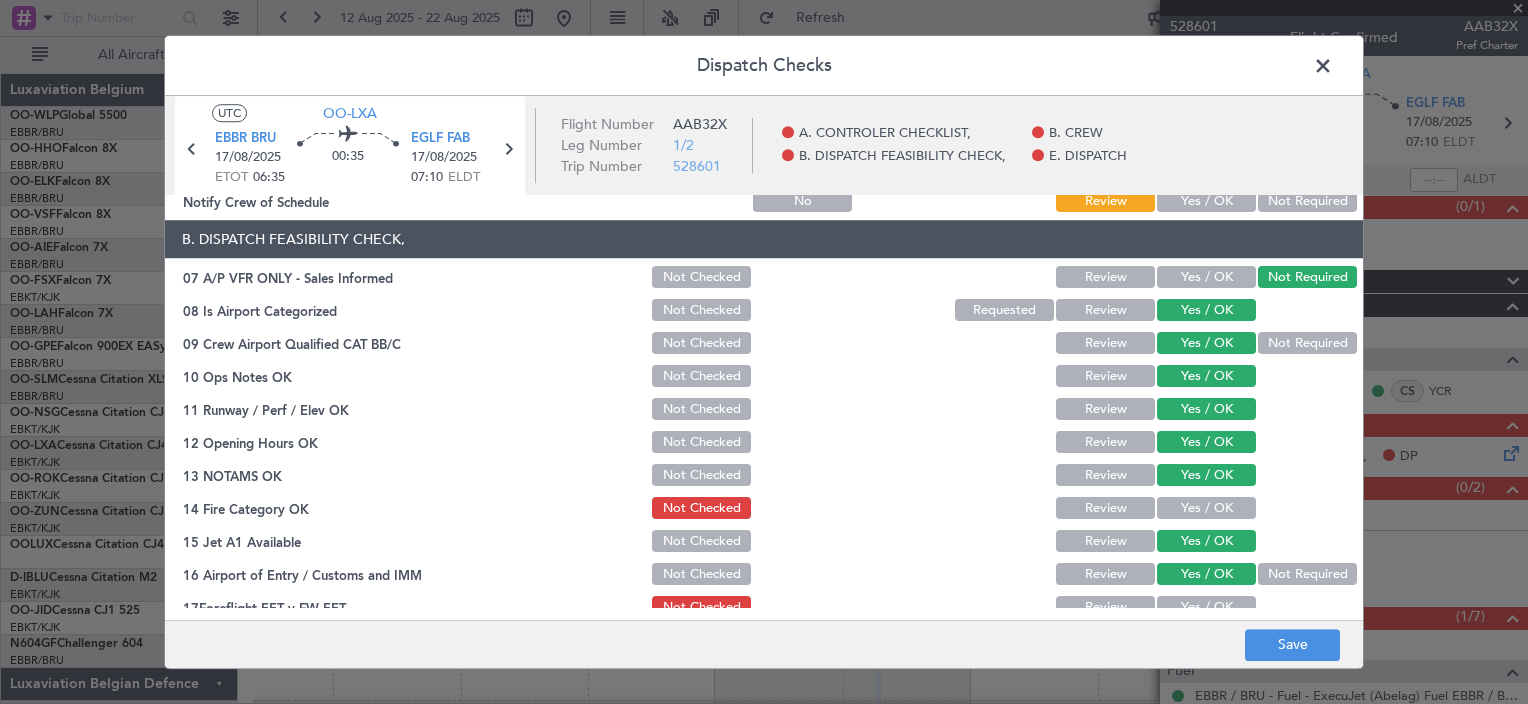 click on "Not Required" 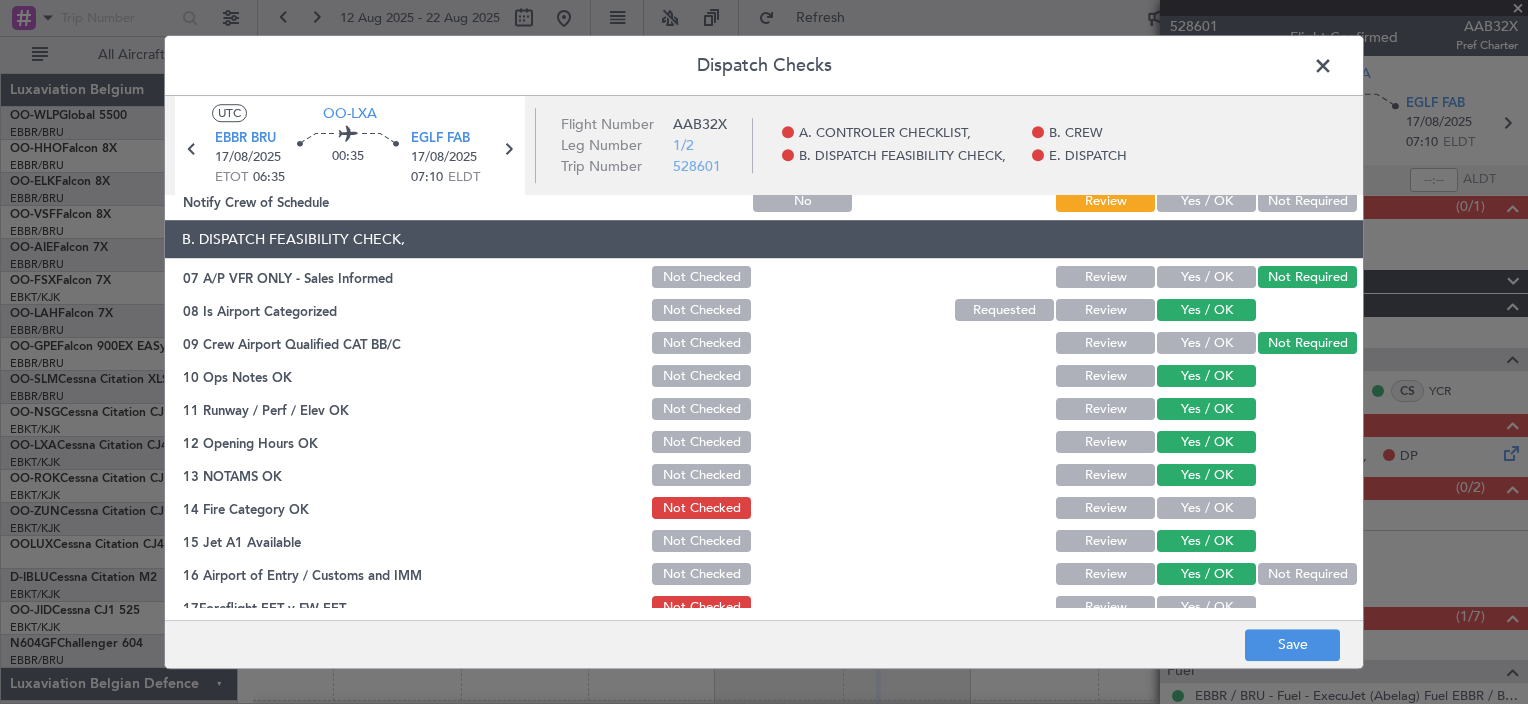 scroll, scrollTop: 388, scrollLeft: 0, axis: vertical 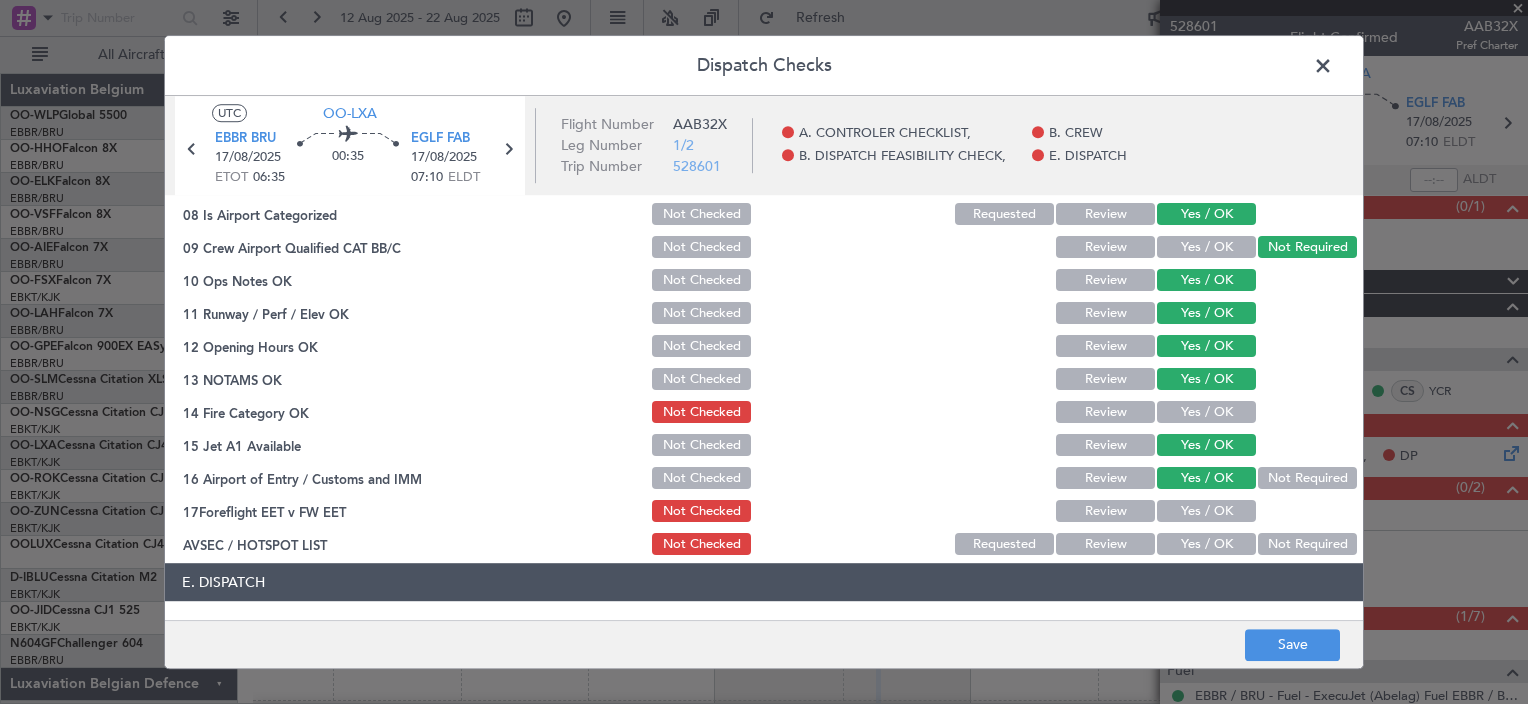 click on "Yes / OK" 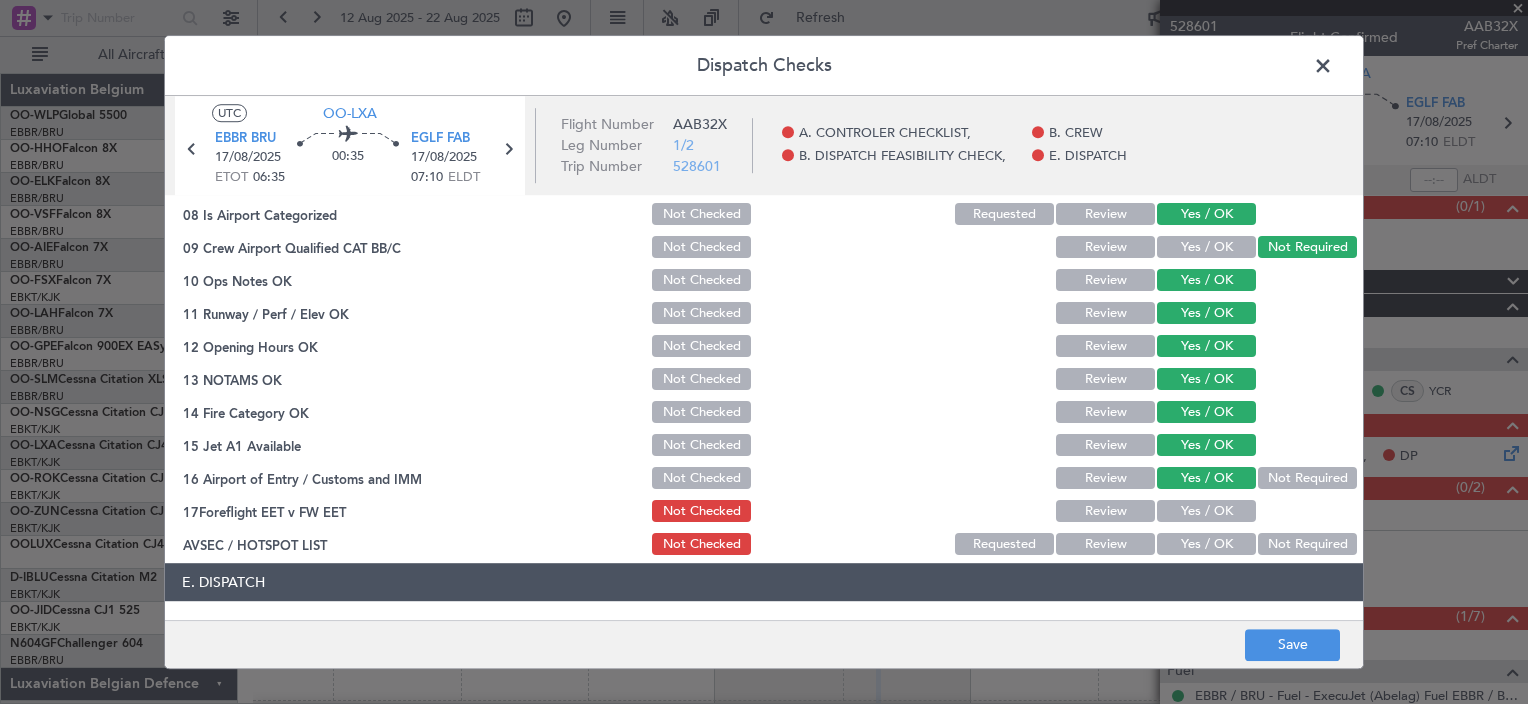 click on "Yes / OK" 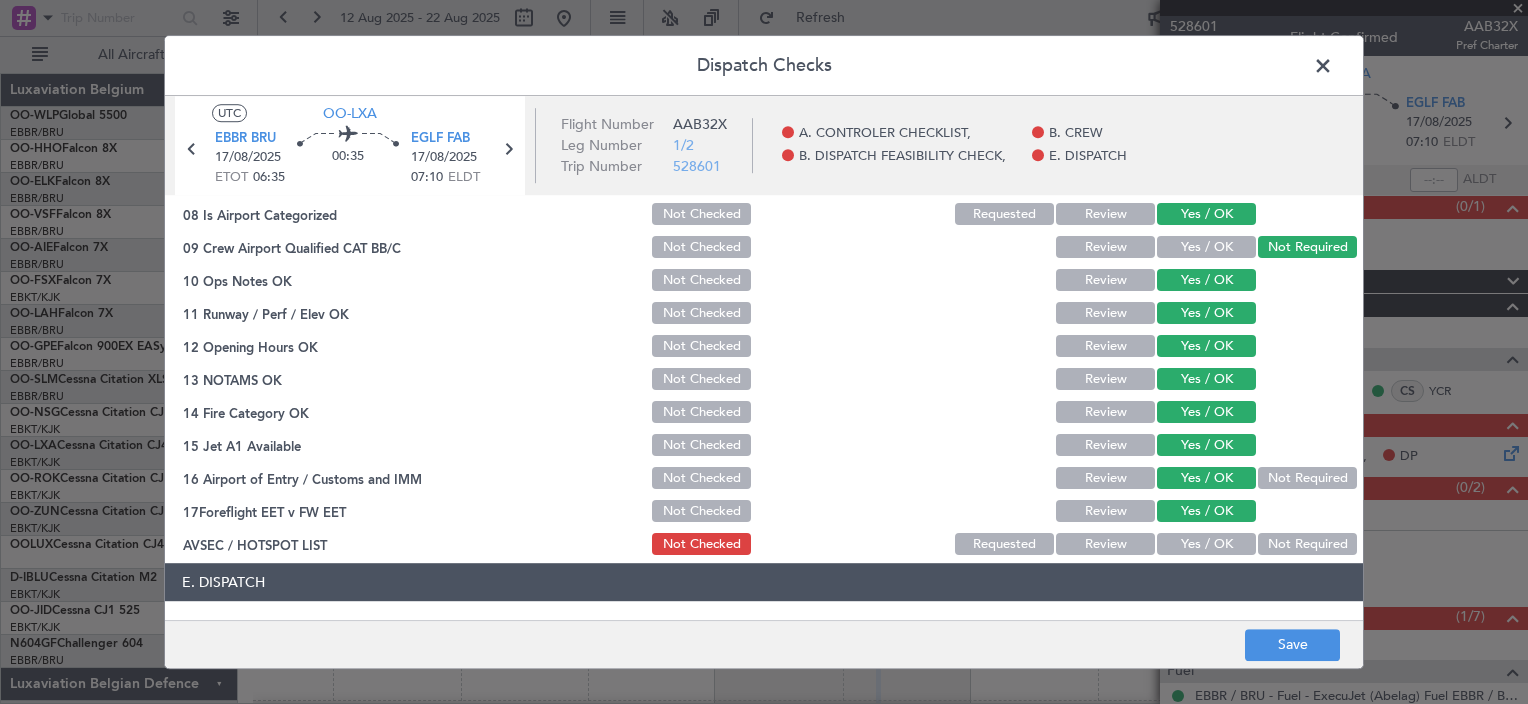 click on "Yes / OK" 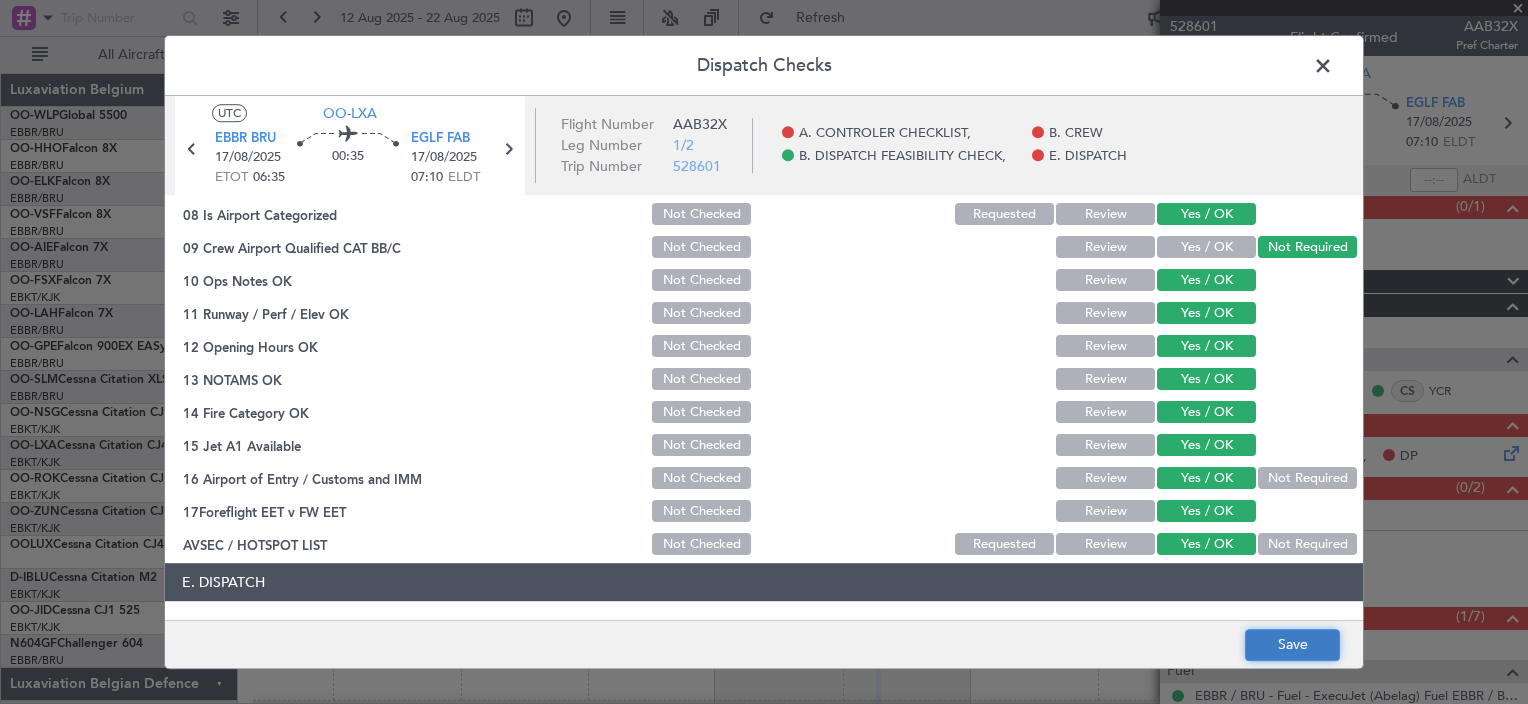 click on "Save" 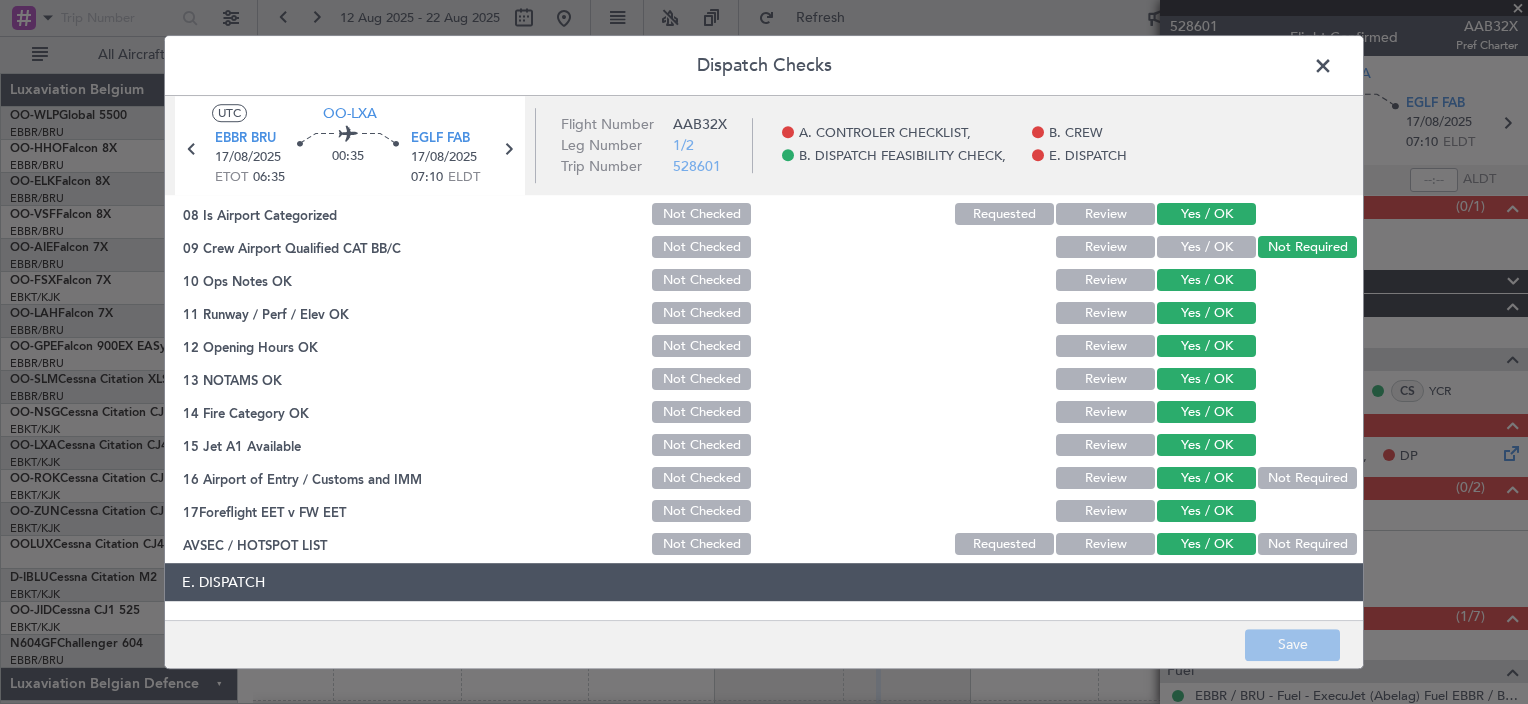 click 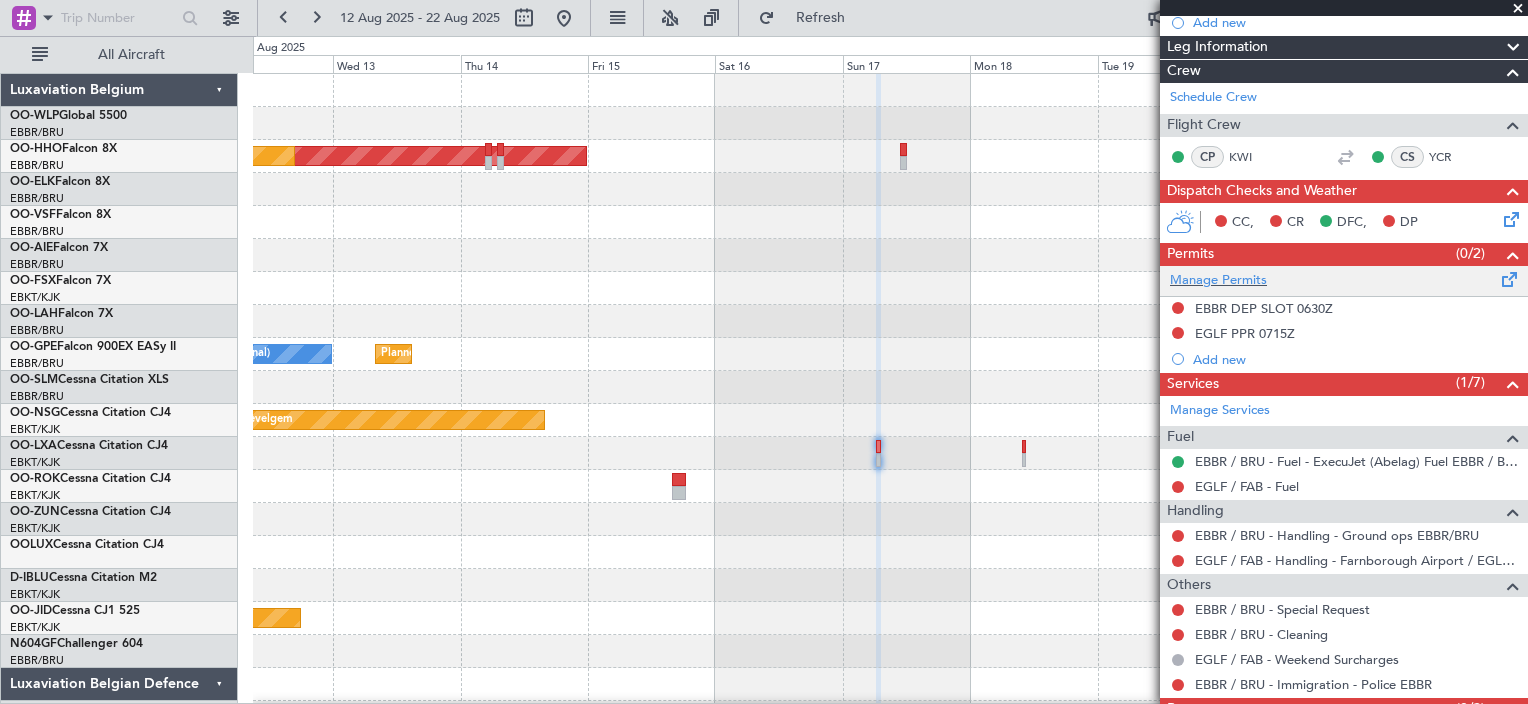 scroll, scrollTop: 305, scrollLeft: 0, axis: vertical 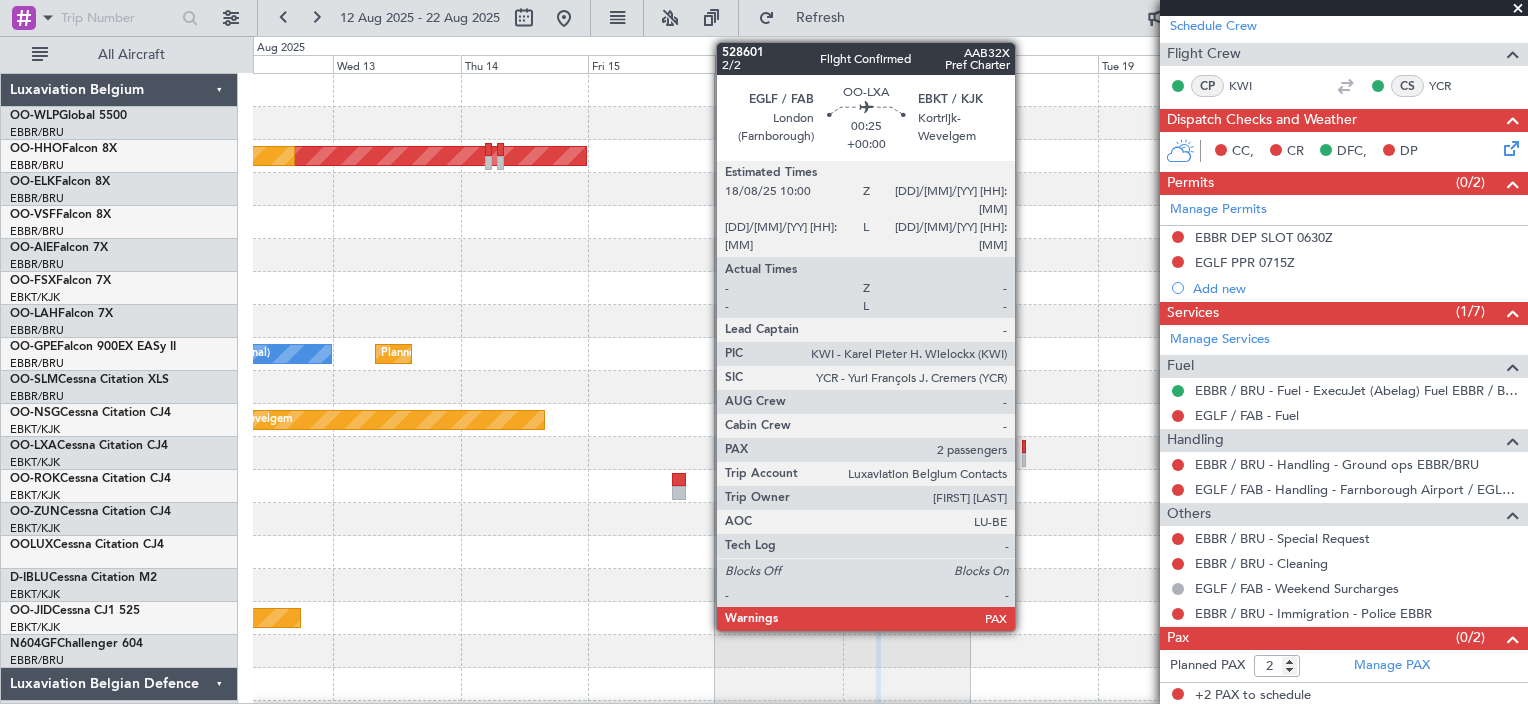 click 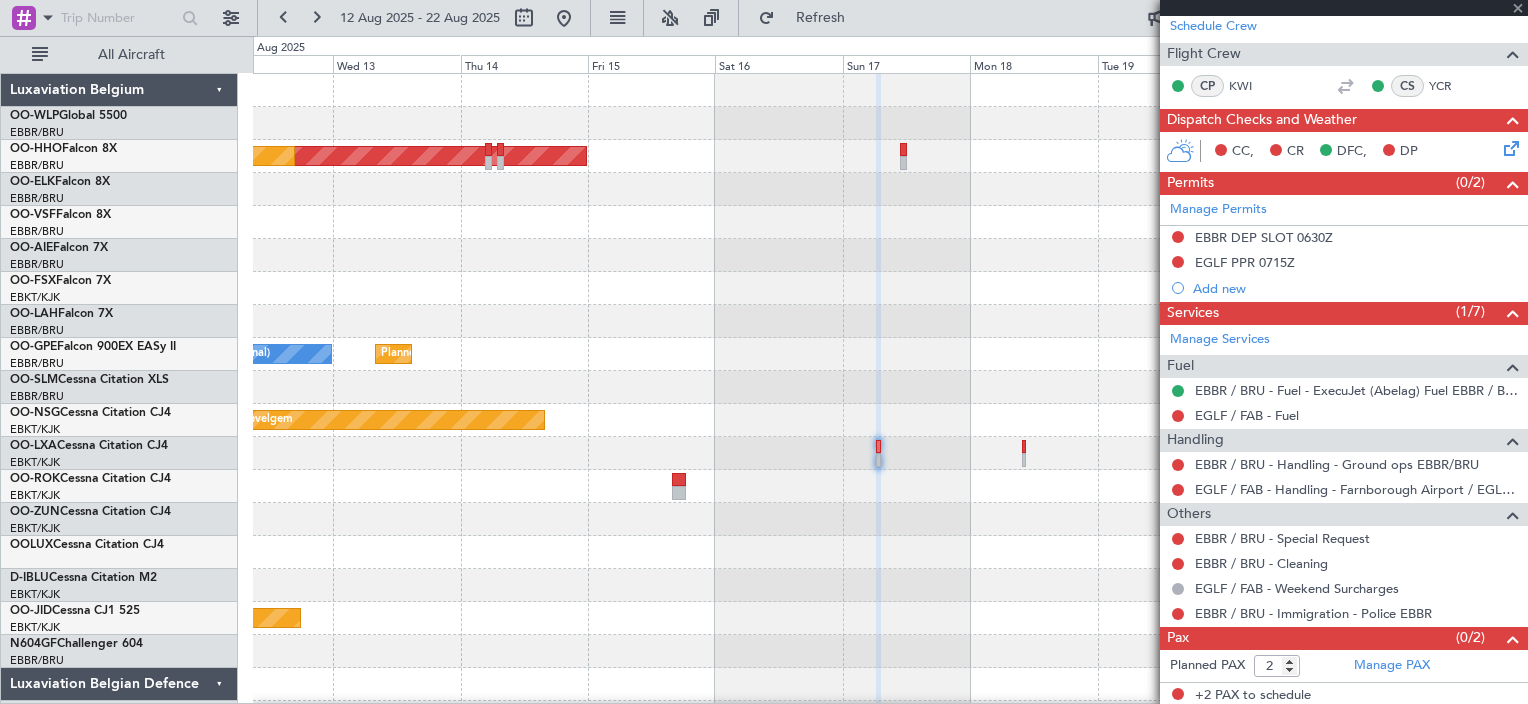 scroll, scrollTop: 0, scrollLeft: 0, axis: both 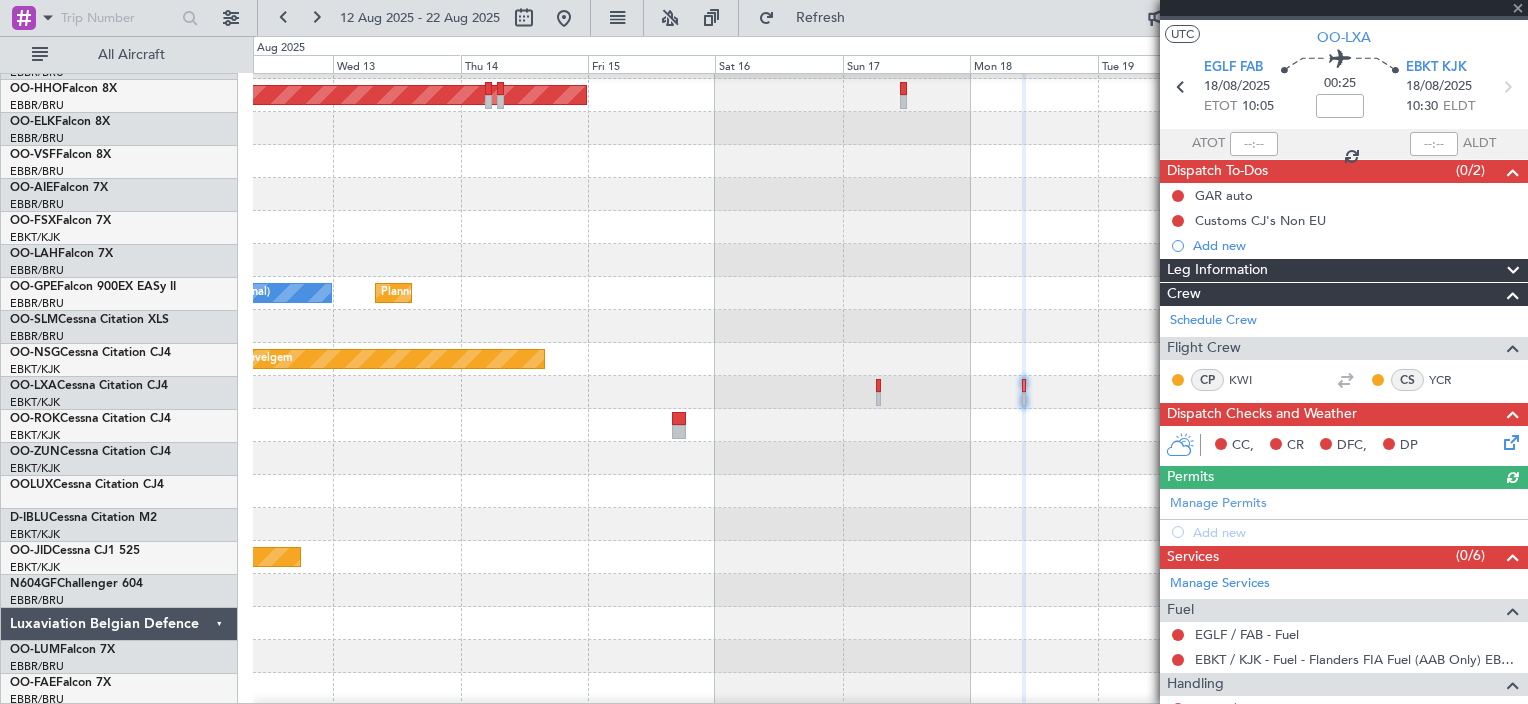 click on "GAR auto" 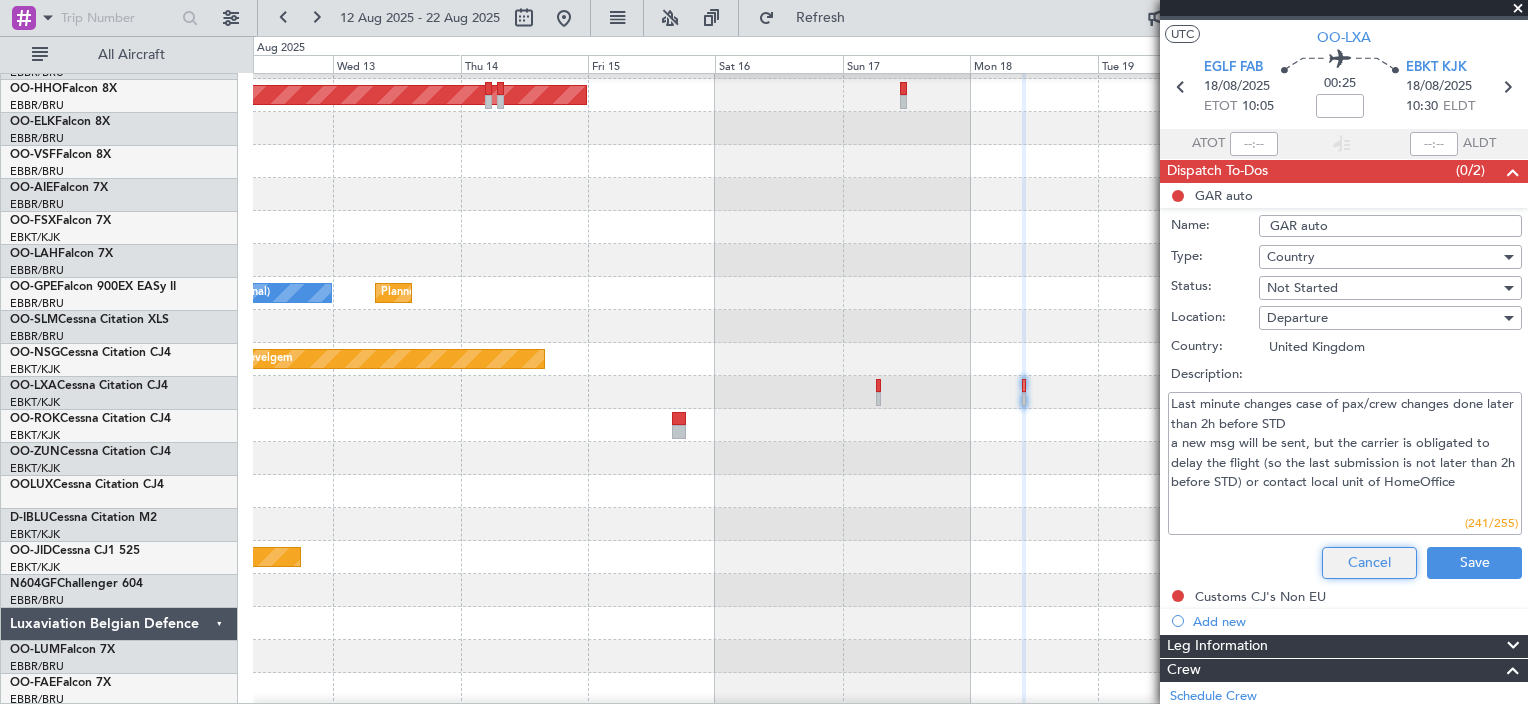 click on "Cancel" 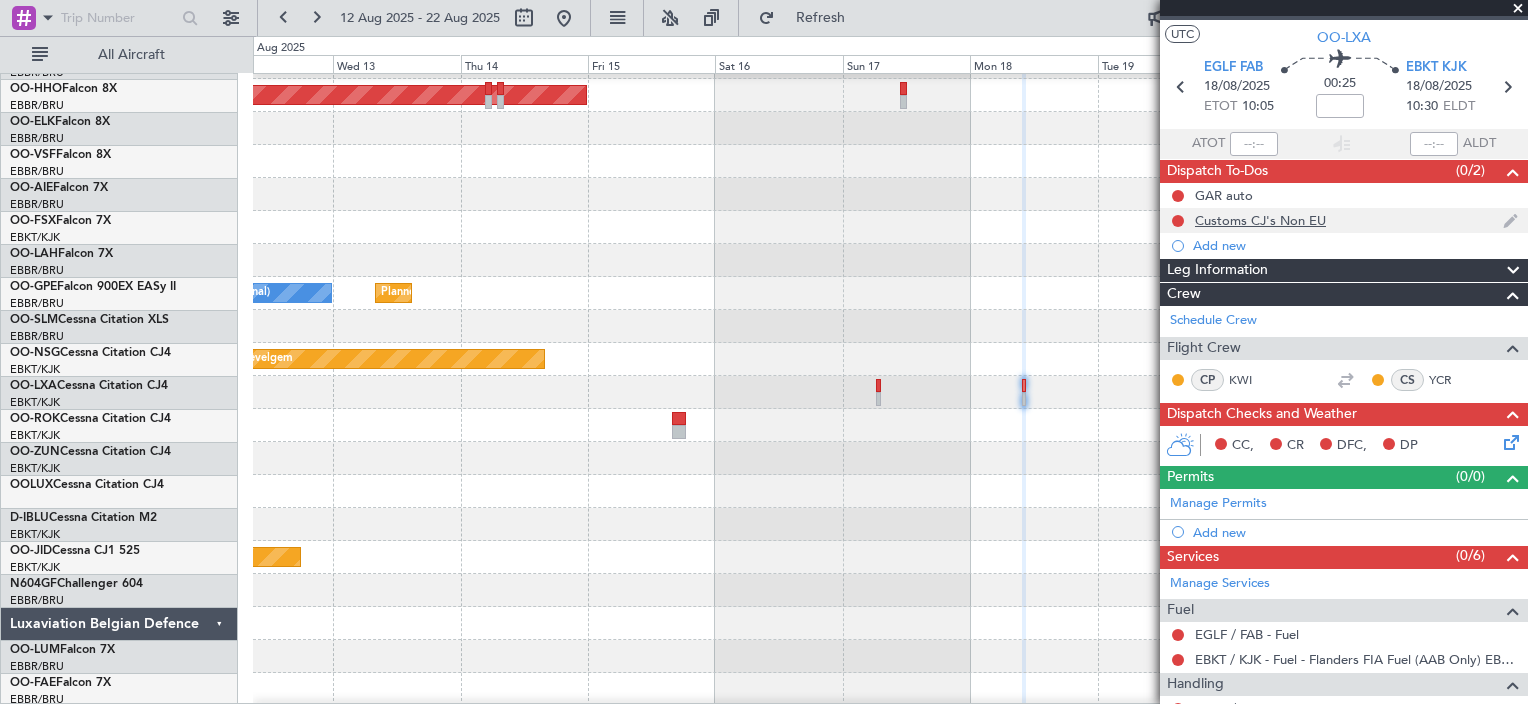 click on "Customs CJ's Non EU" 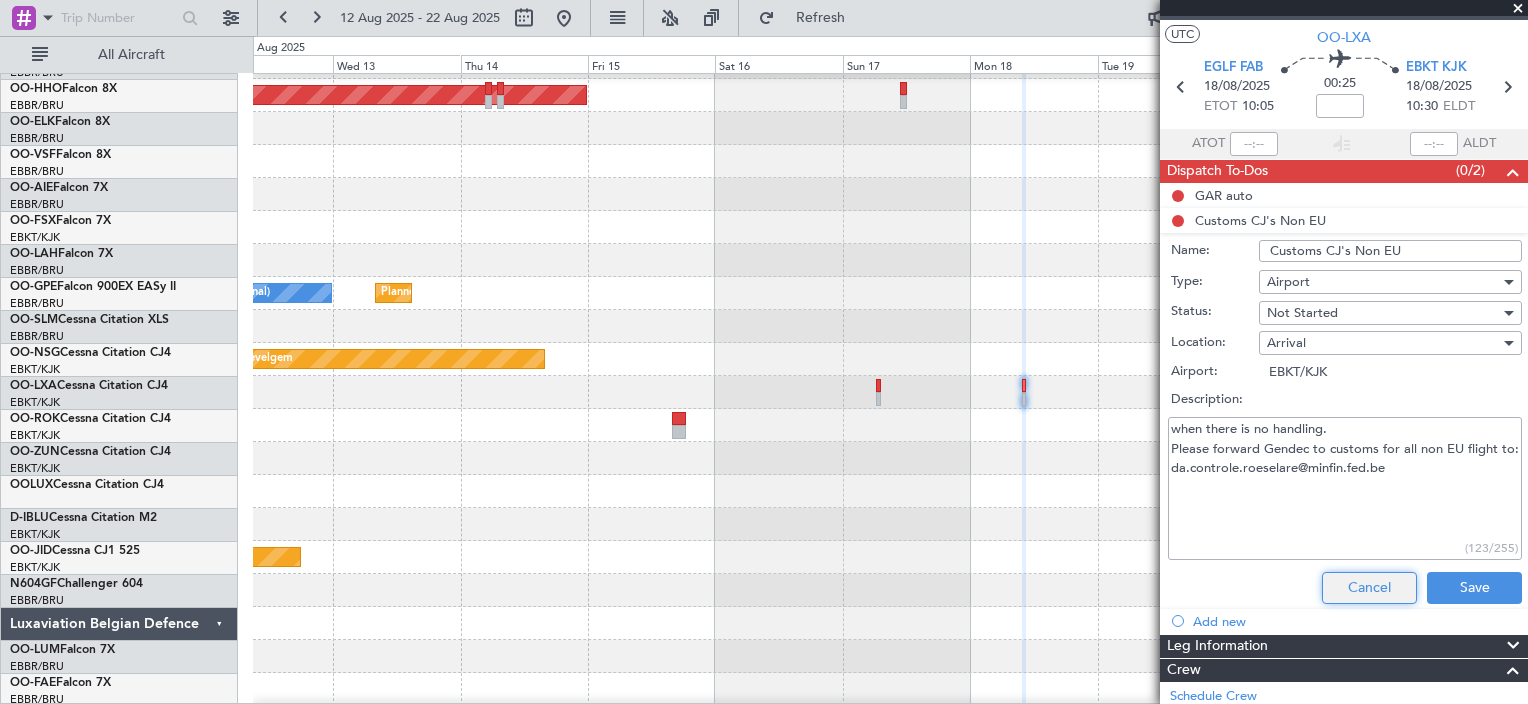 click on "Cancel" 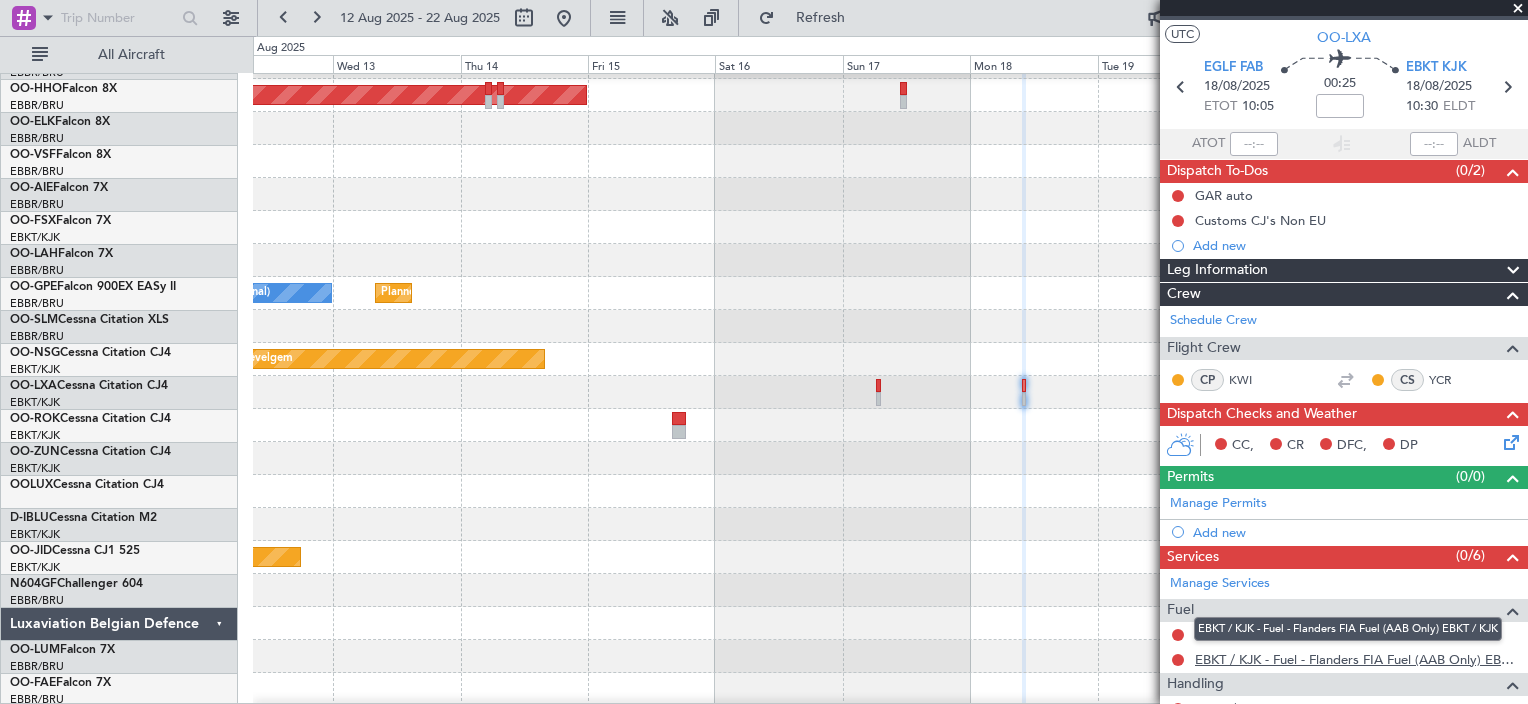 scroll, scrollTop: 110, scrollLeft: 0, axis: vertical 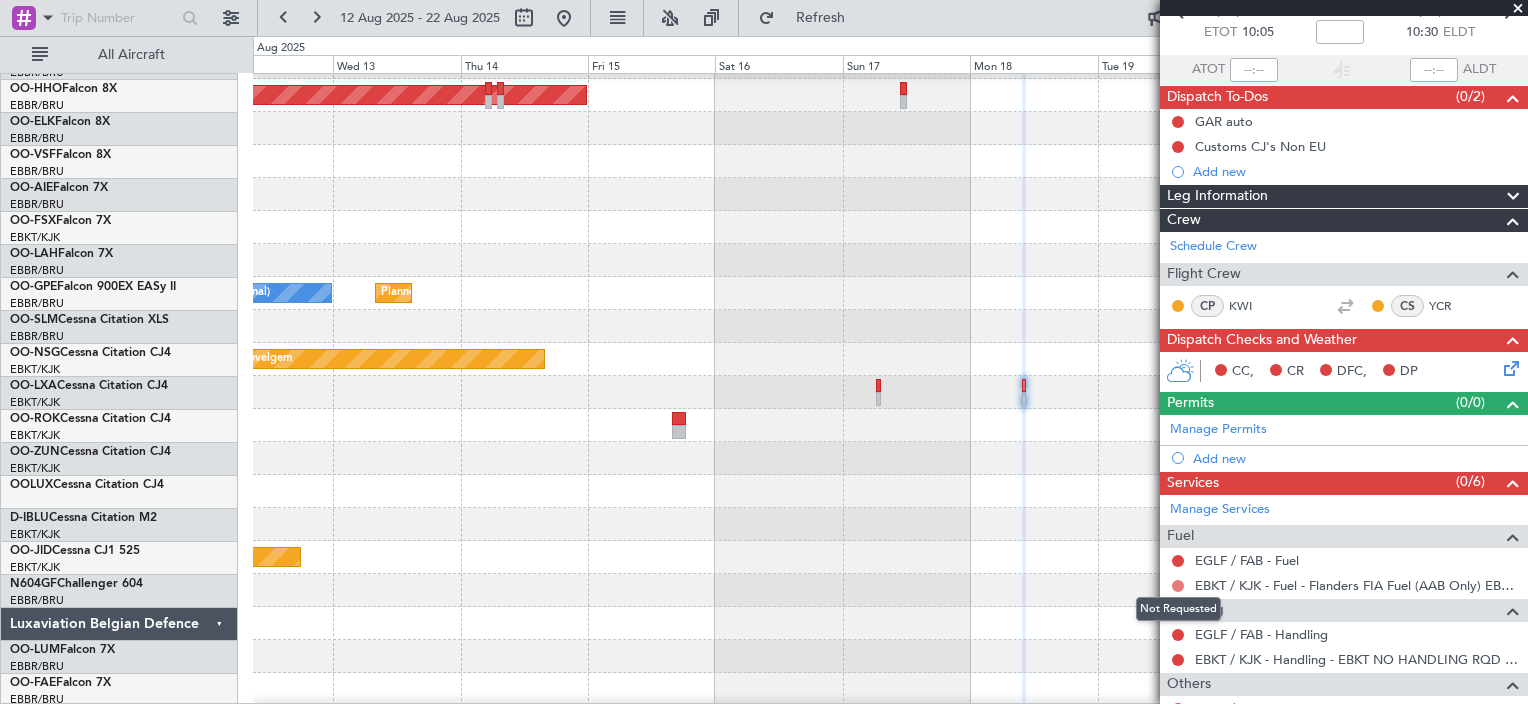 click at bounding box center [1178, 586] 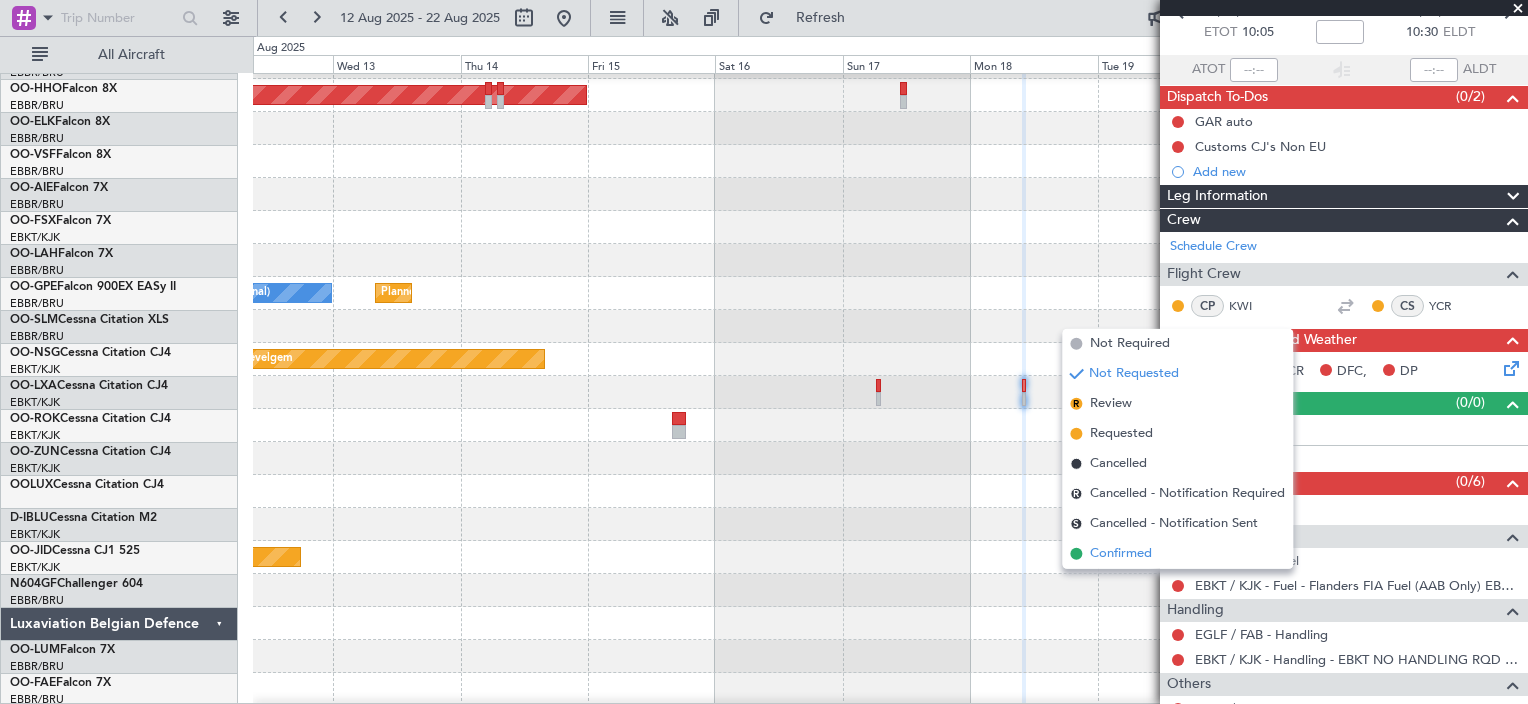 click on "Confirmed" at bounding box center [1177, 554] 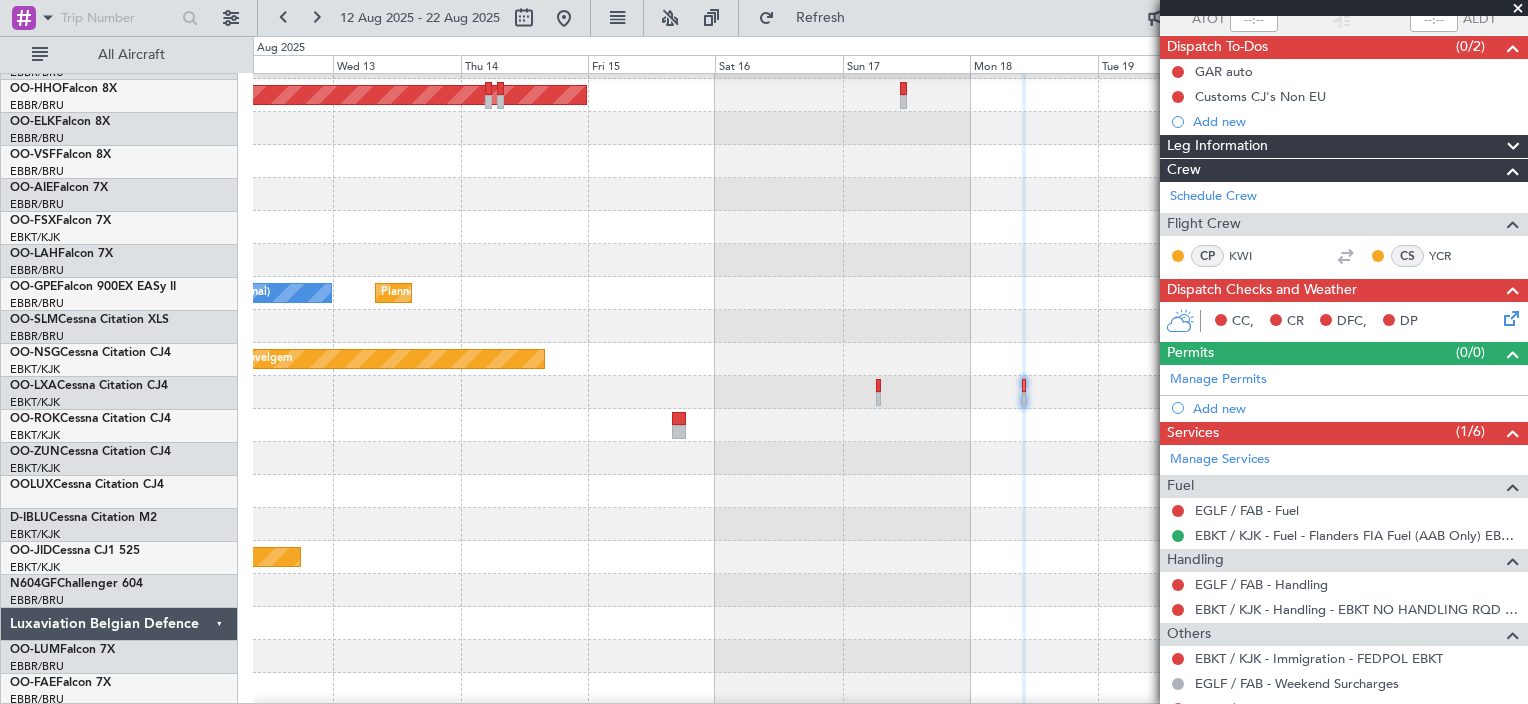 scroll, scrollTop: 220, scrollLeft: 0, axis: vertical 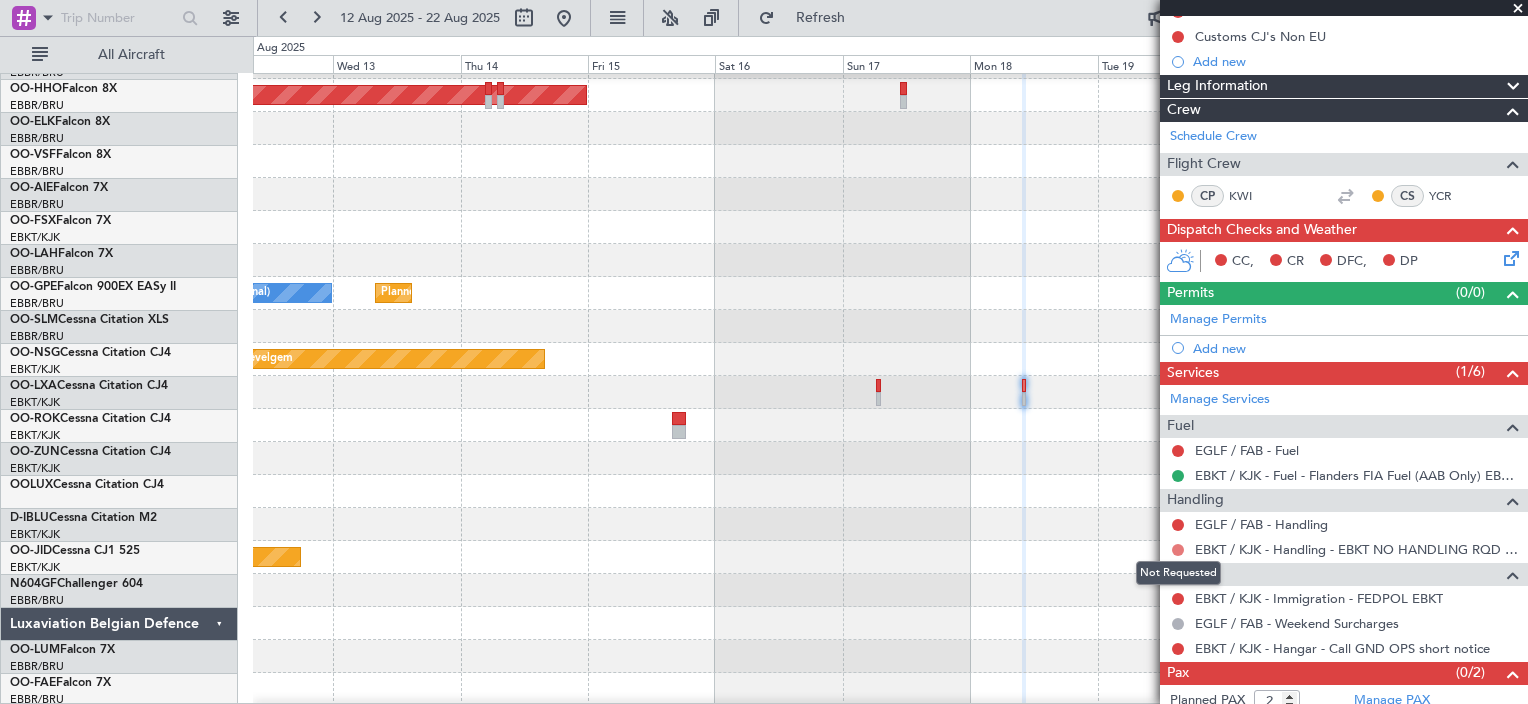 click at bounding box center (1178, 550) 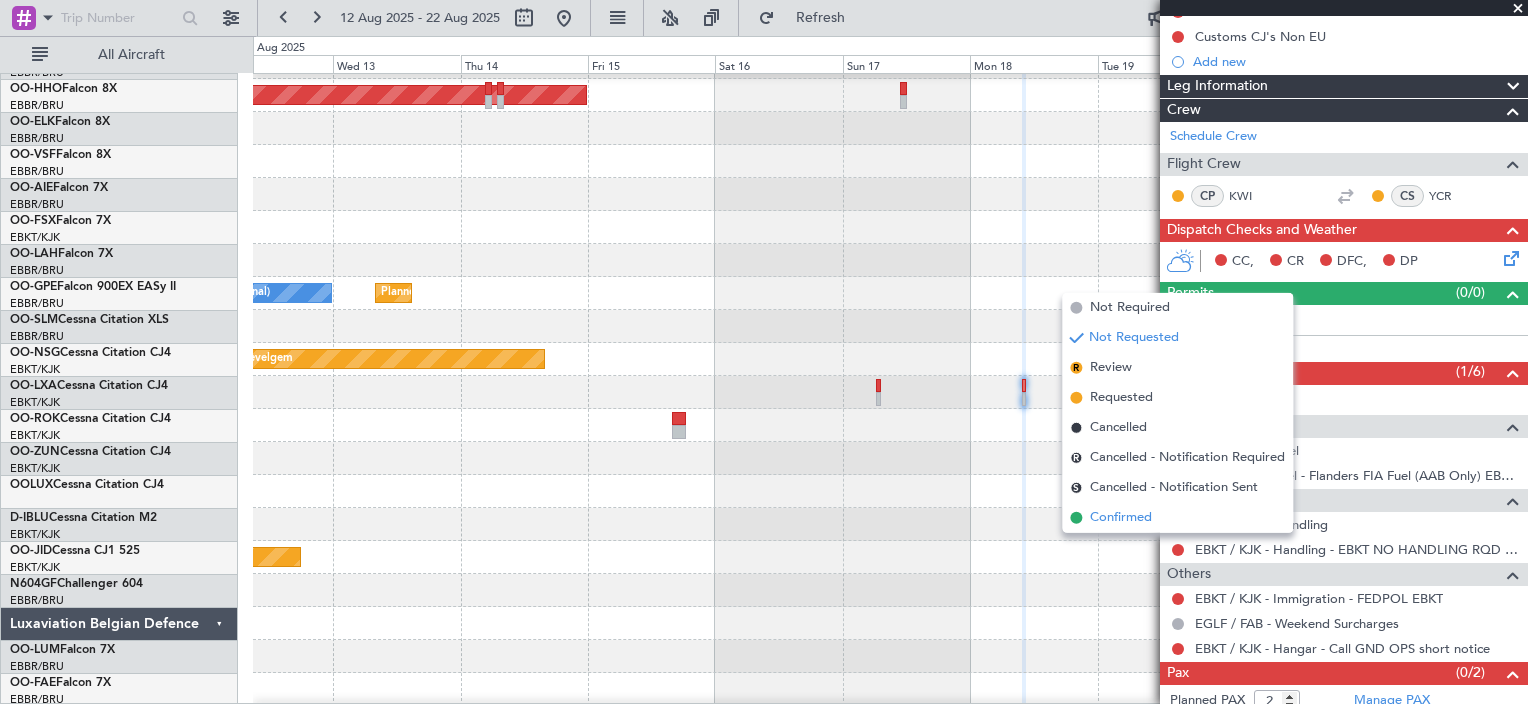 click on "Confirmed" at bounding box center (1177, 518) 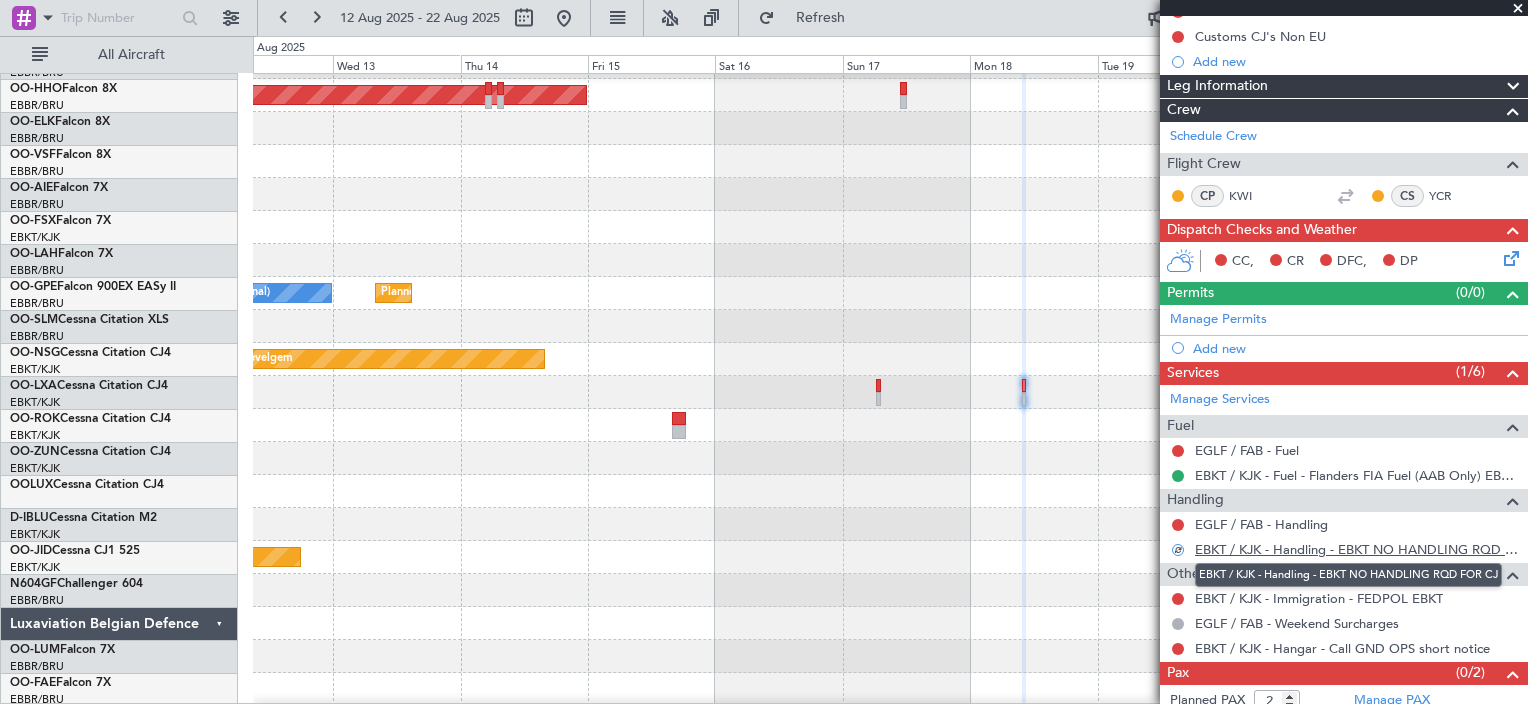 click on "EBKT / KJK - Handling - EBKT NO HANDLING RQD FOR CJ" at bounding box center [1356, 549] 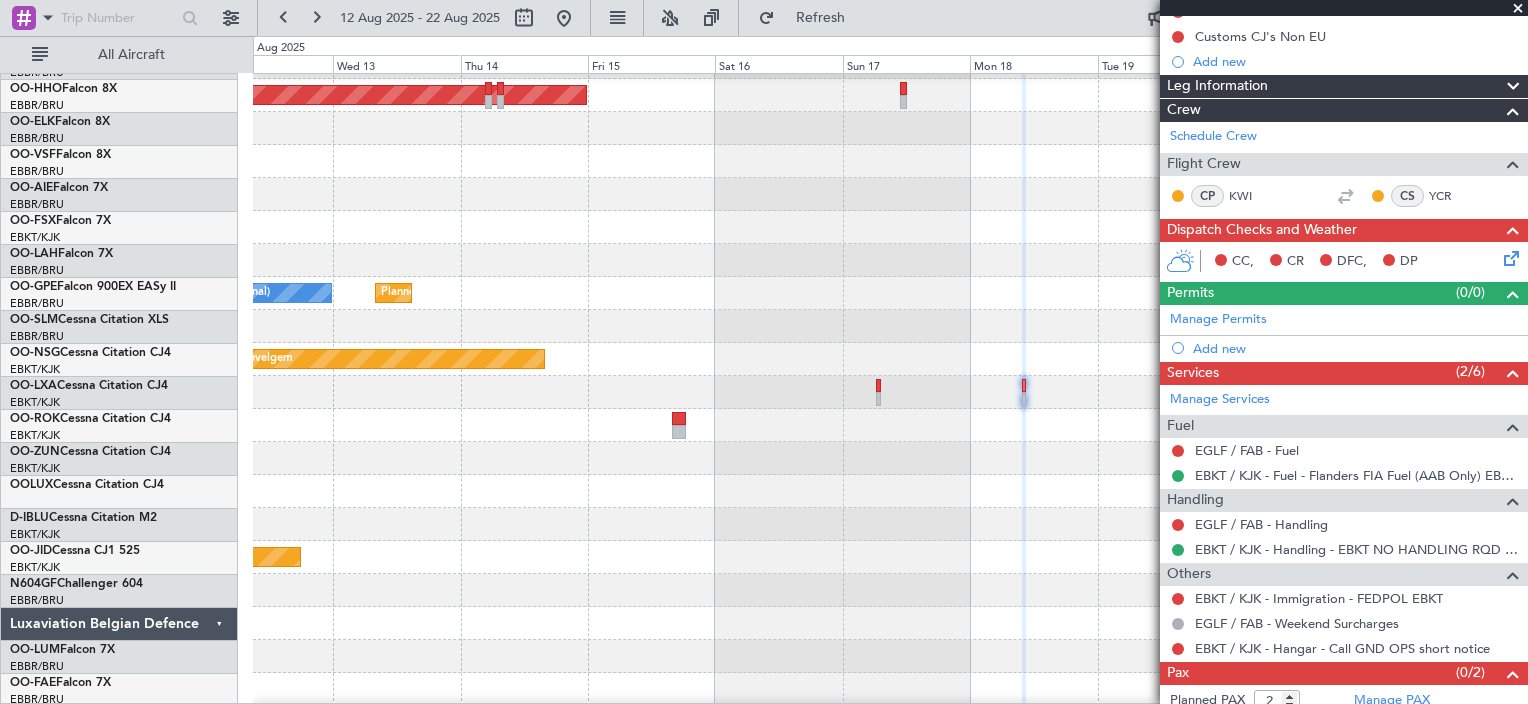 scroll, scrollTop: 256, scrollLeft: 0, axis: vertical 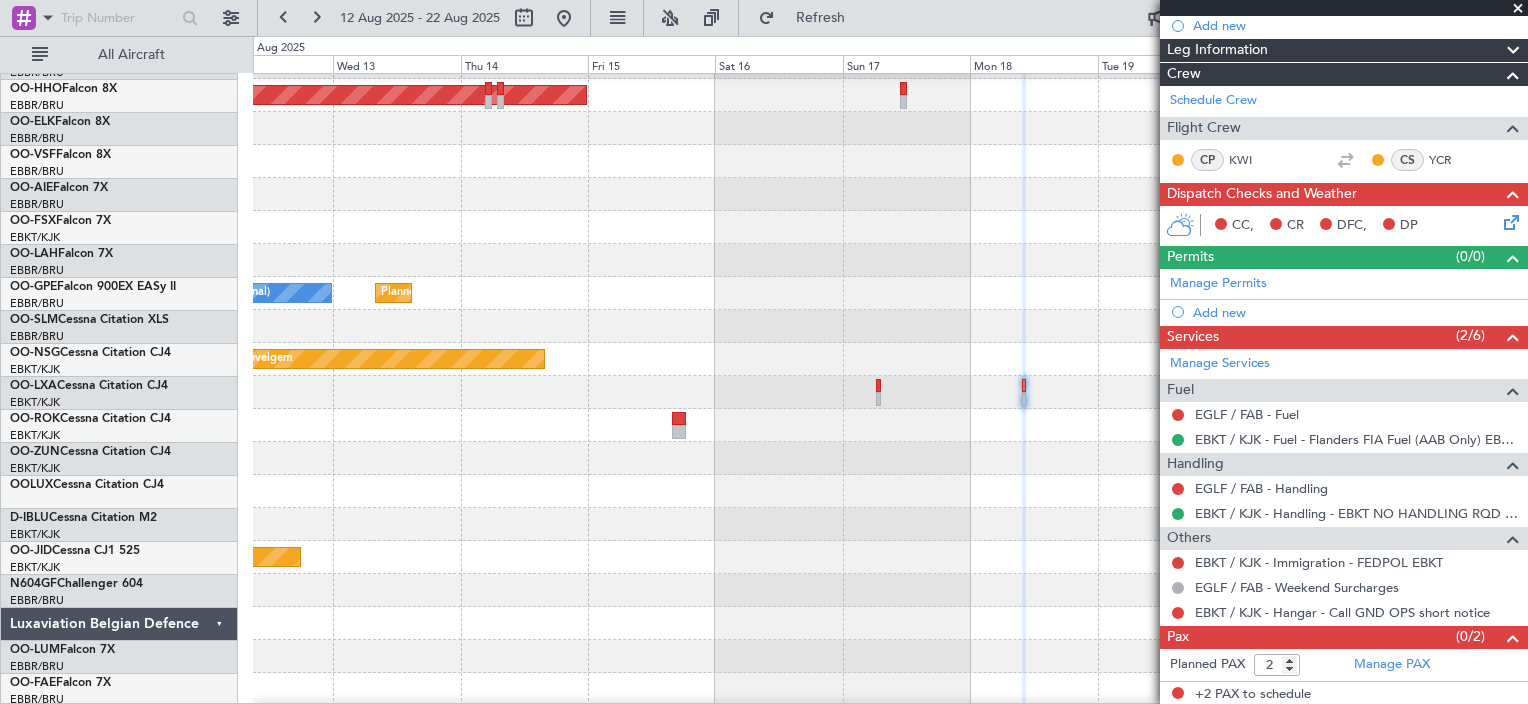 click at bounding box center (1178, 613) 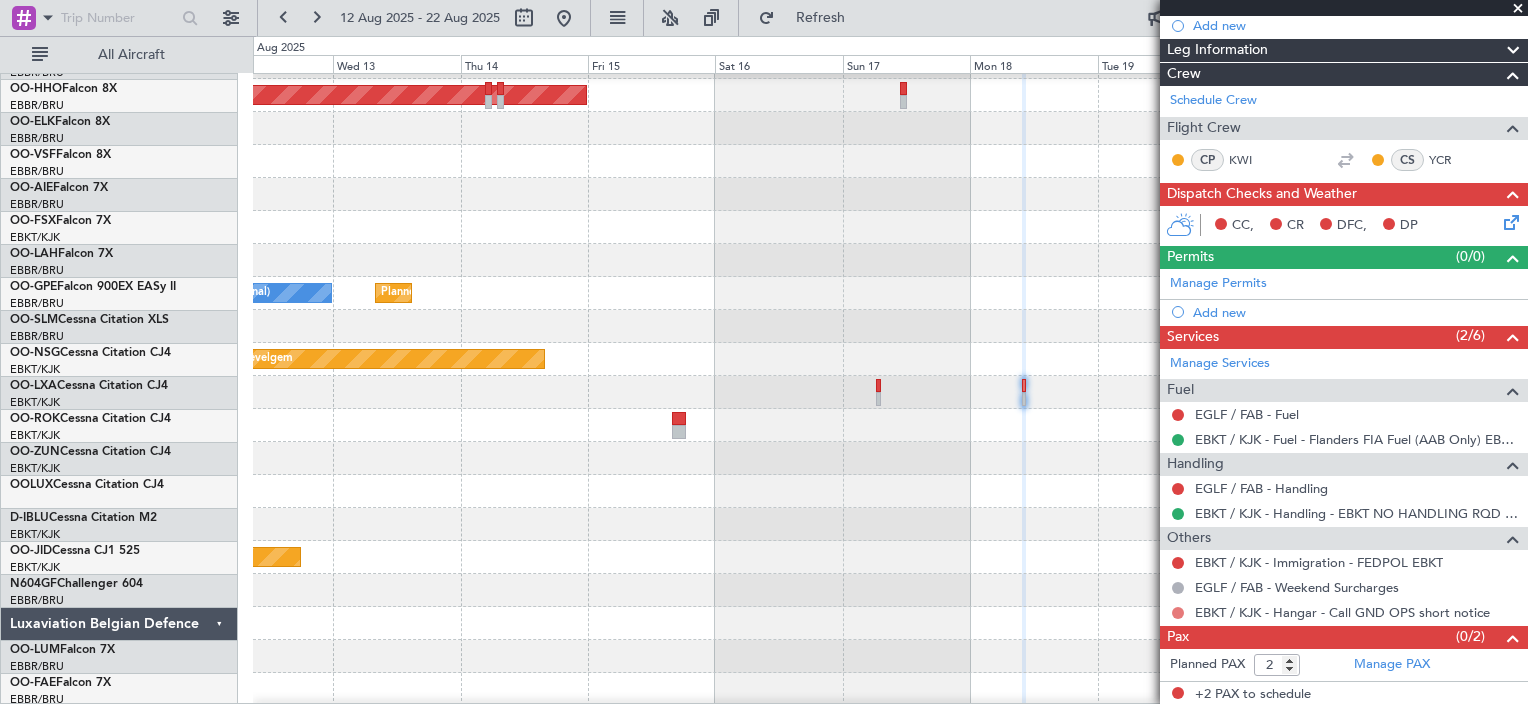 click at bounding box center [1178, 613] 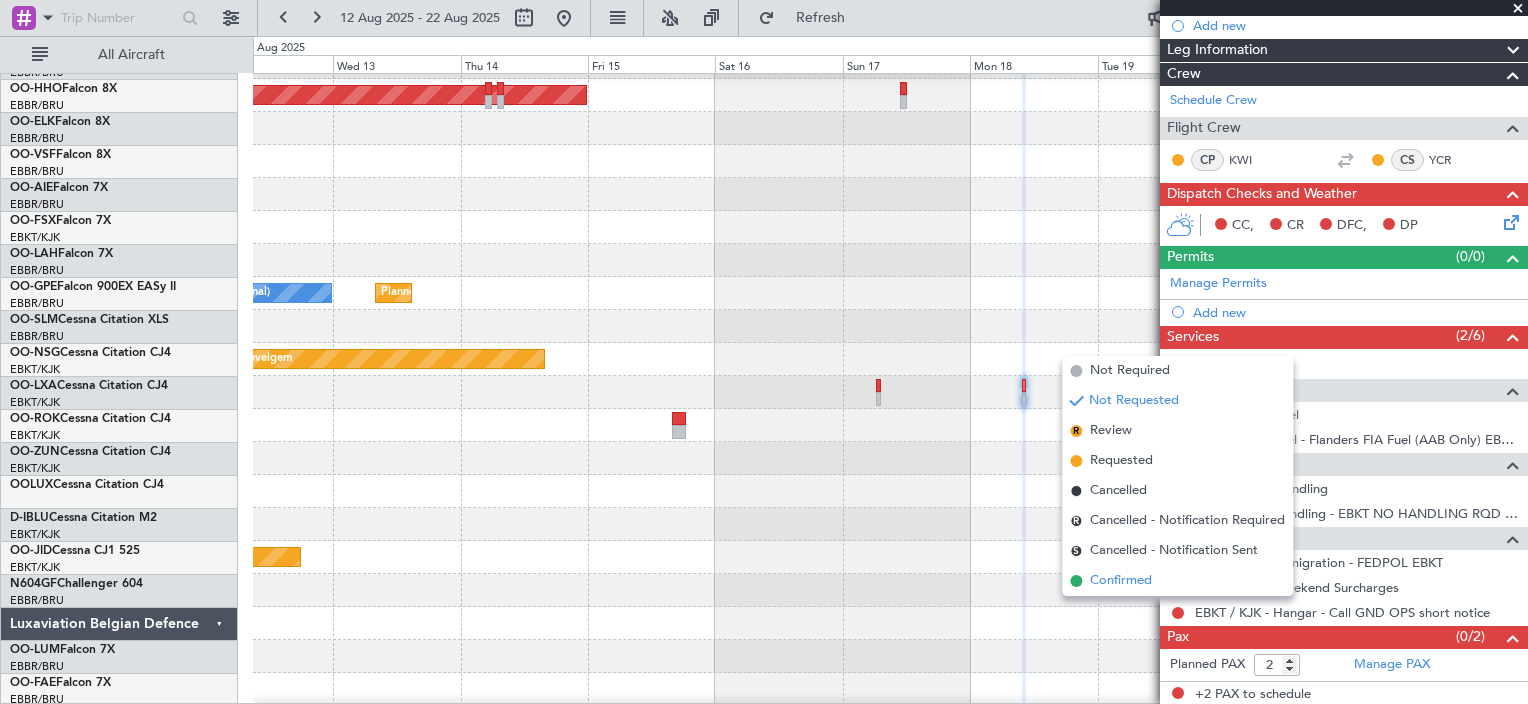 click on "Confirmed" at bounding box center [1121, 581] 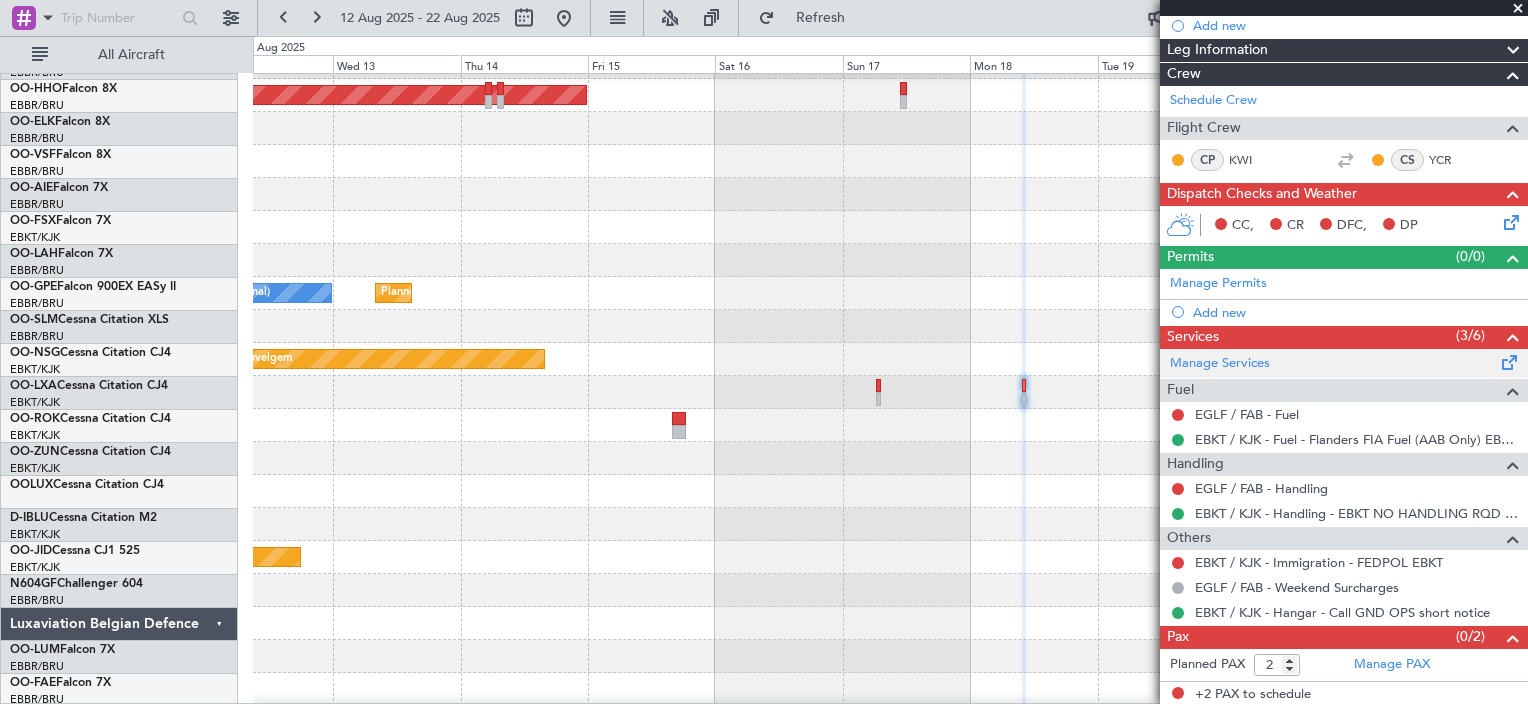 scroll, scrollTop: 184, scrollLeft: 0, axis: vertical 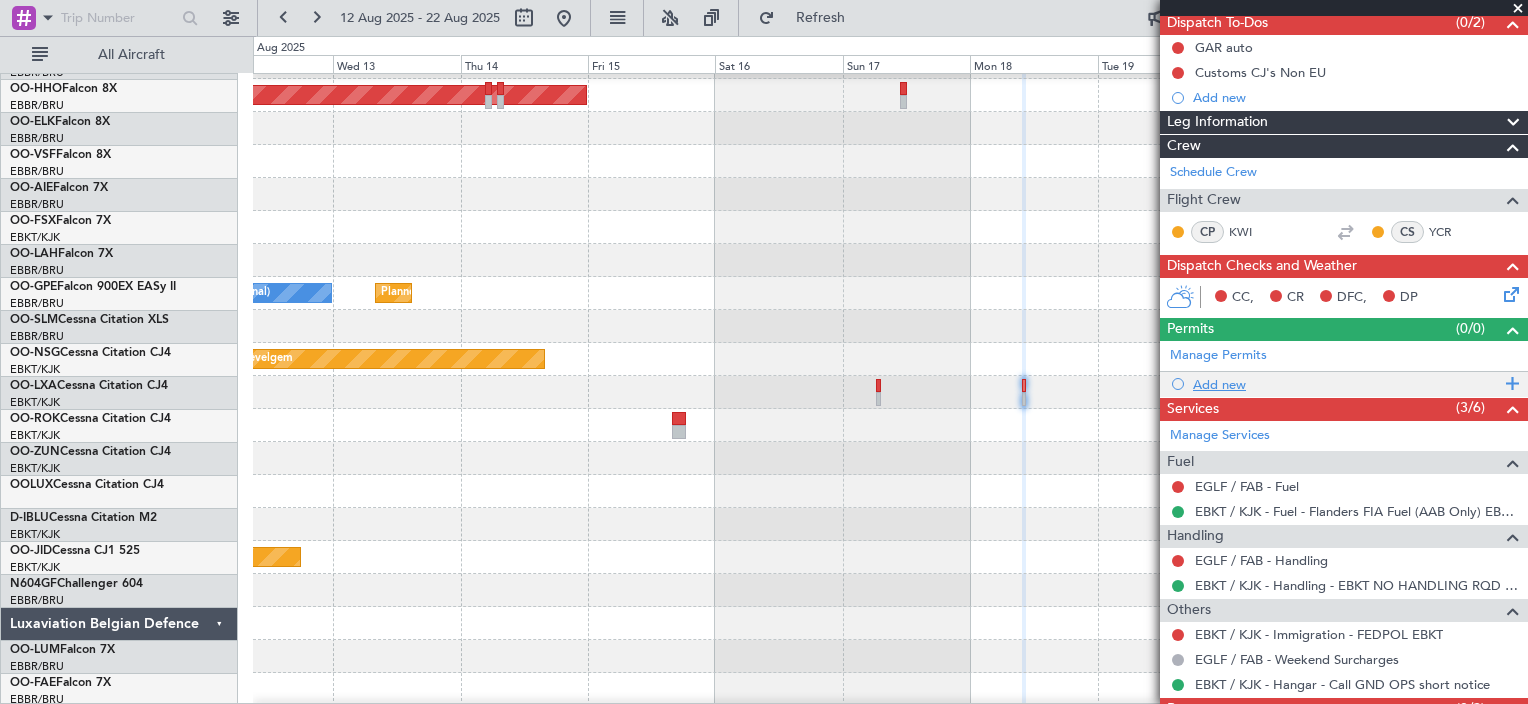 click on "Add new" at bounding box center [1346, 384] 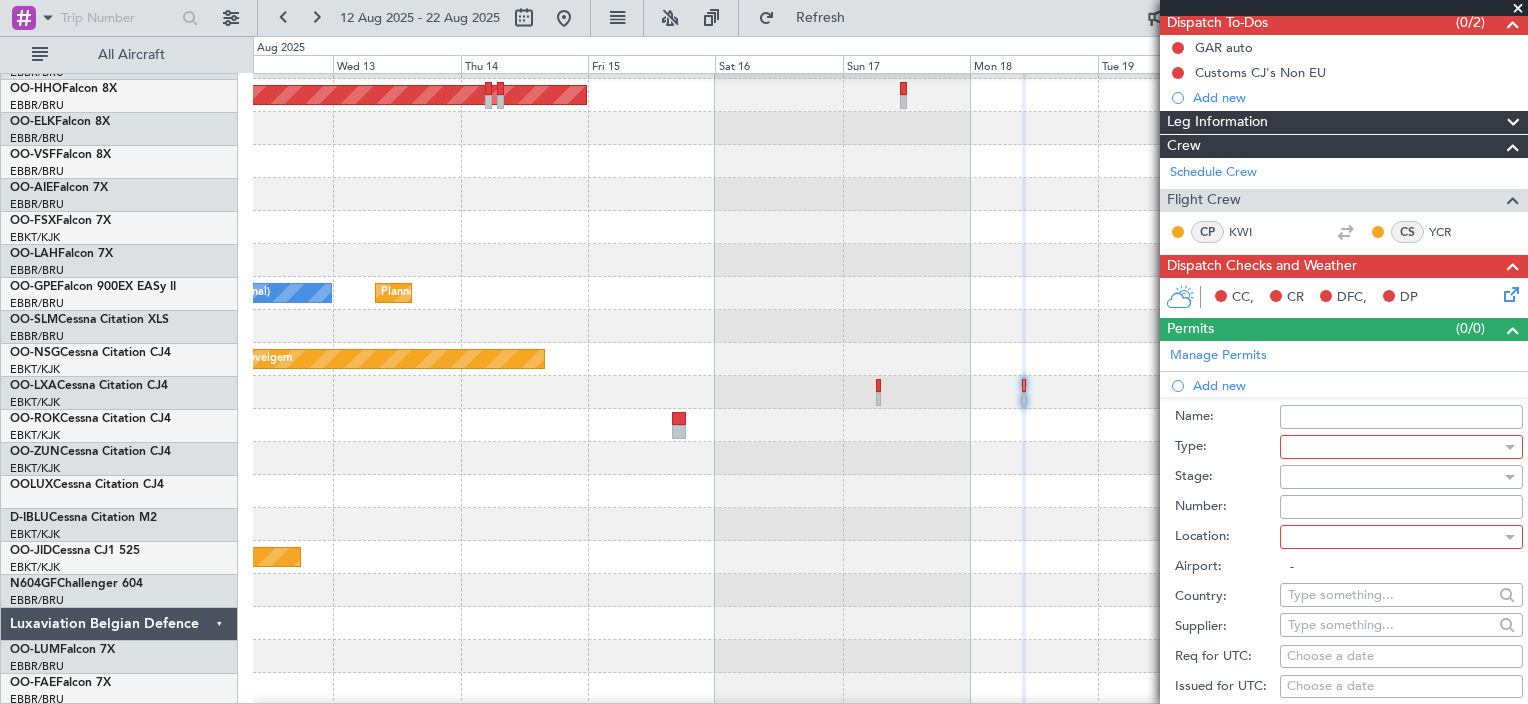 click at bounding box center (1394, 447) 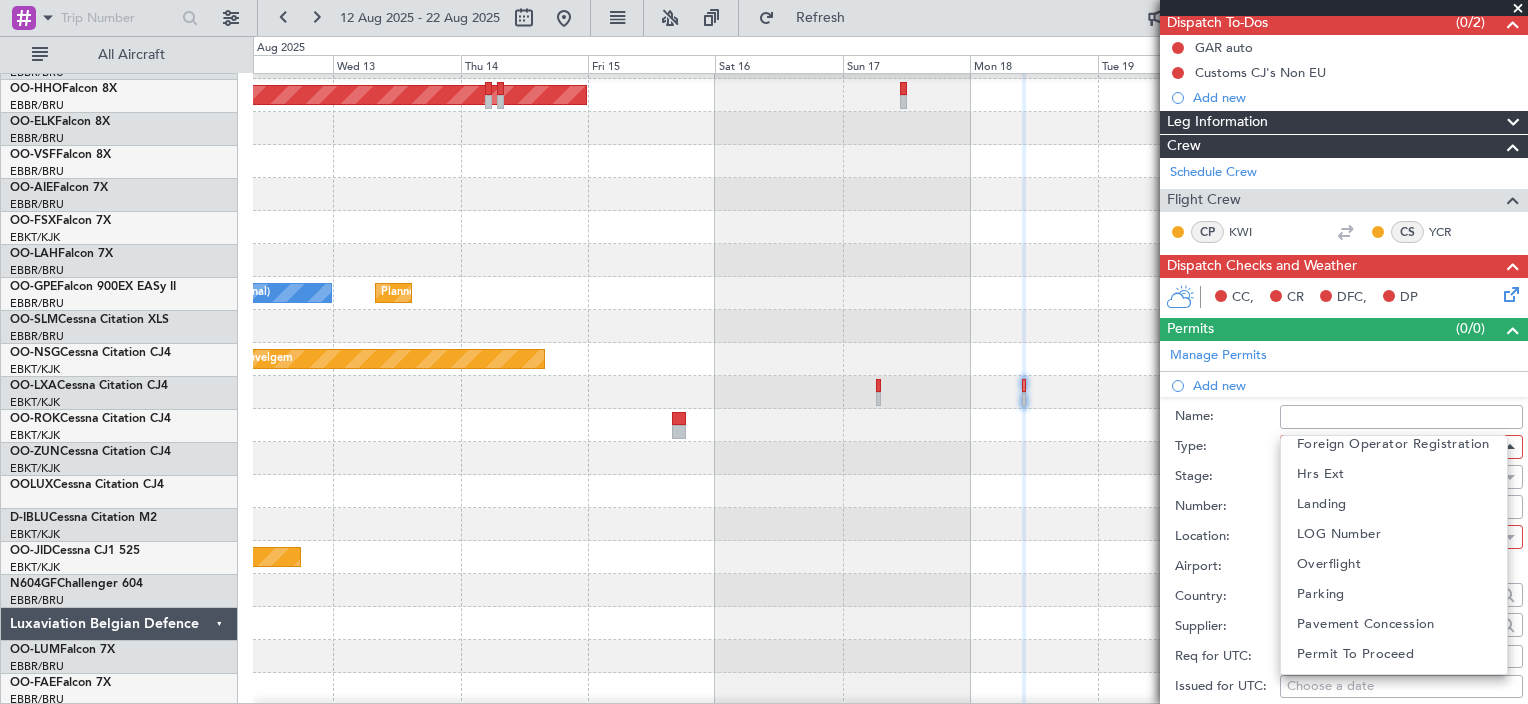 scroll, scrollTop: 483, scrollLeft: 0, axis: vertical 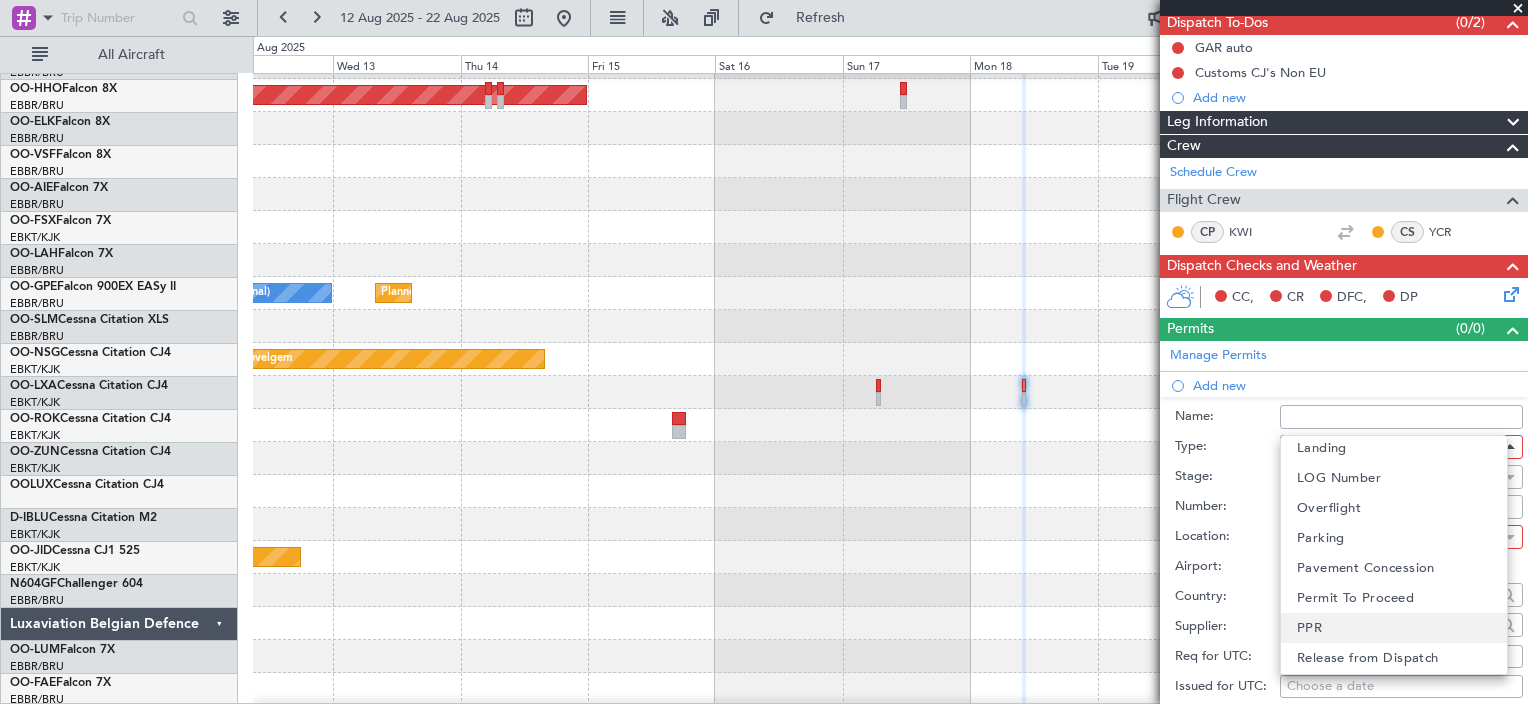 click on "PPR" at bounding box center (1394, 628) 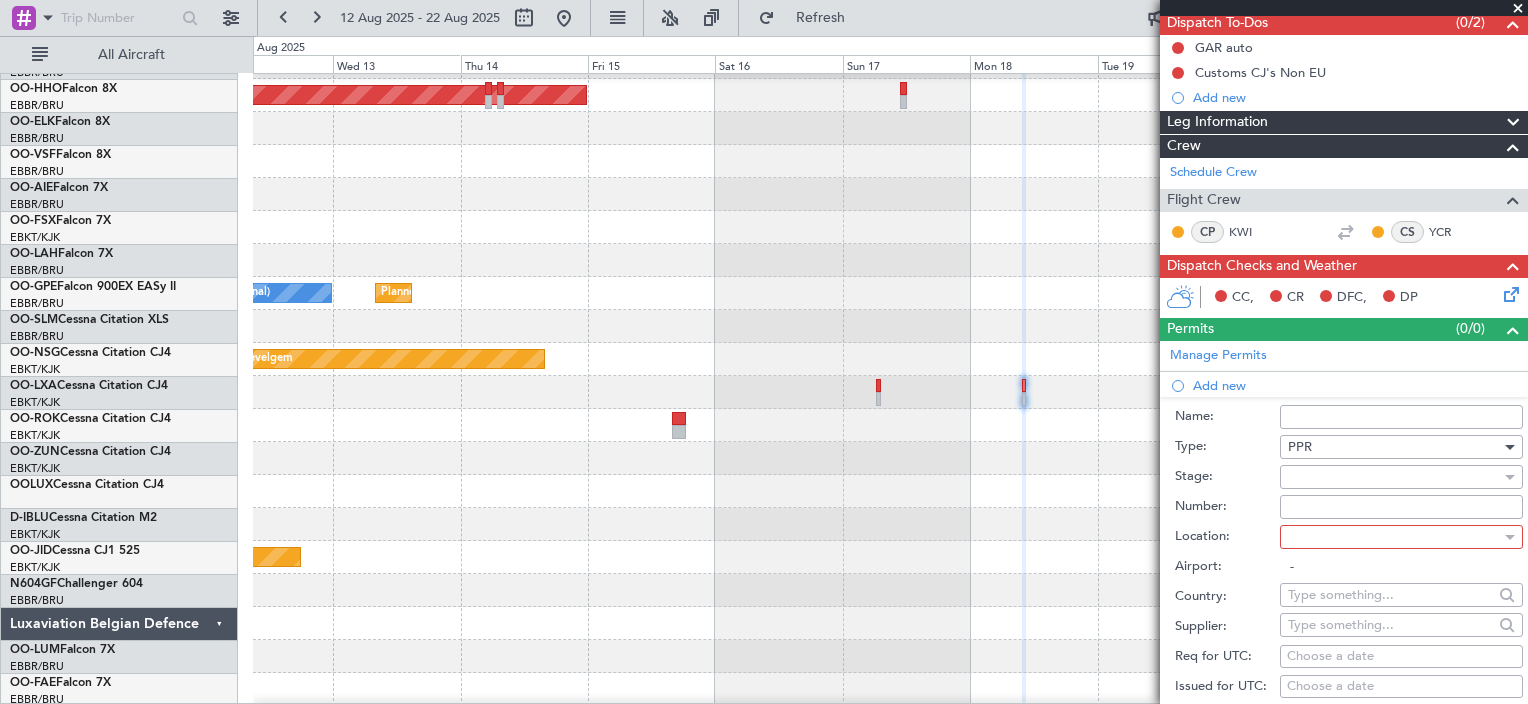 click at bounding box center [1394, 537] 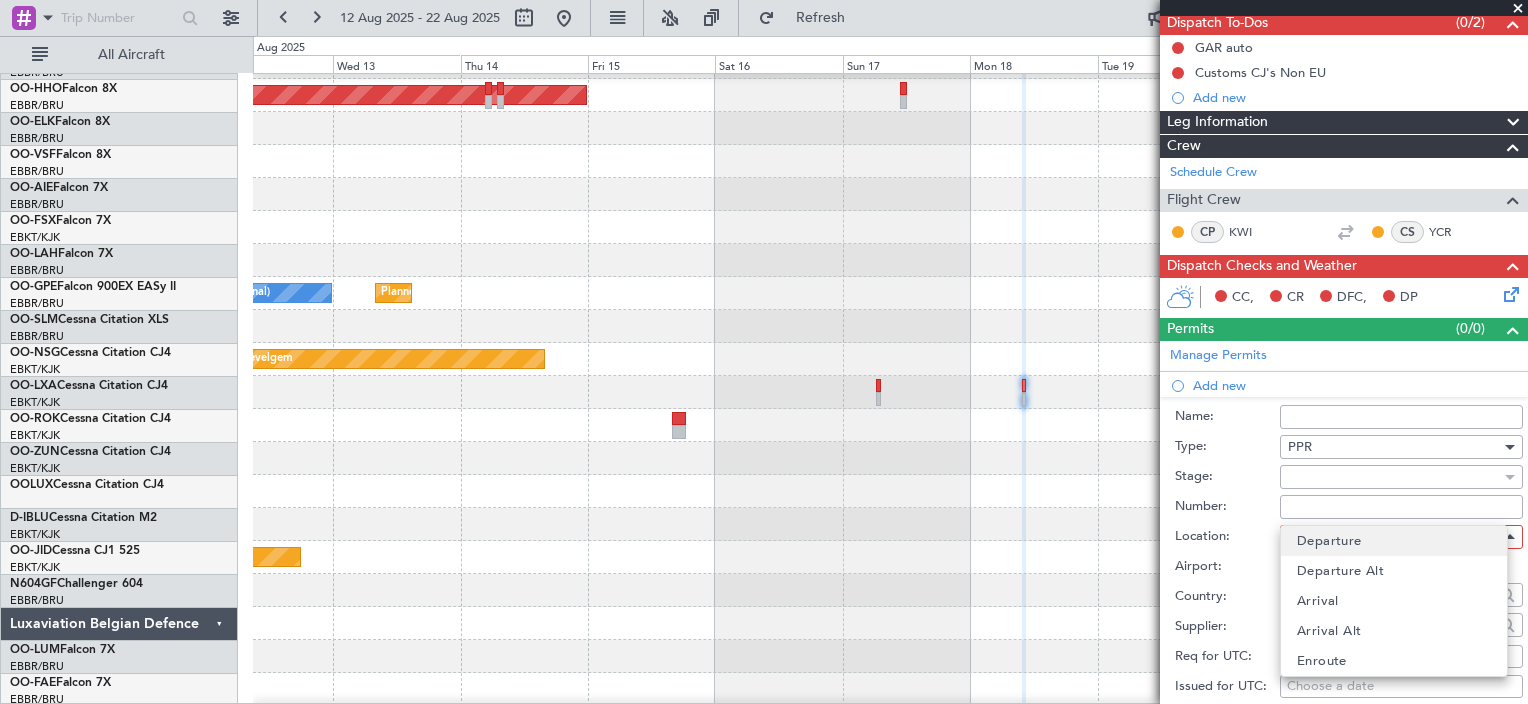 click on "Departure" at bounding box center (1329, 541) 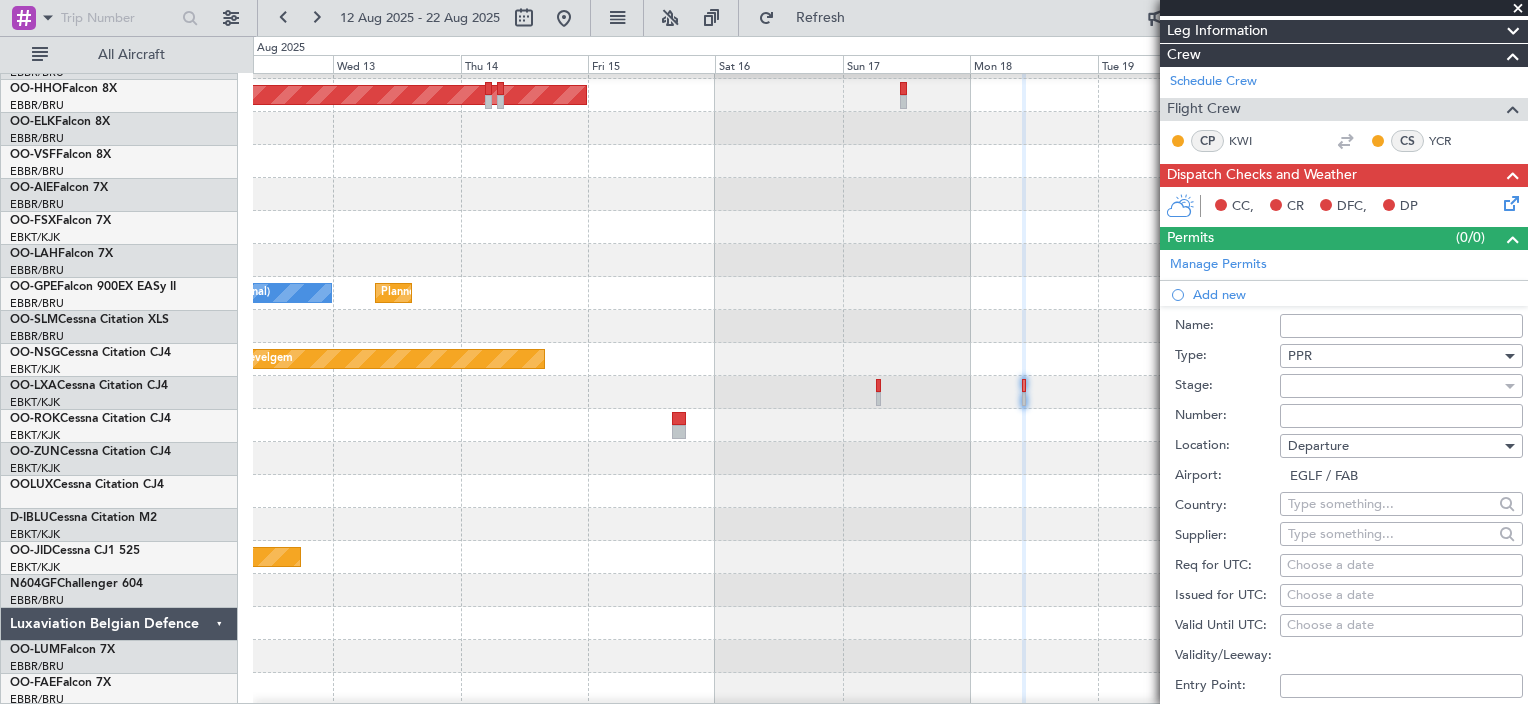 scroll, scrollTop: 276, scrollLeft: 0, axis: vertical 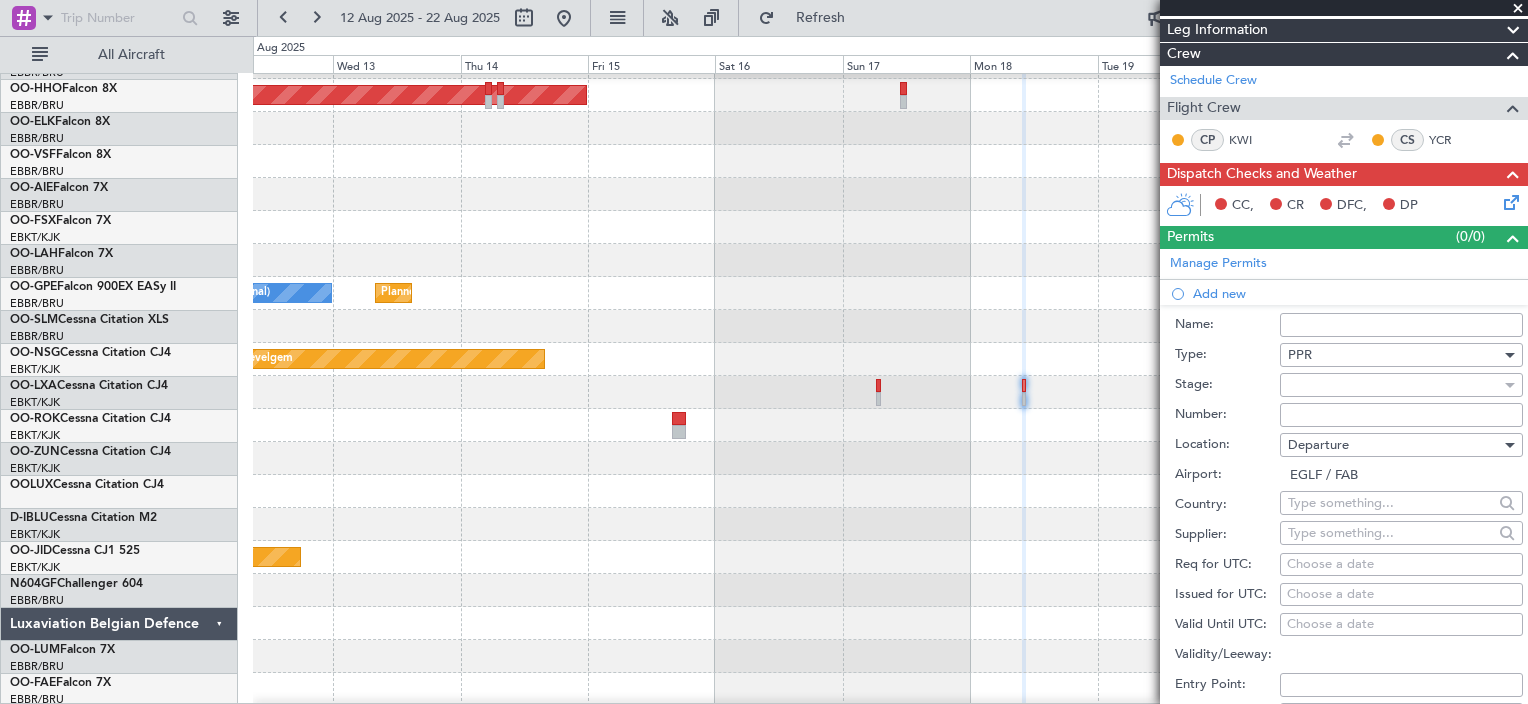 click on "Choose a date" at bounding box center (1401, 565) 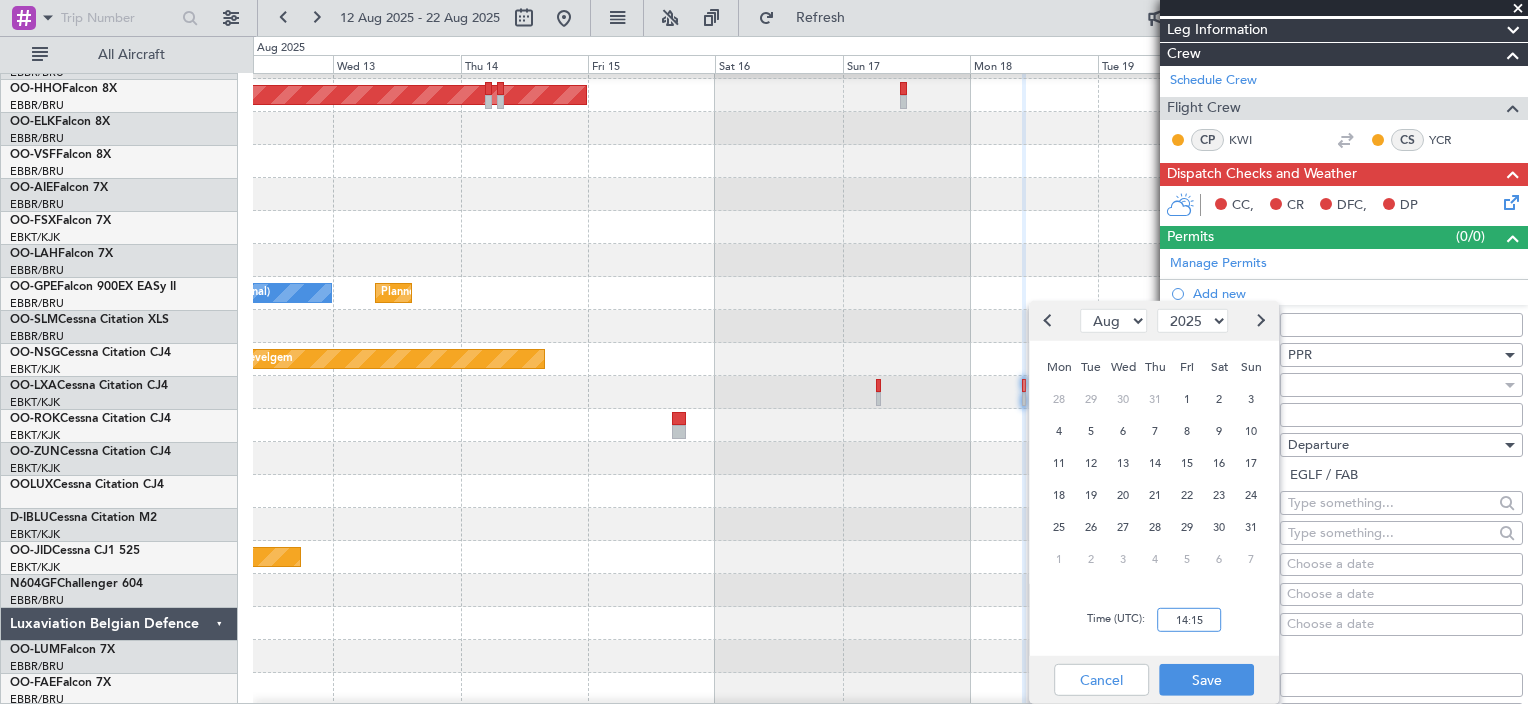 click on "14:15" at bounding box center [1189, 620] 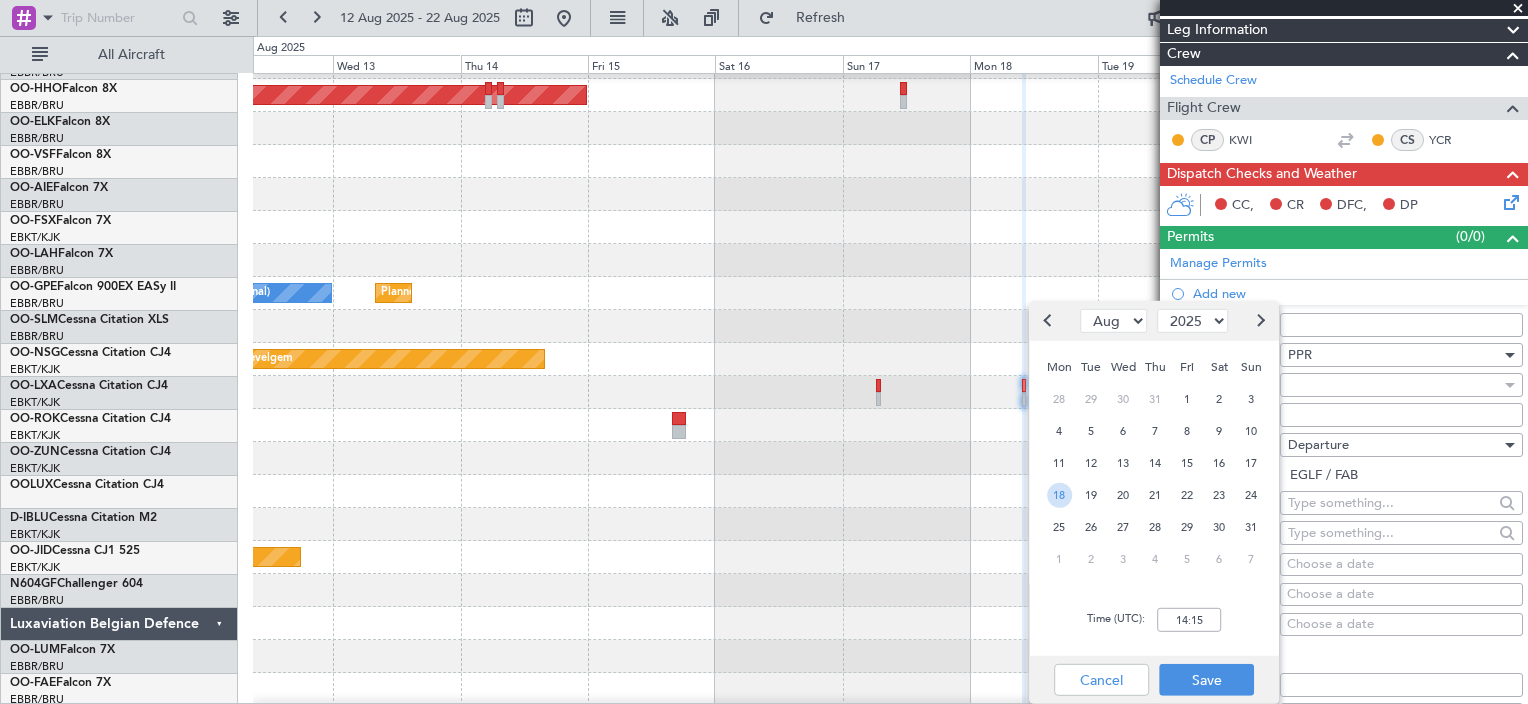 click on "18" at bounding box center [1059, 494] 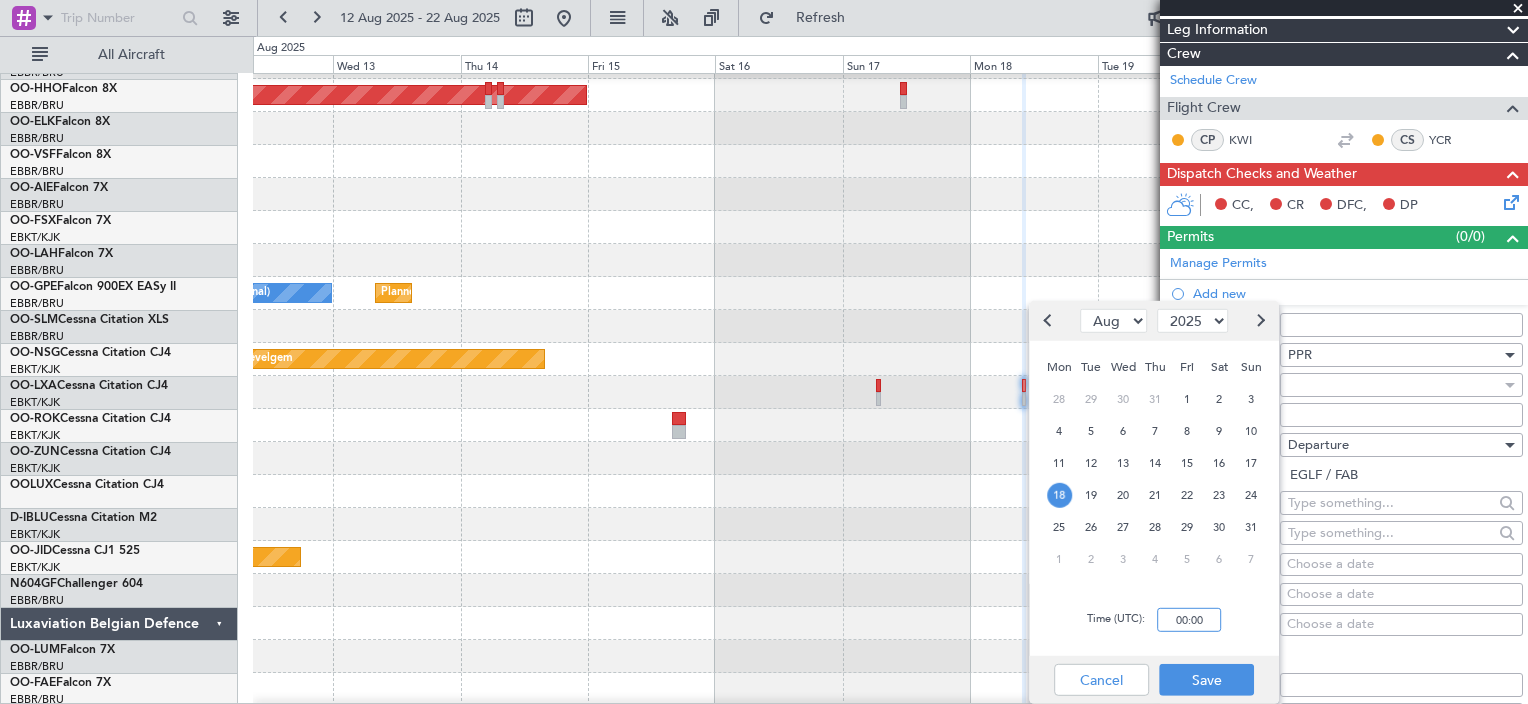 click on "00:00" at bounding box center [1189, 620] 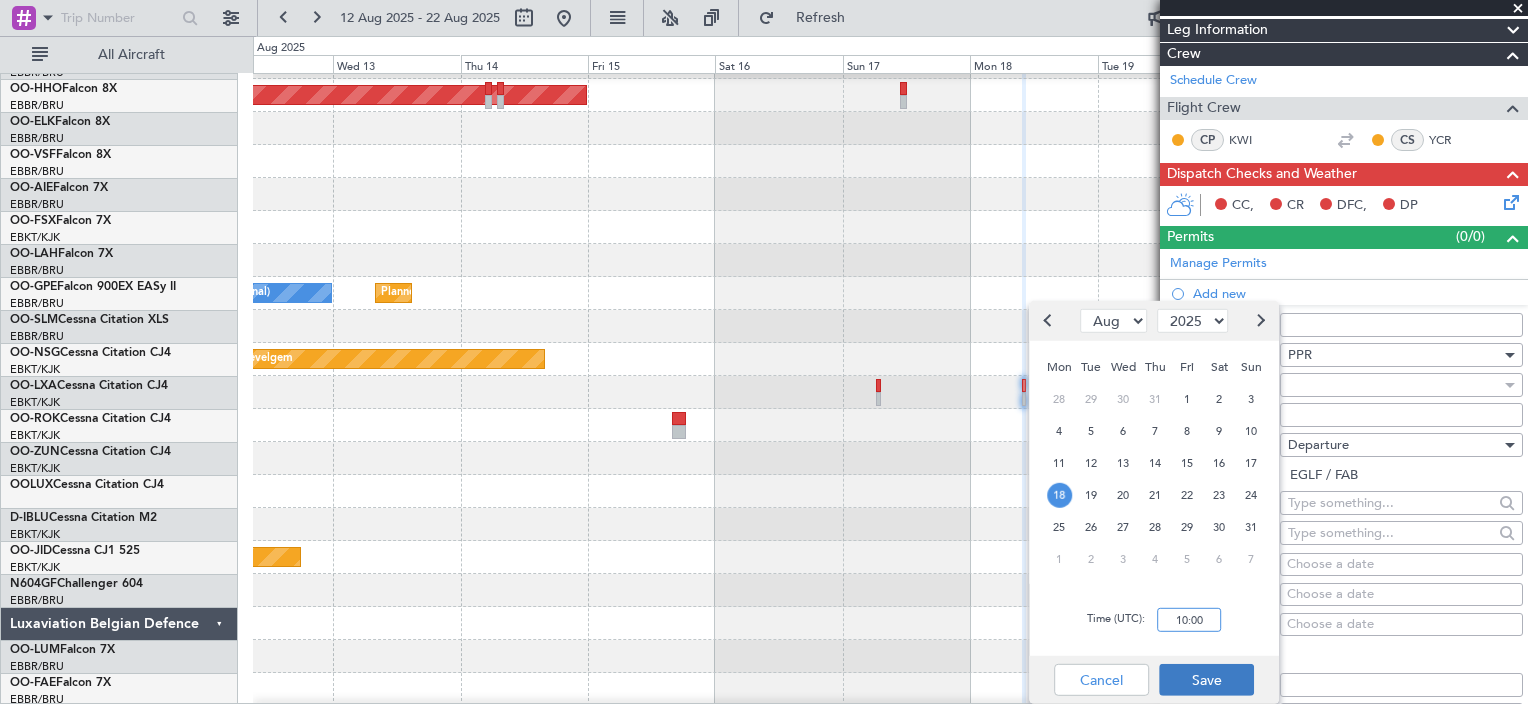 type on "10:00" 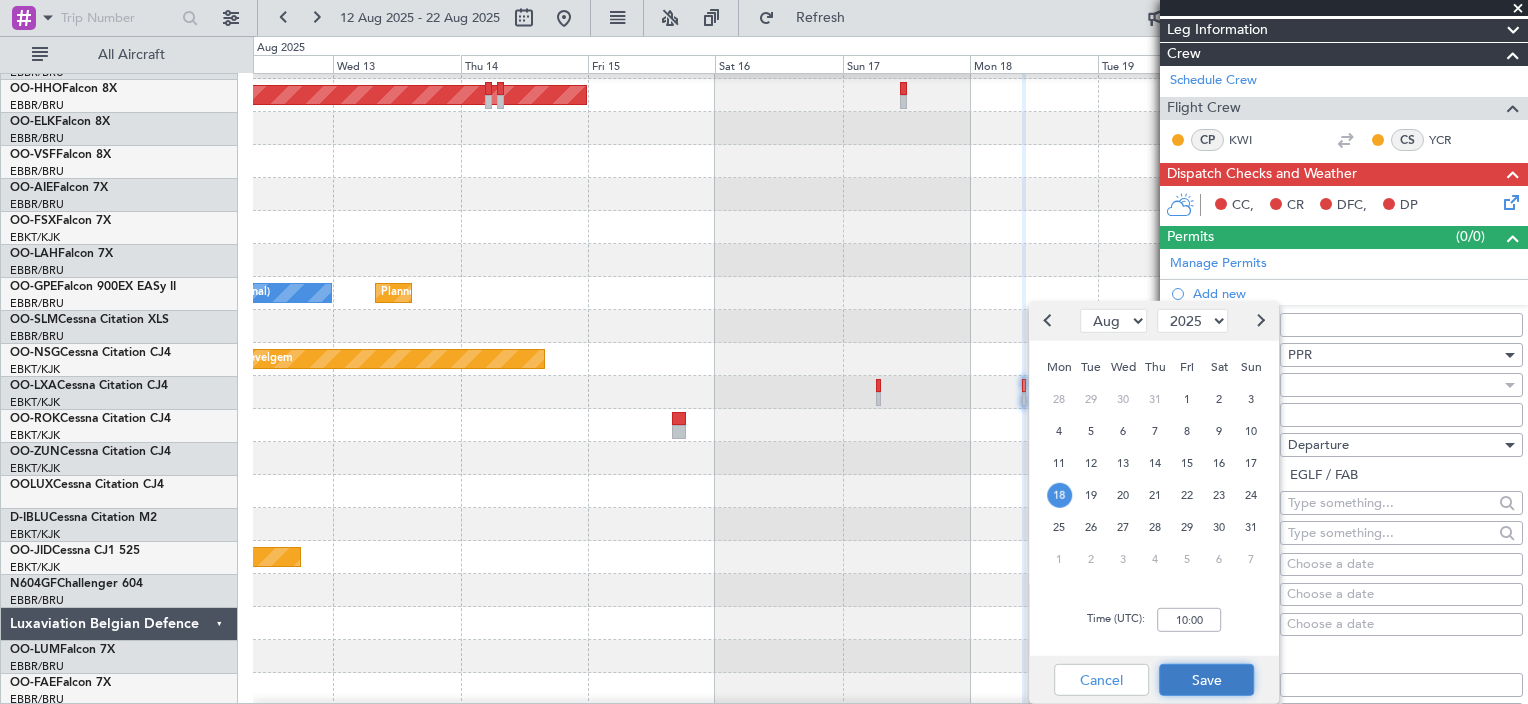 click on "Save" at bounding box center [1206, 680] 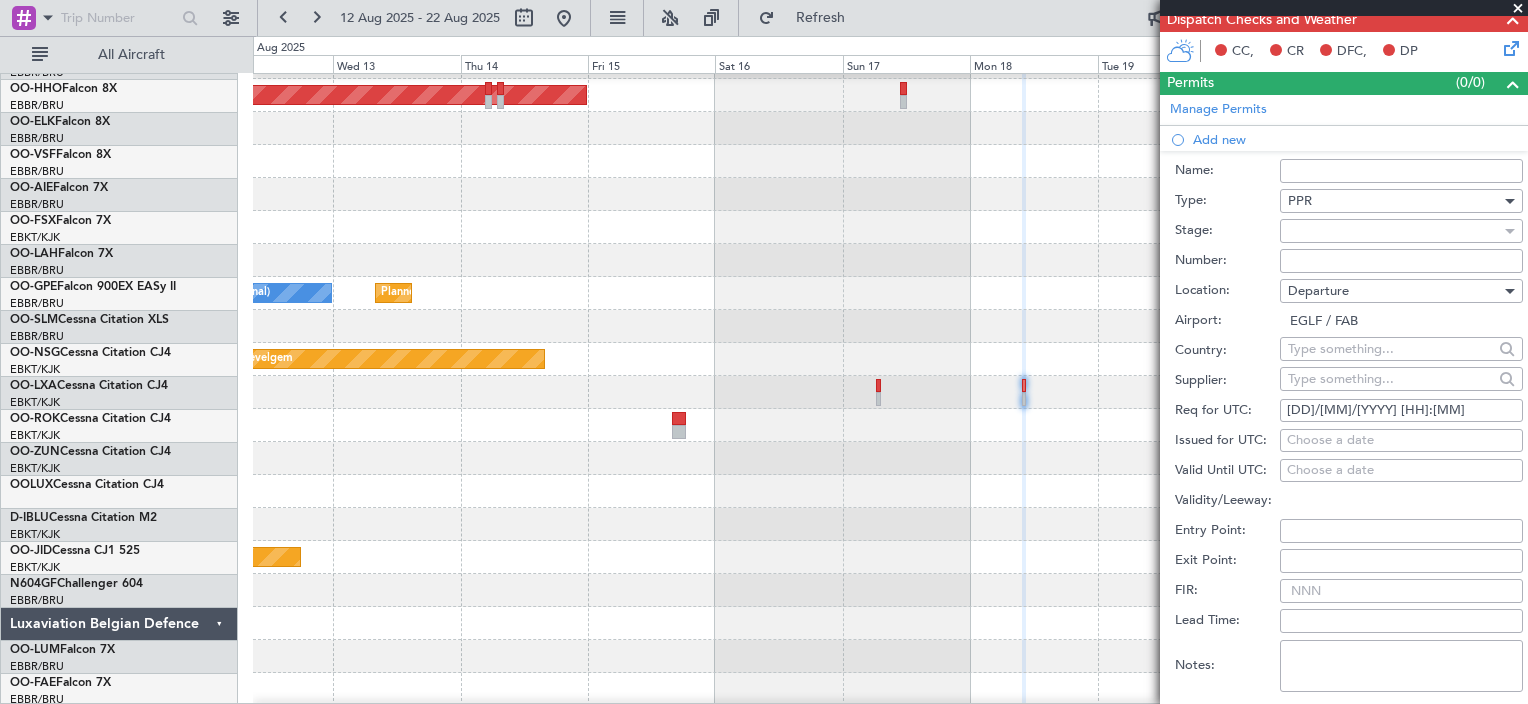 scroll, scrollTop: 582, scrollLeft: 0, axis: vertical 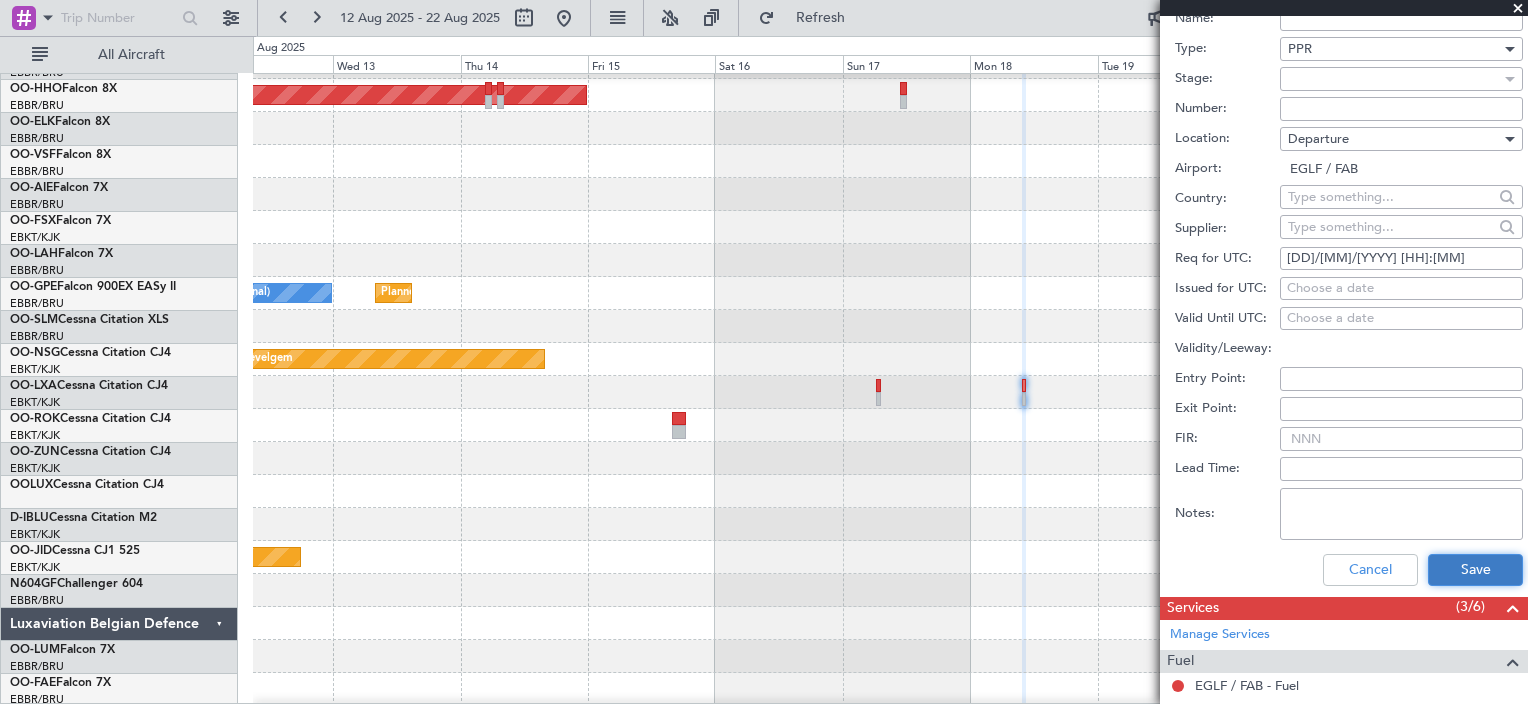 click on "Save" at bounding box center [1475, 570] 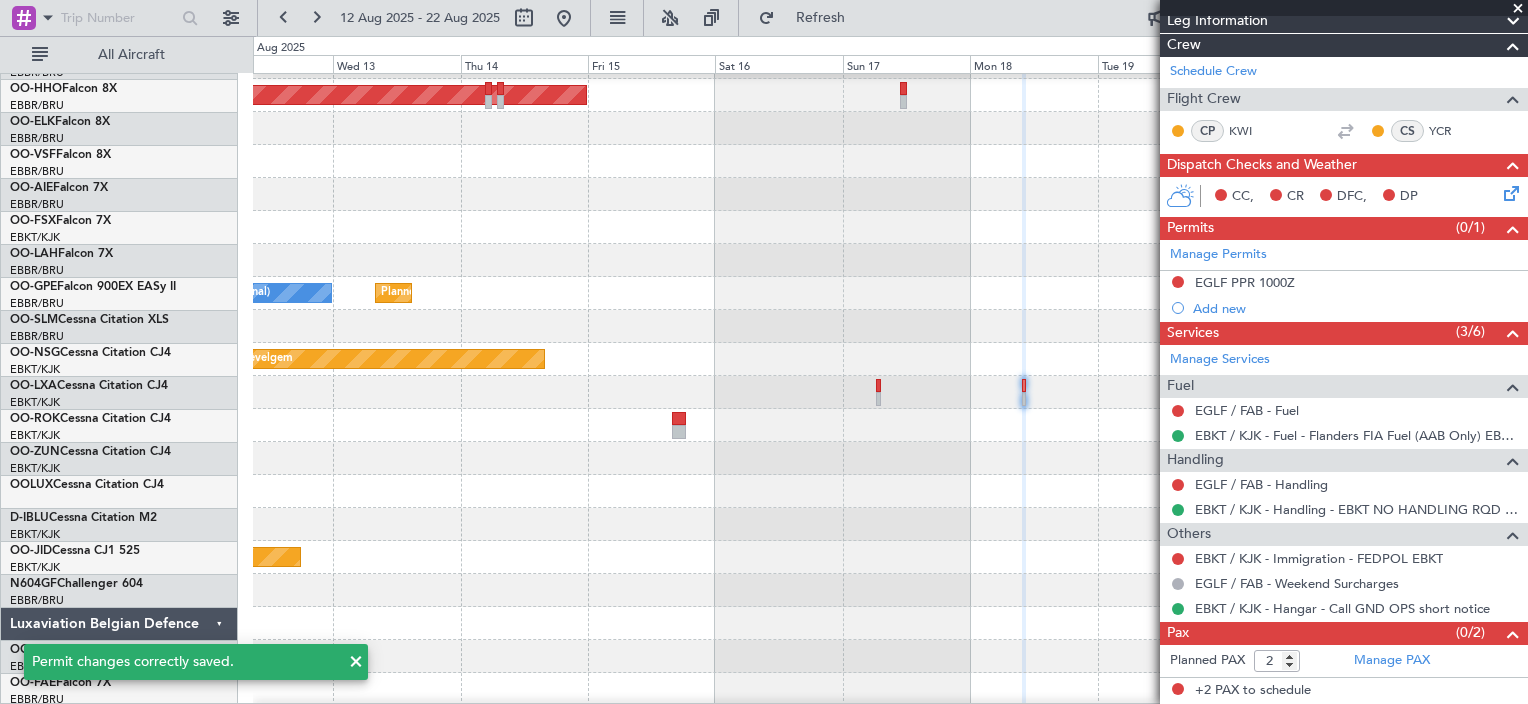 scroll, scrollTop: 281, scrollLeft: 0, axis: vertical 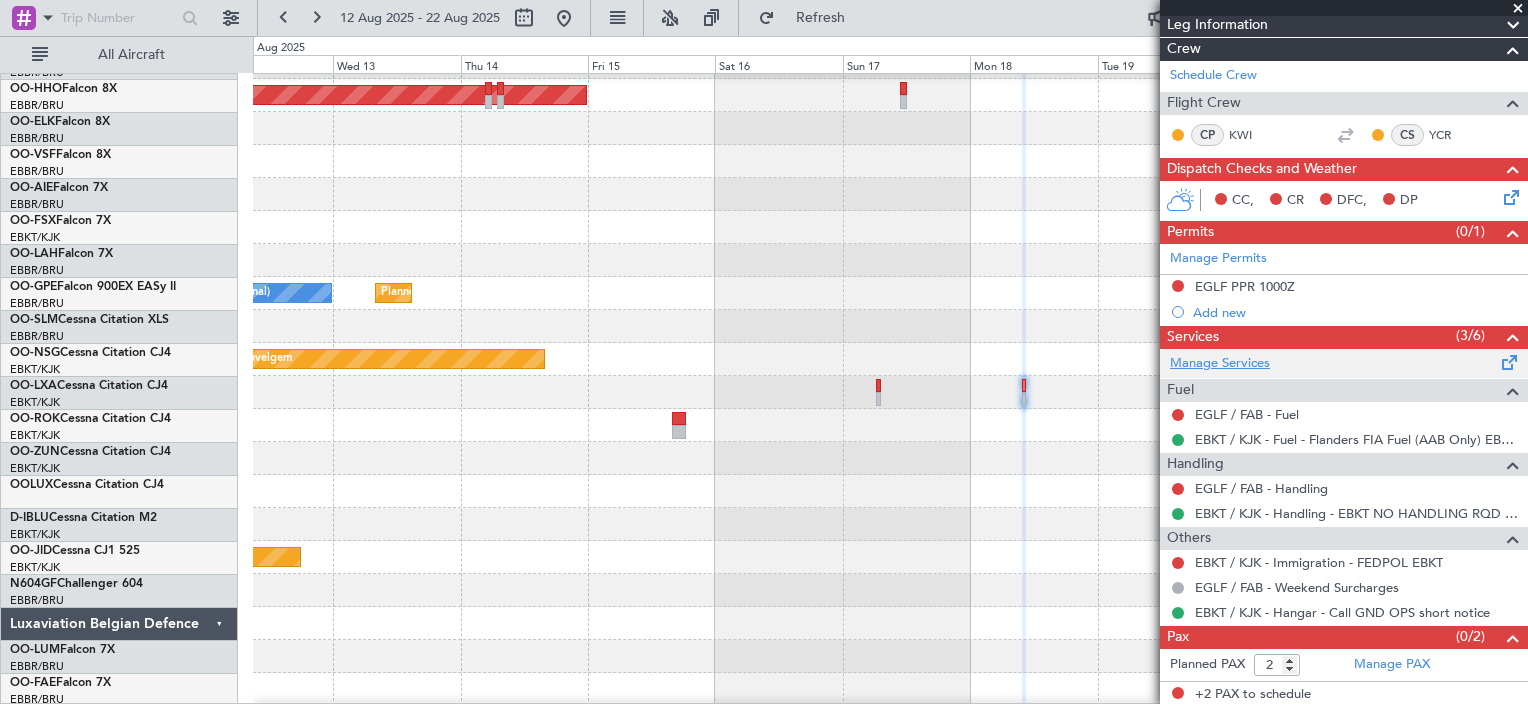 click on "Manage Services" at bounding box center (1220, 364) 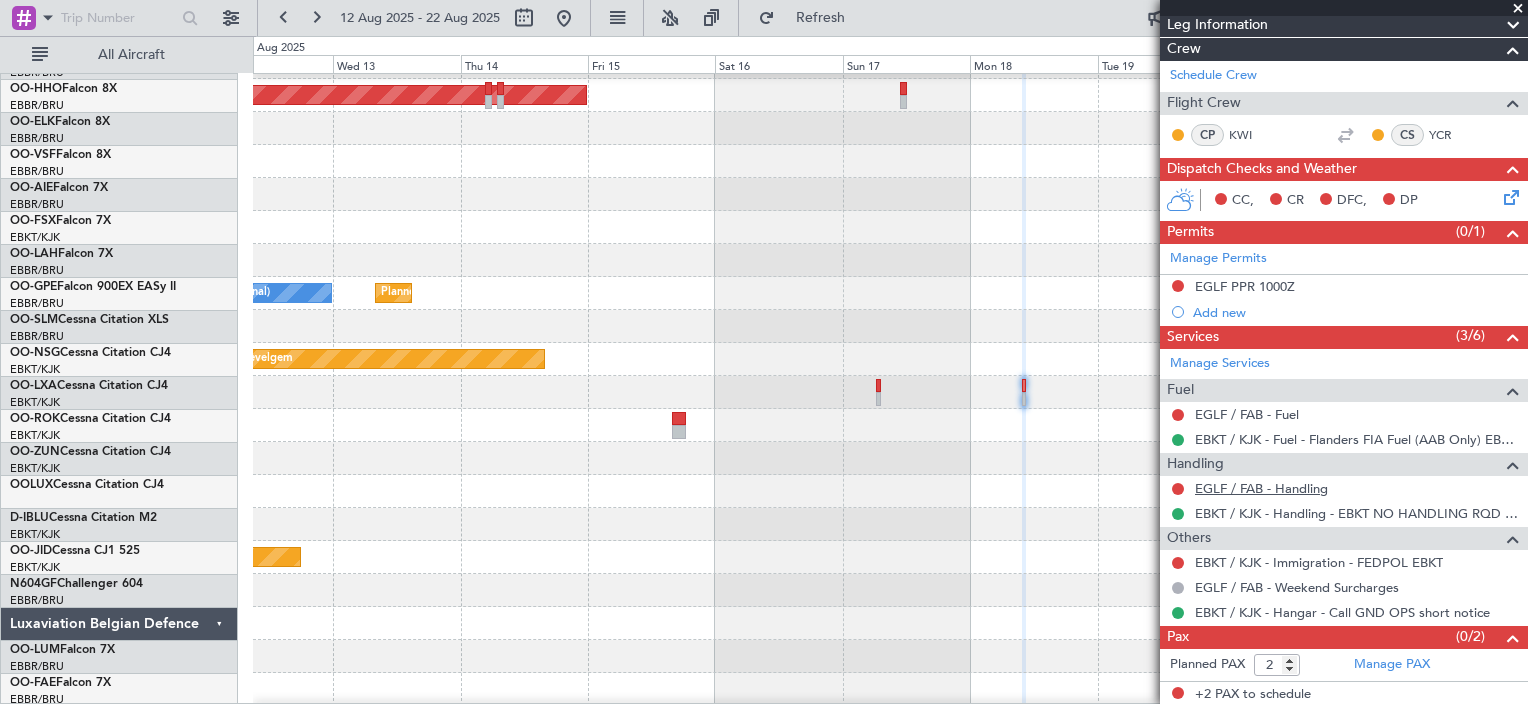 click on "EGLF / FAB - Handling" at bounding box center (1261, 488) 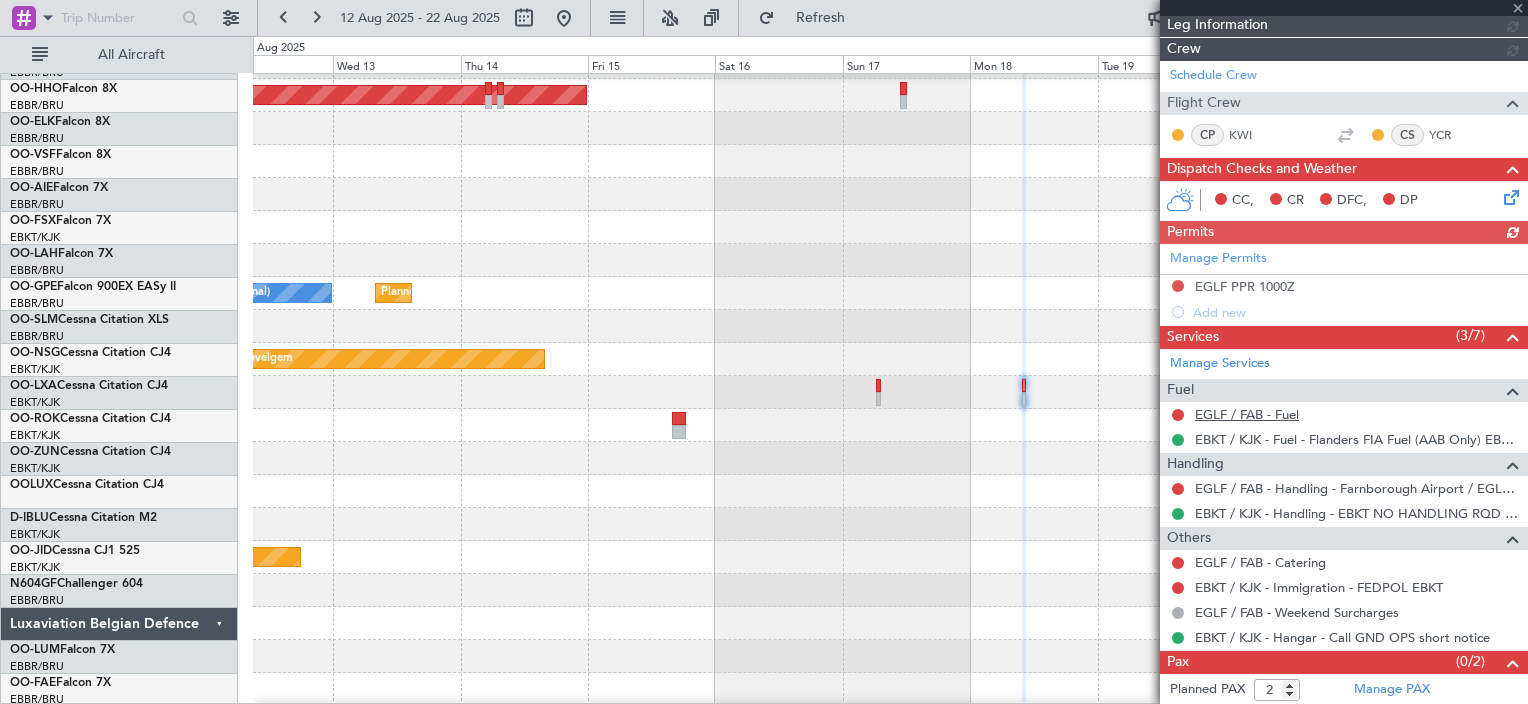 scroll, scrollTop: 306, scrollLeft: 0, axis: vertical 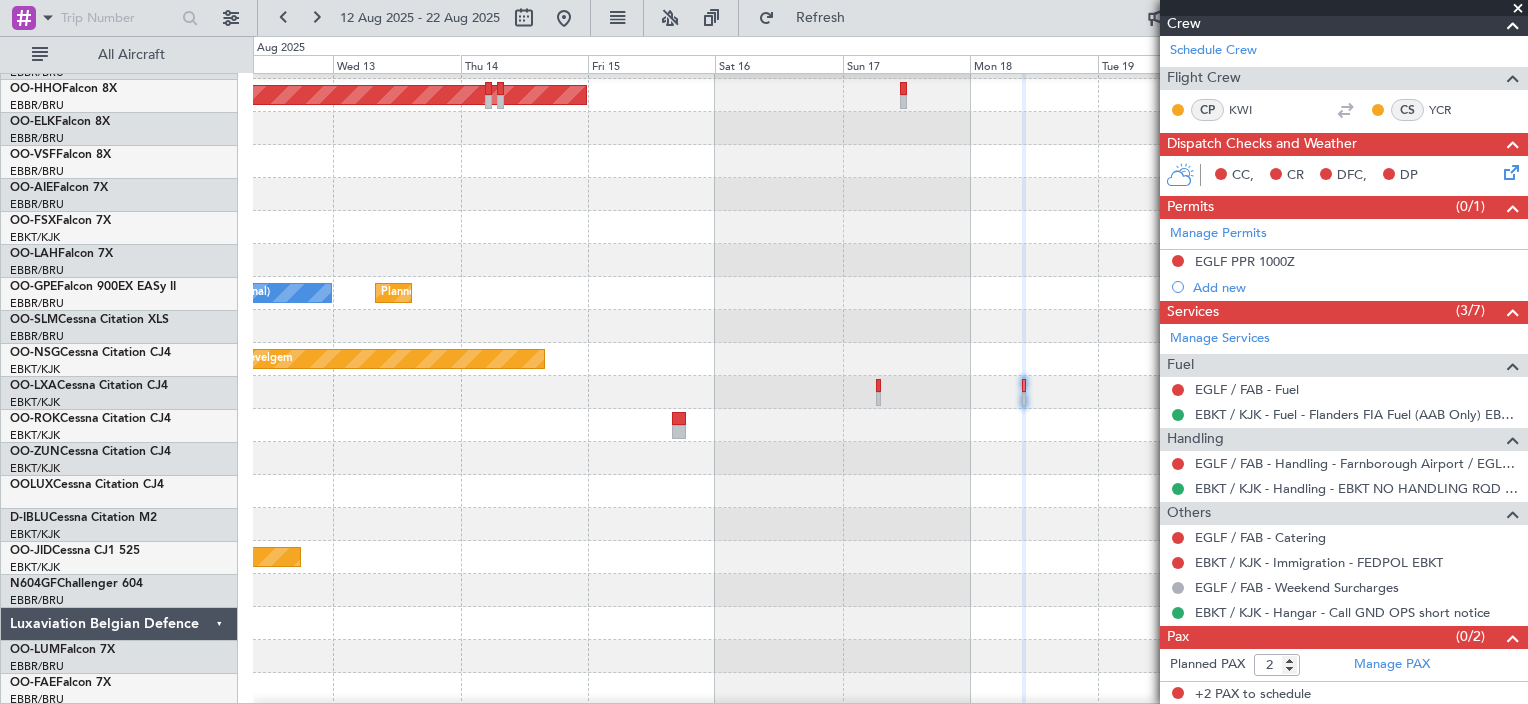 click on "Planned Maint Brussels (Brussels National)" 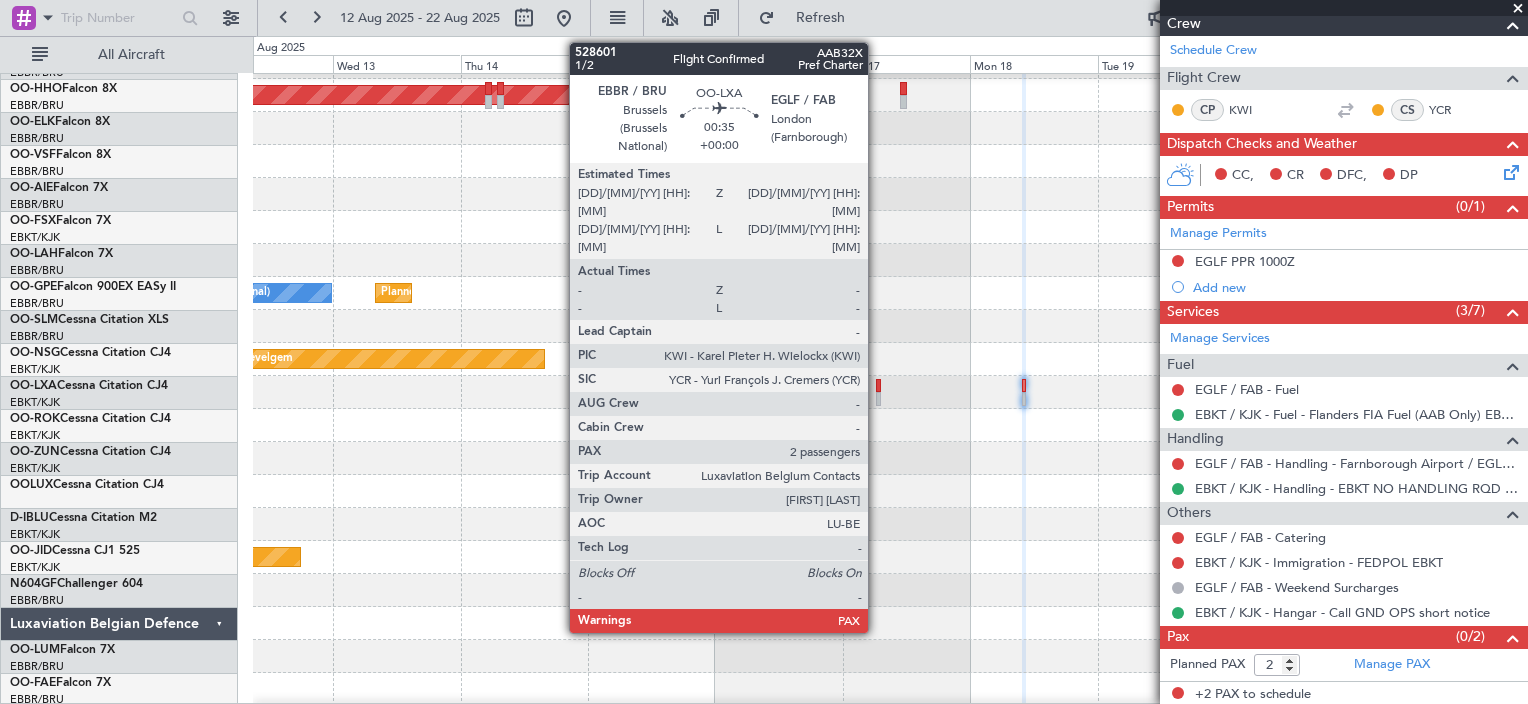 click 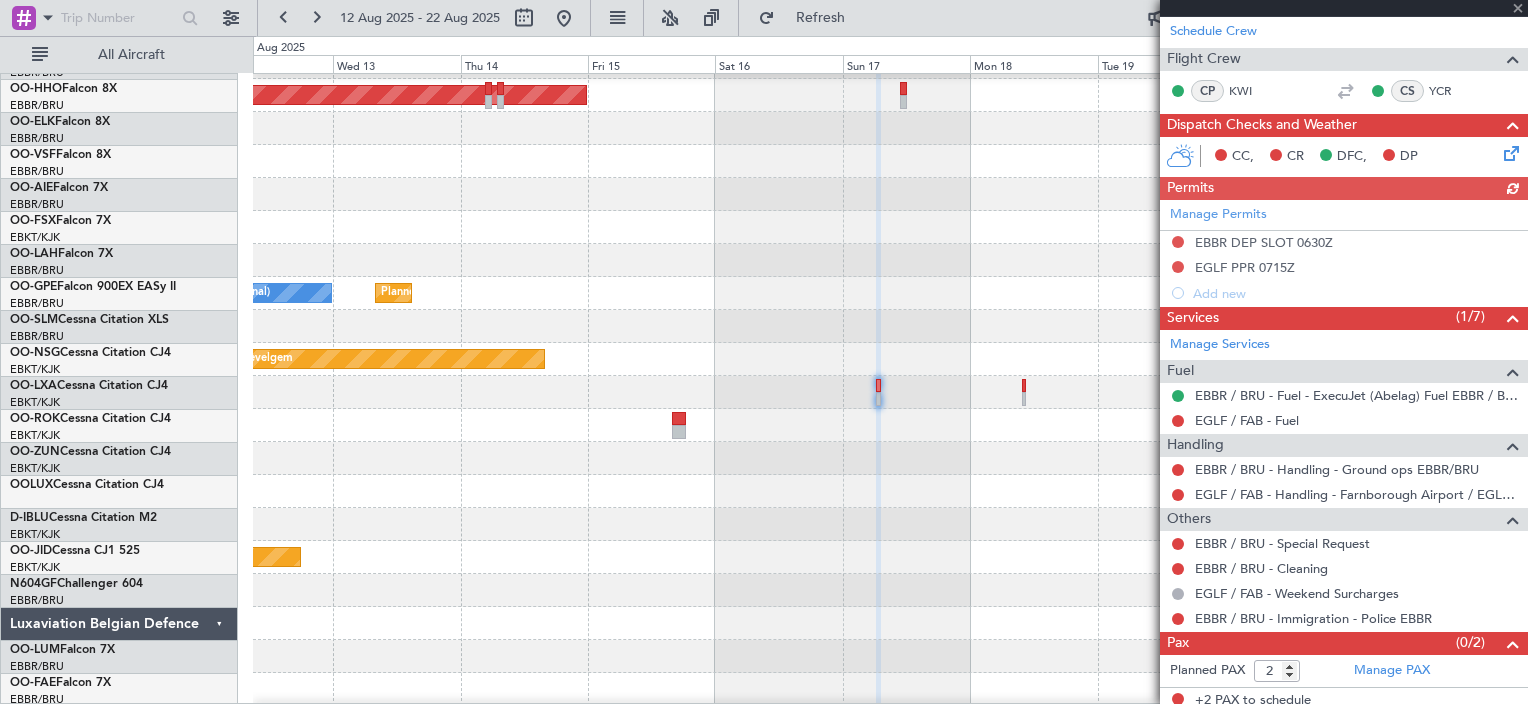 scroll, scrollTop: 306, scrollLeft: 0, axis: vertical 